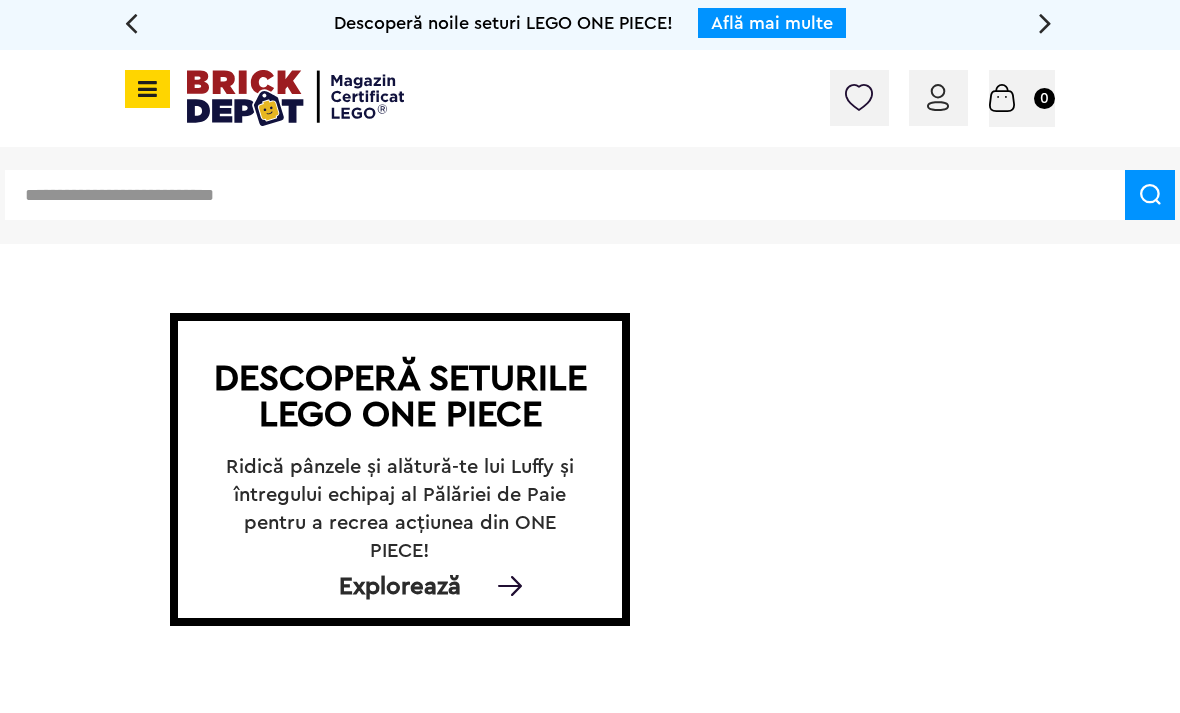 scroll, scrollTop: 0, scrollLeft: 0, axis: both 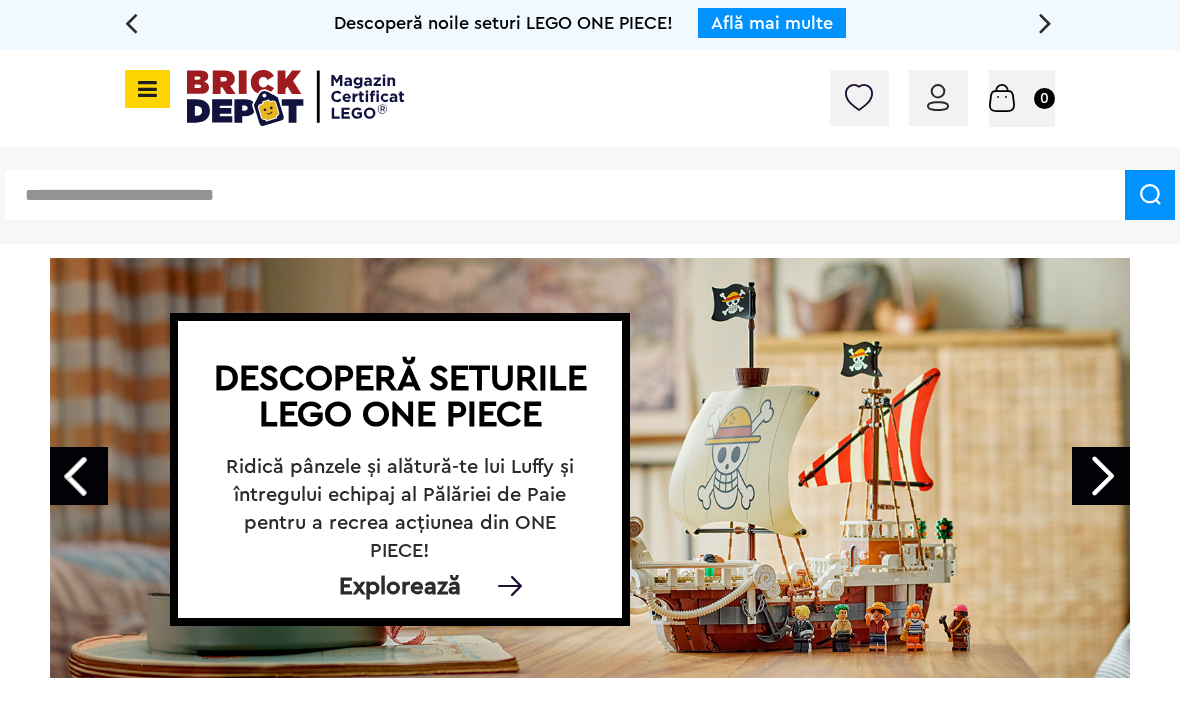 click at bounding box center (938, 97) 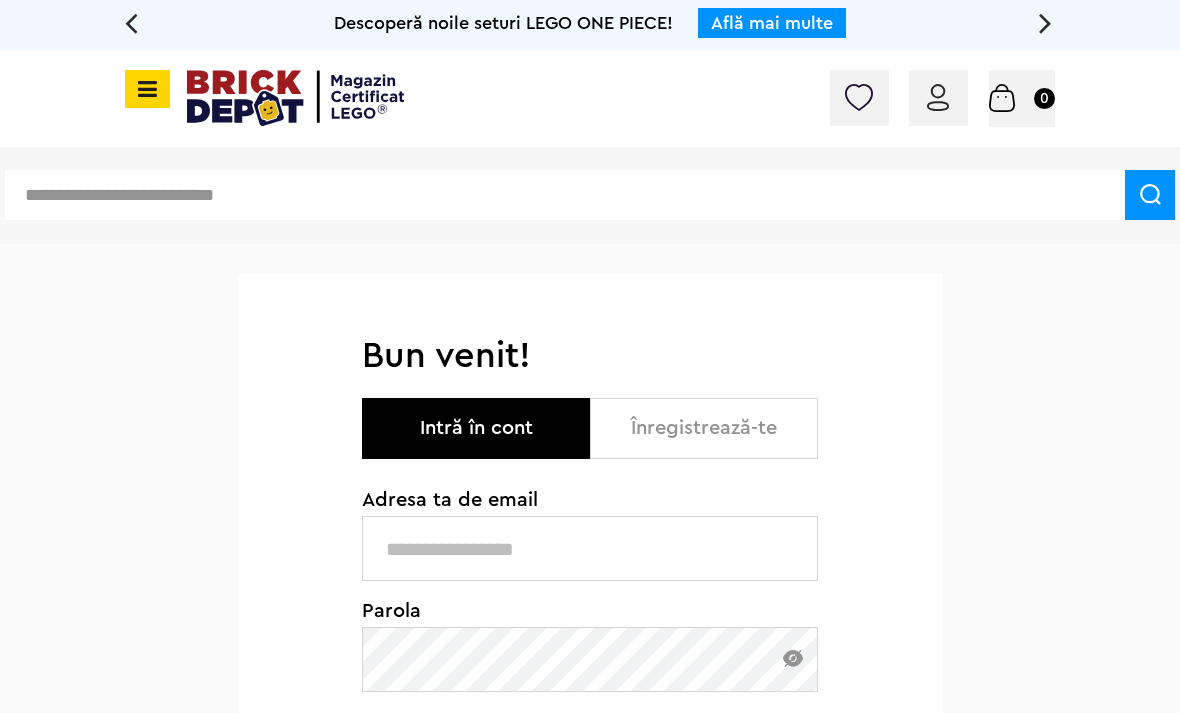 scroll, scrollTop: 372, scrollLeft: 0, axis: vertical 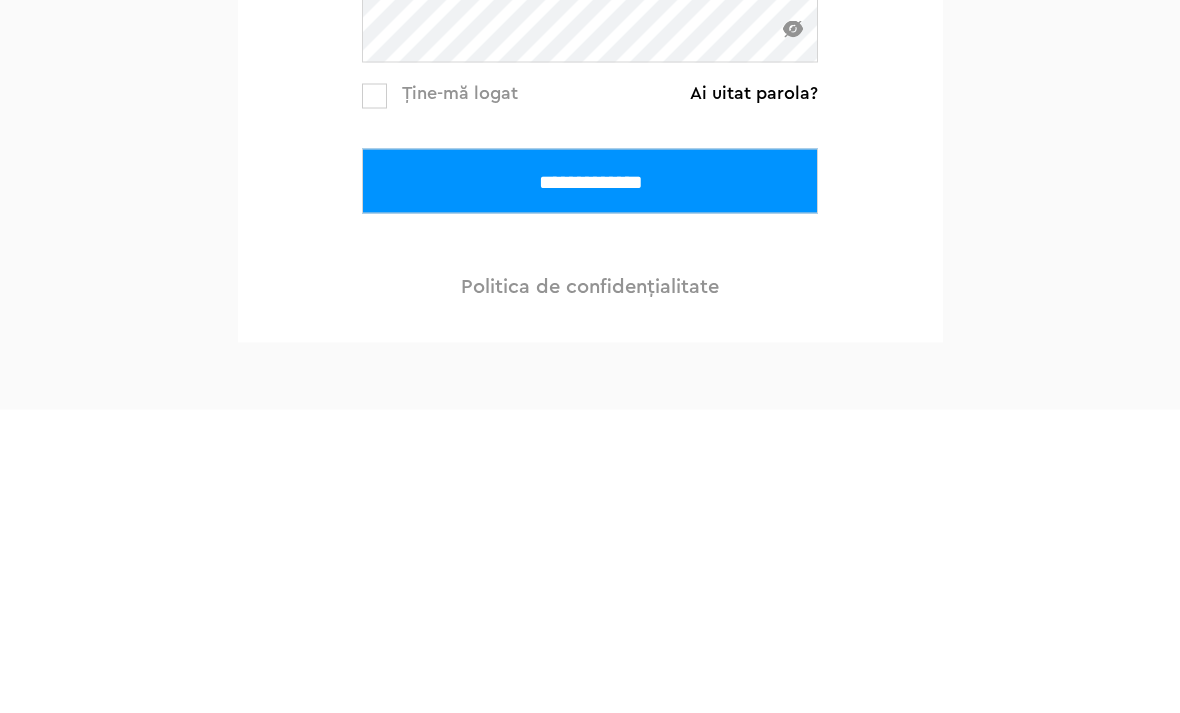 type on "**********" 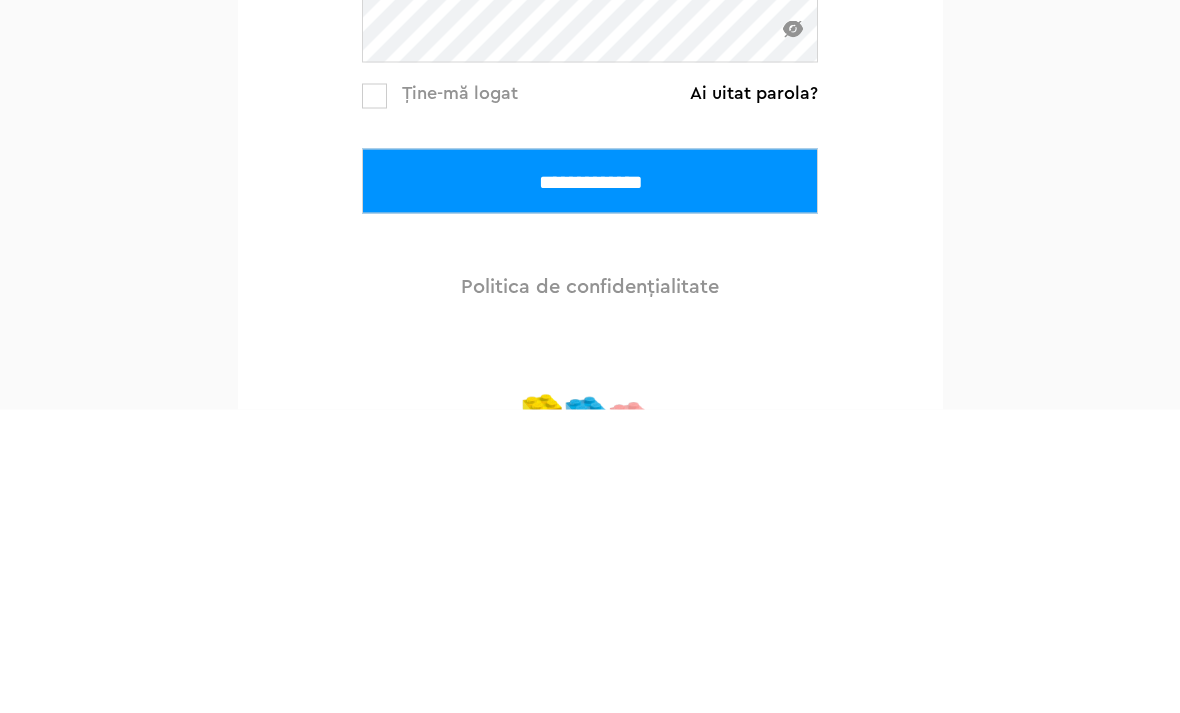 scroll, scrollTop: 372, scrollLeft: 0, axis: vertical 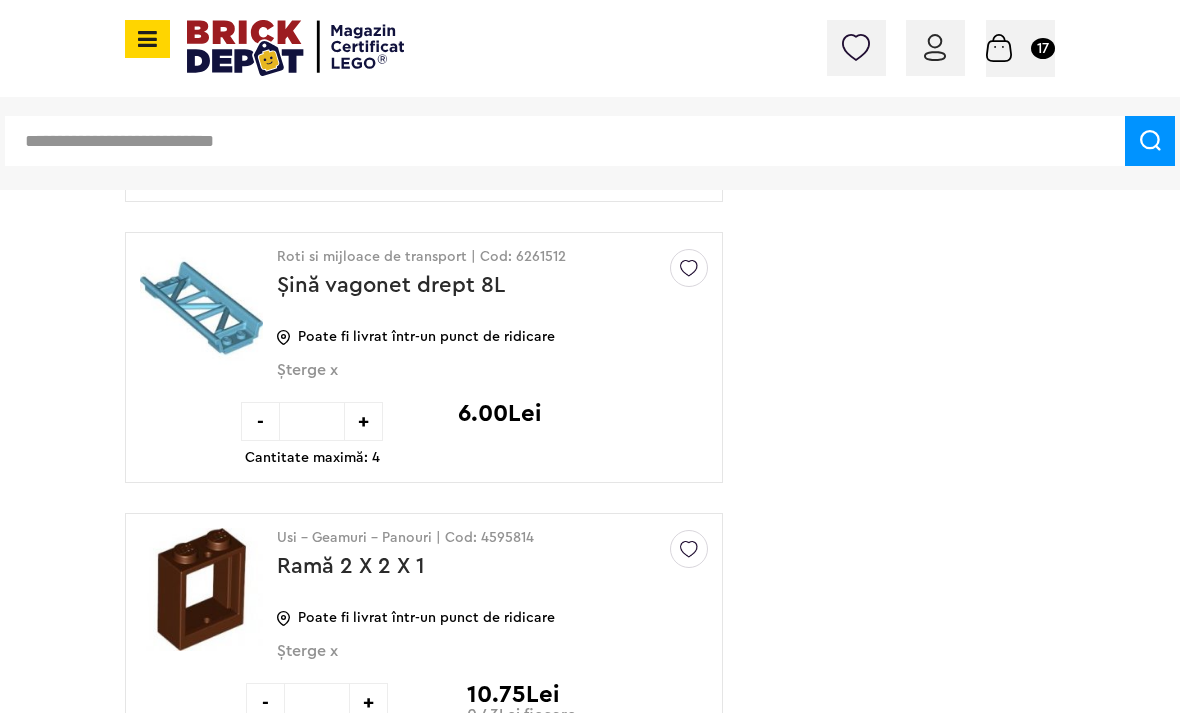 click on "+" at bounding box center [363, 421] 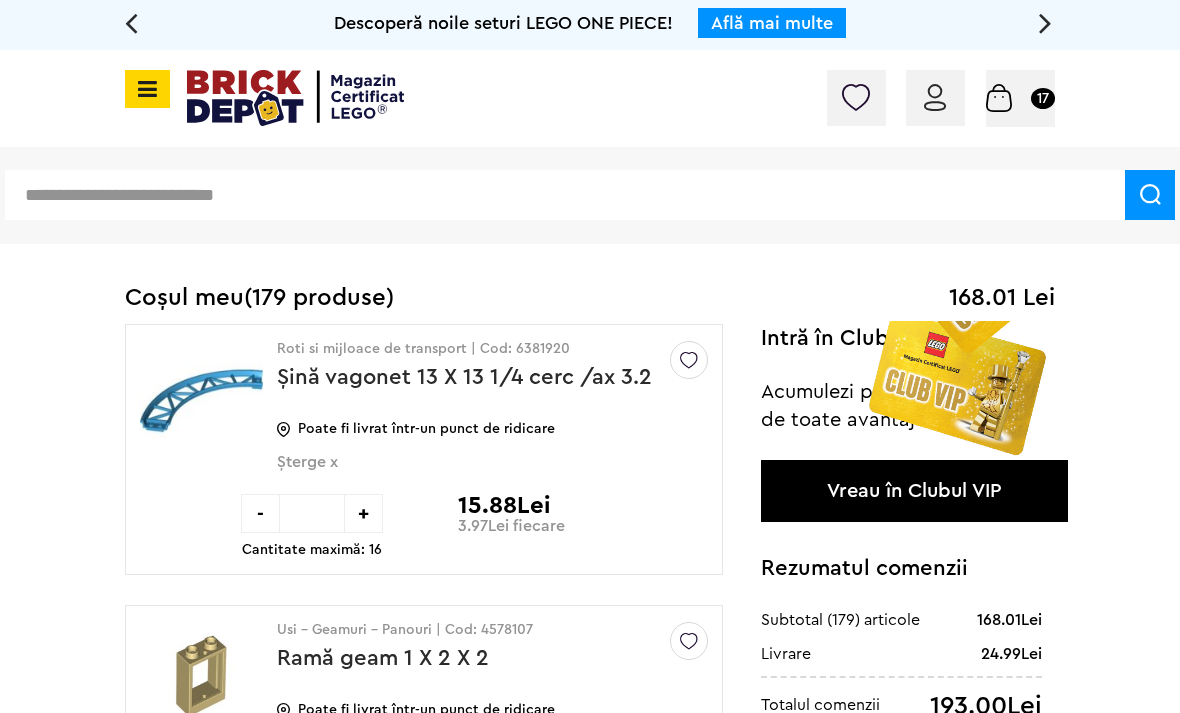 scroll, scrollTop: 0, scrollLeft: 0, axis: both 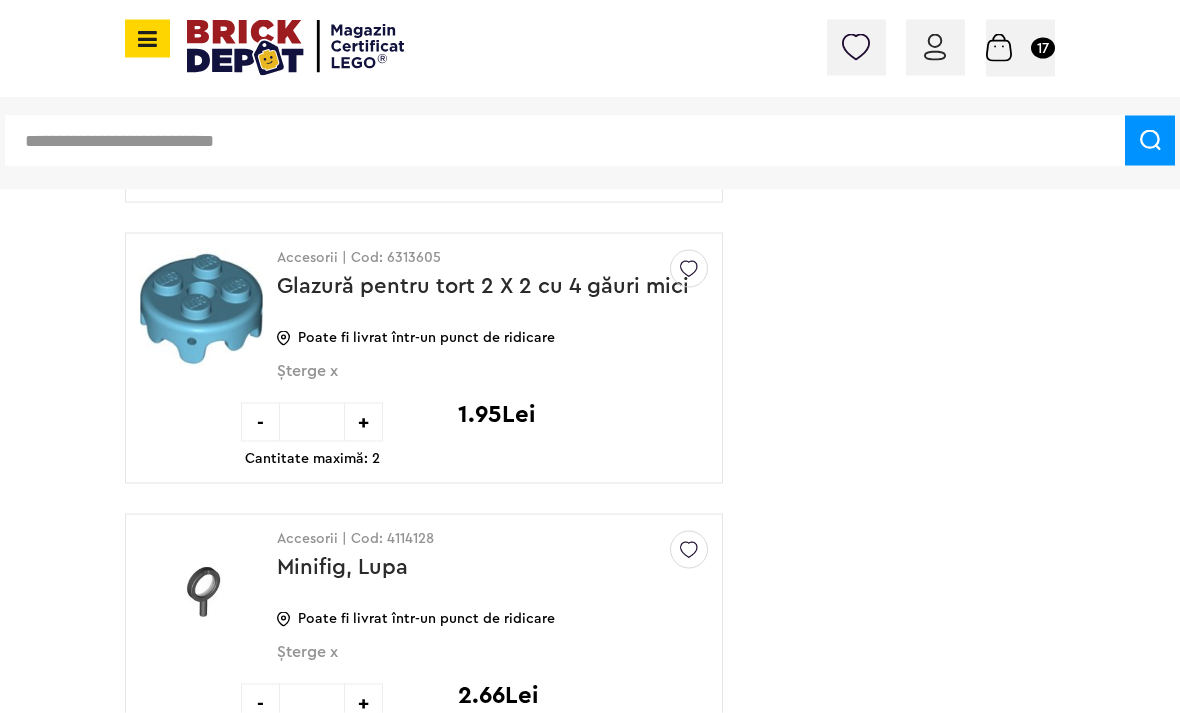 click on "Șterge x" at bounding box center (459, 382) 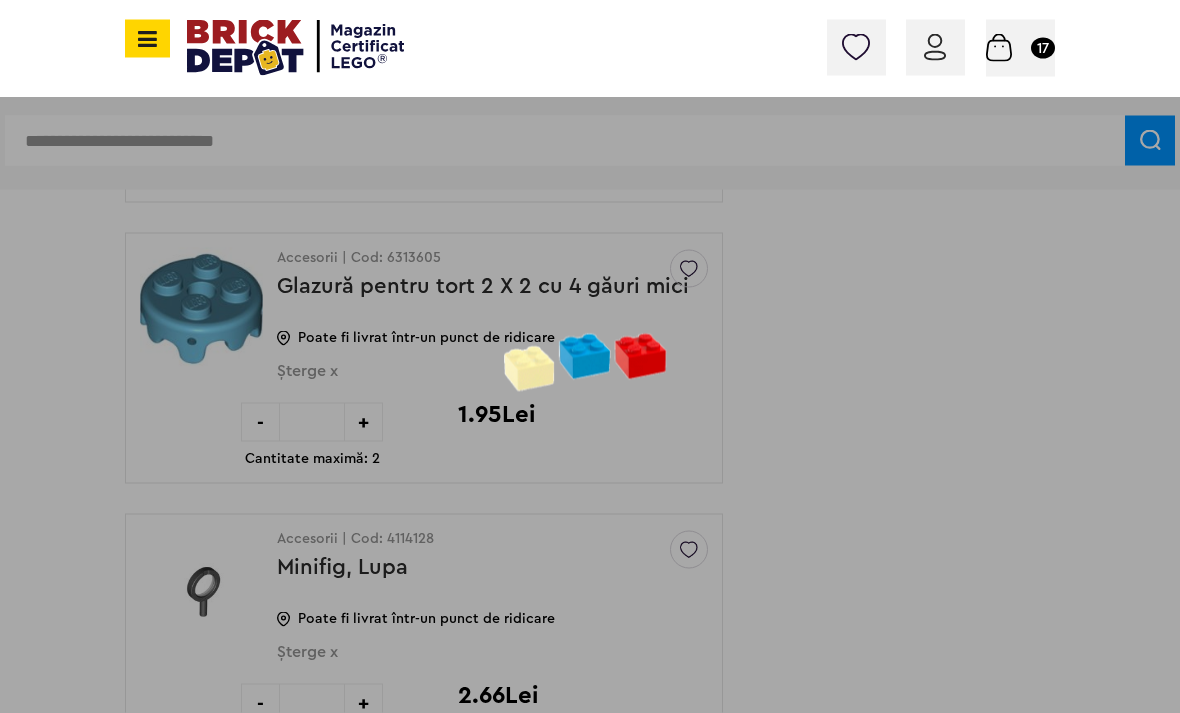 scroll, scrollTop: 2948, scrollLeft: 0, axis: vertical 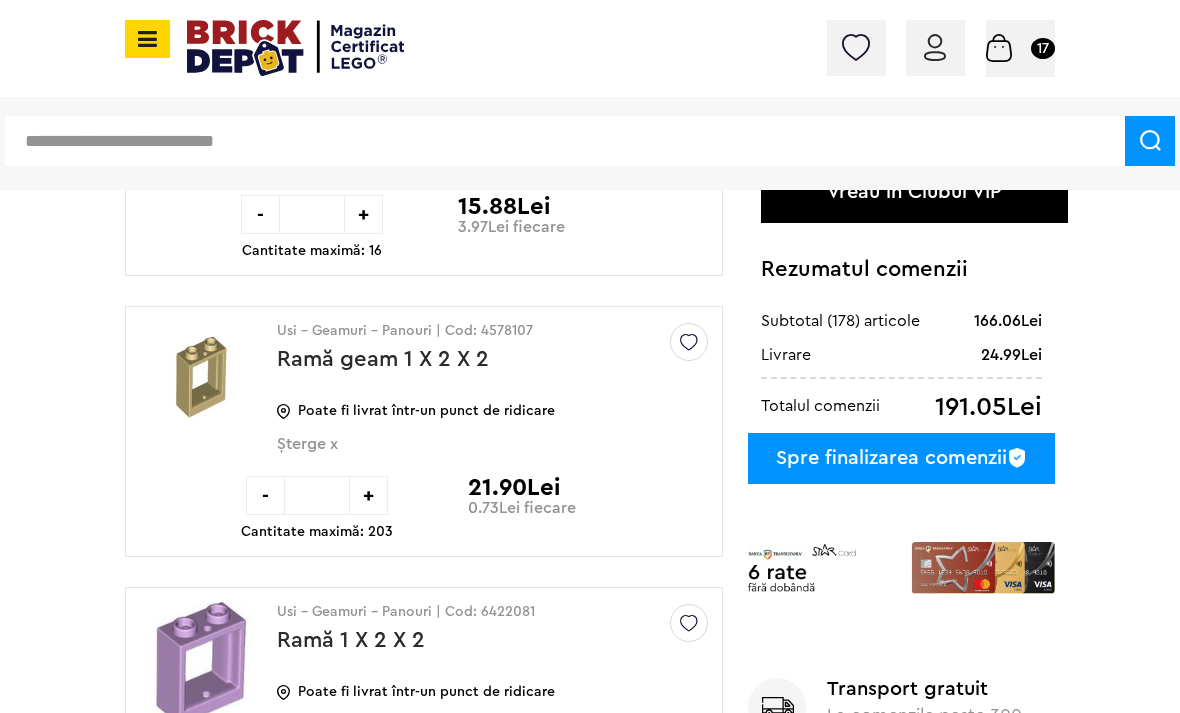 click on "+" at bounding box center [368, 495] 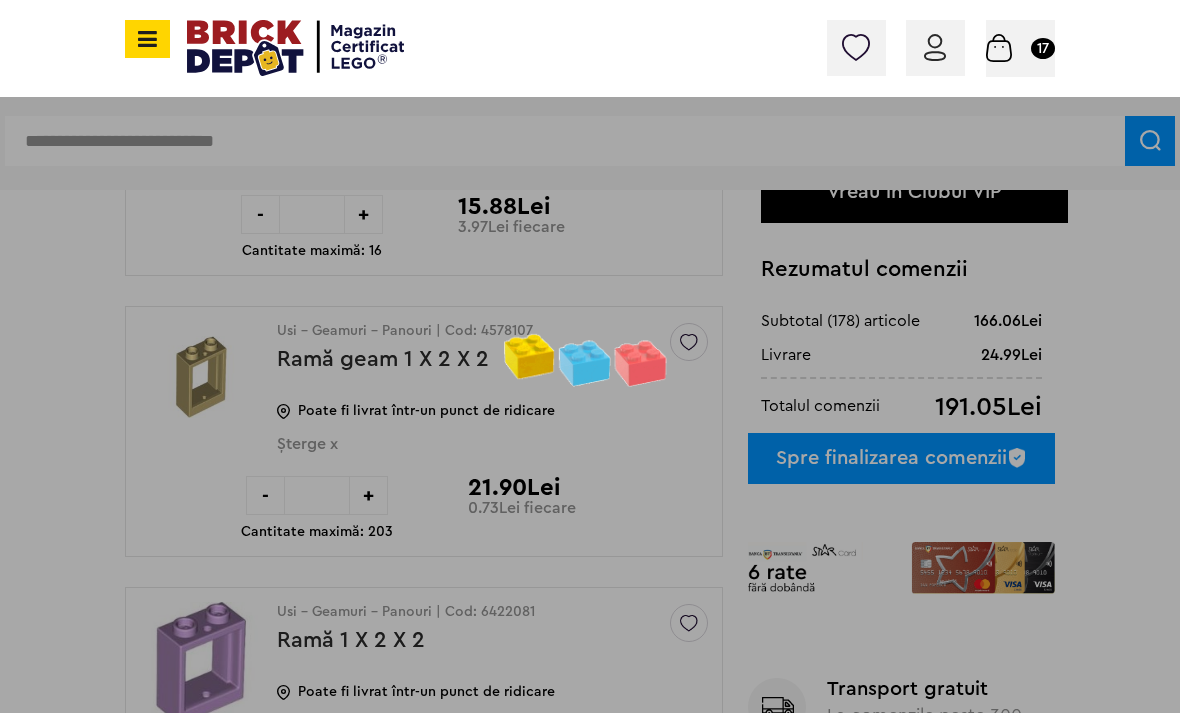 click at bounding box center (590, 356) 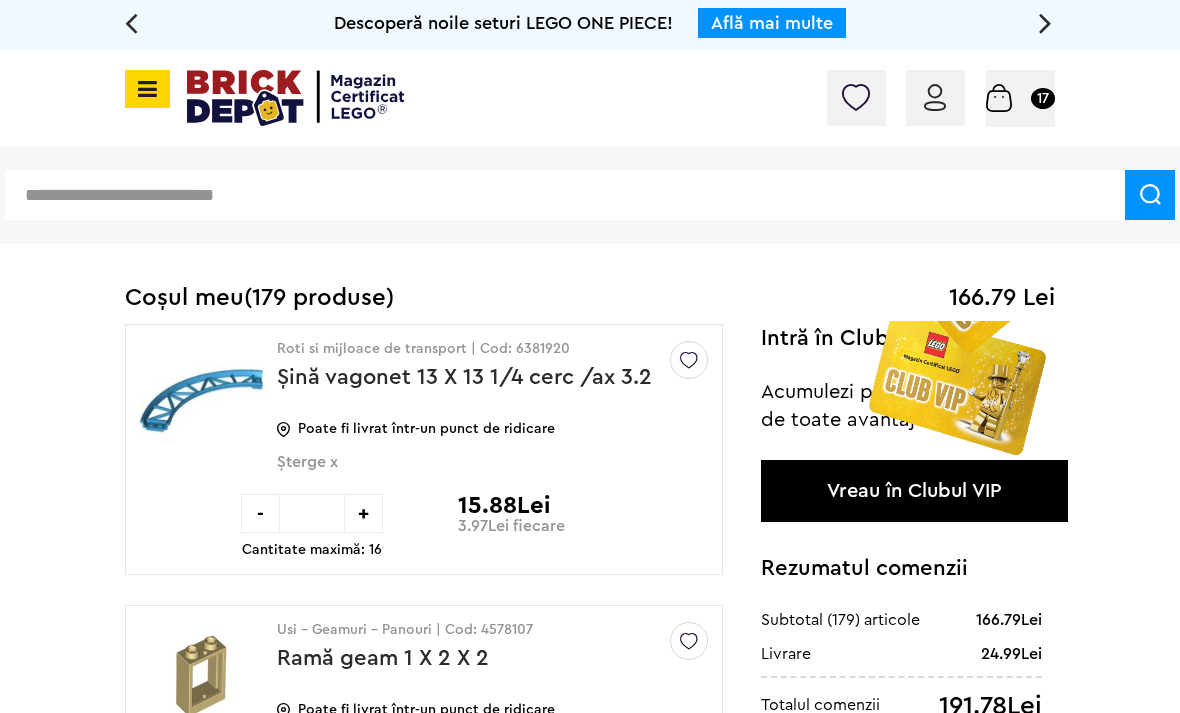 scroll, scrollTop: 0, scrollLeft: 0, axis: both 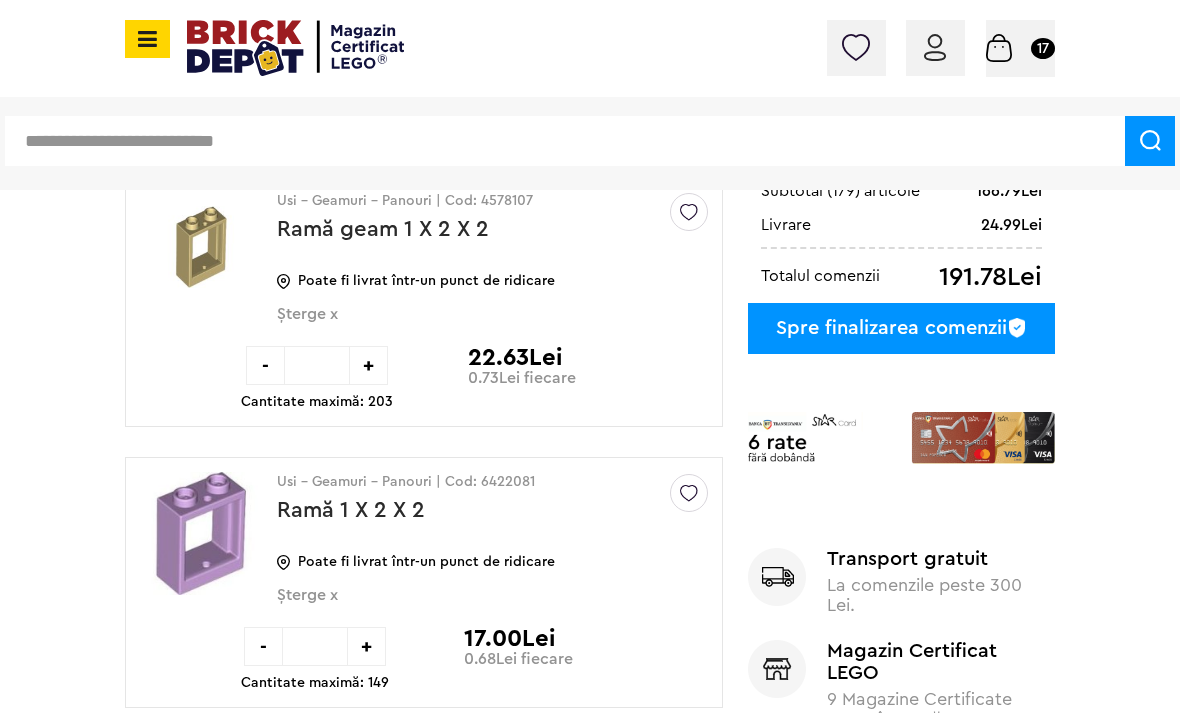 click on "Șterge x" at bounding box center (459, 325) 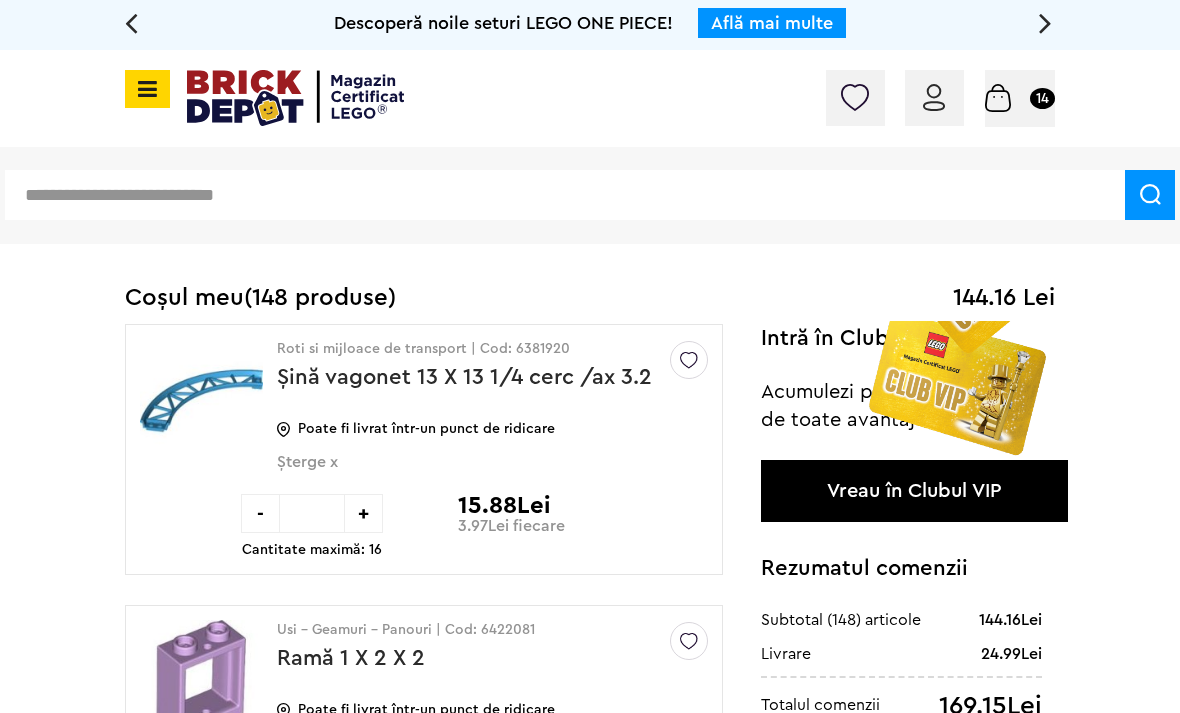 scroll, scrollTop: 0, scrollLeft: 0, axis: both 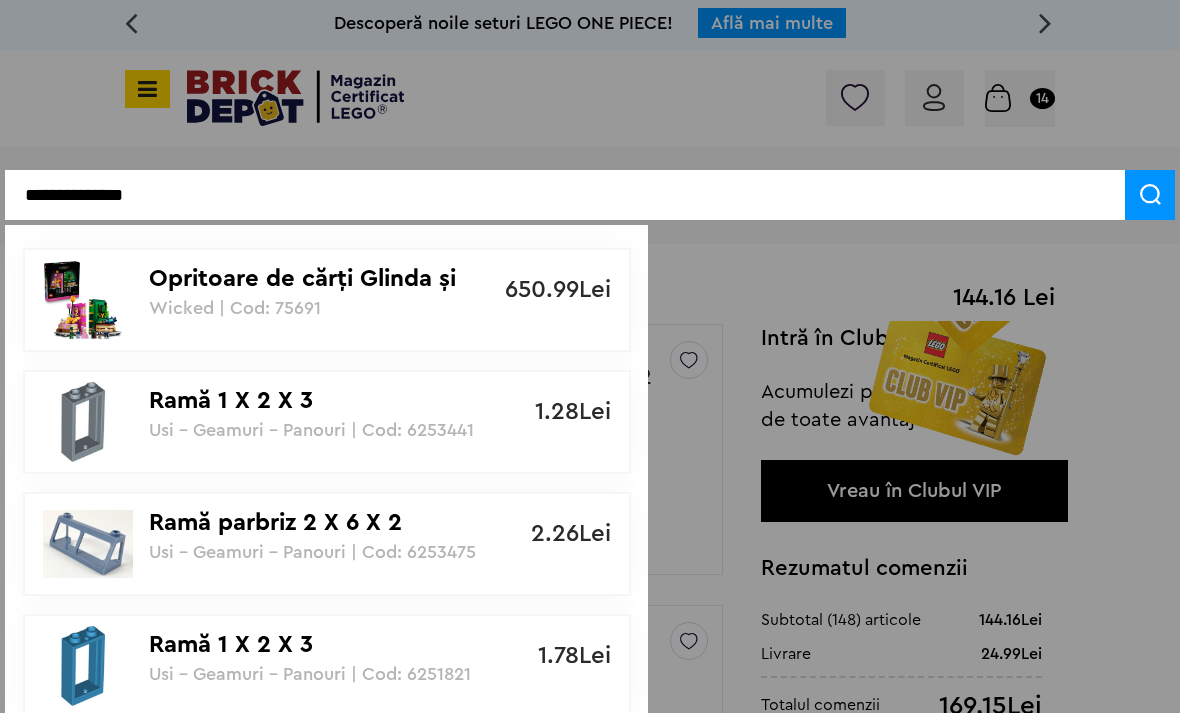 type on "**********" 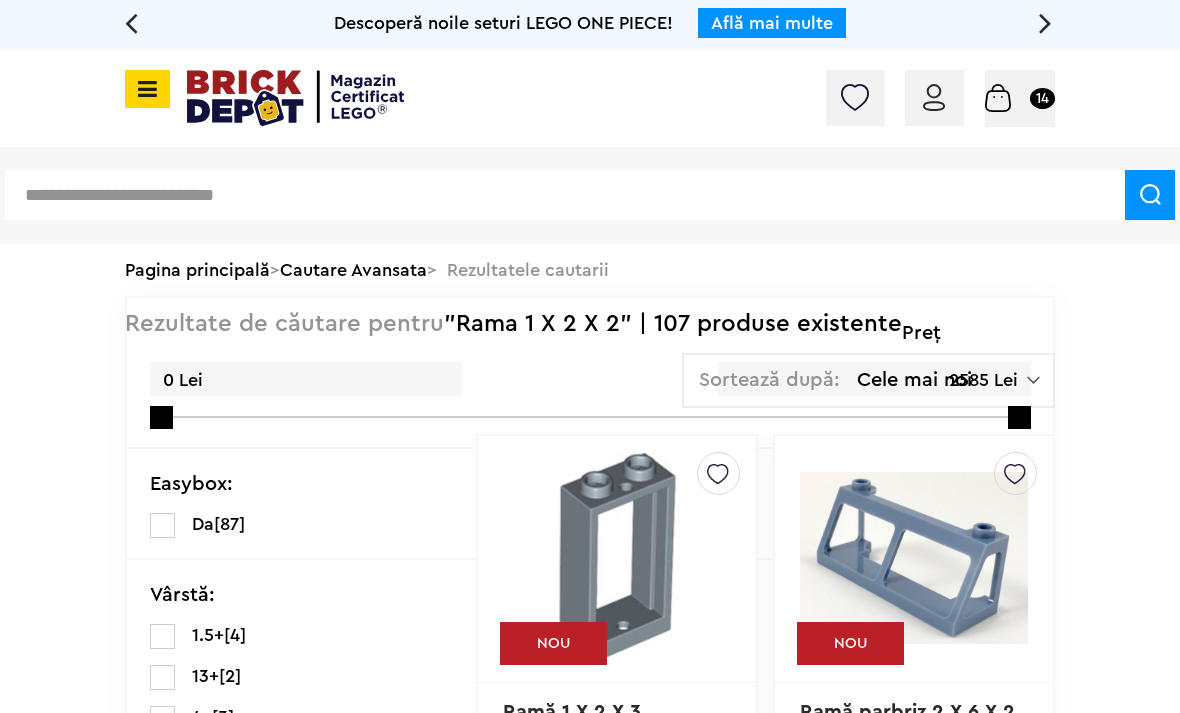 scroll, scrollTop: 0, scrollLeft: 0, axis: both 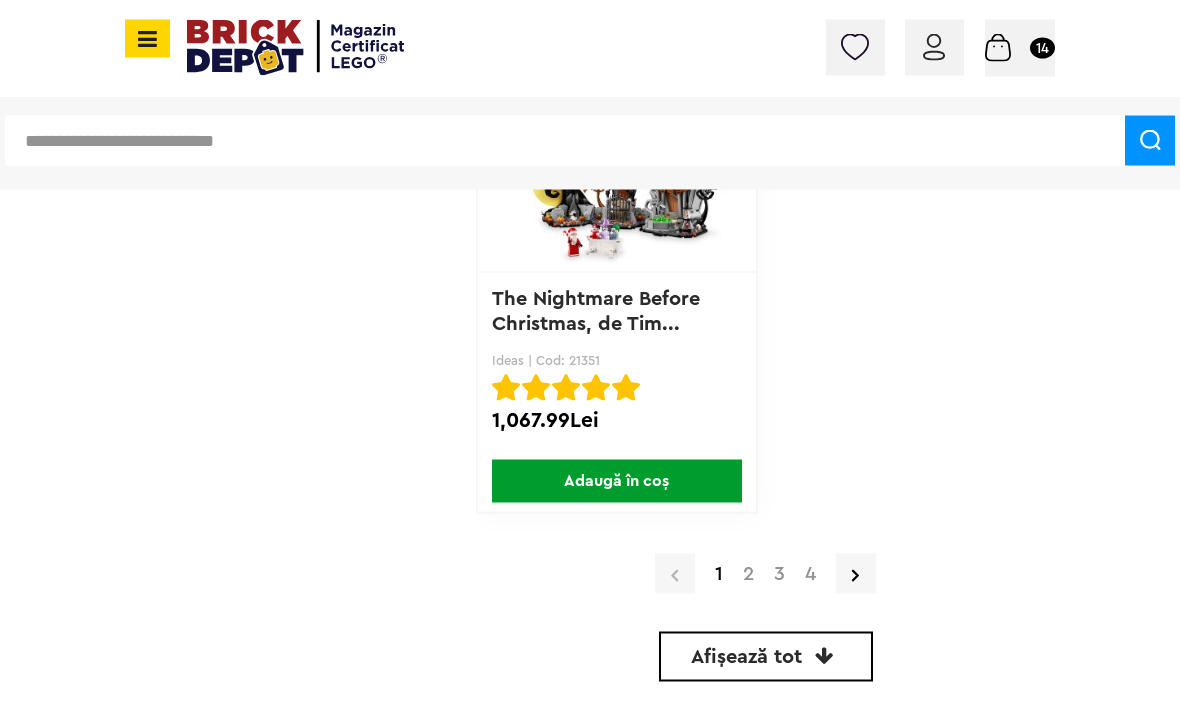 click on "2" at bounding box center [748, 574] 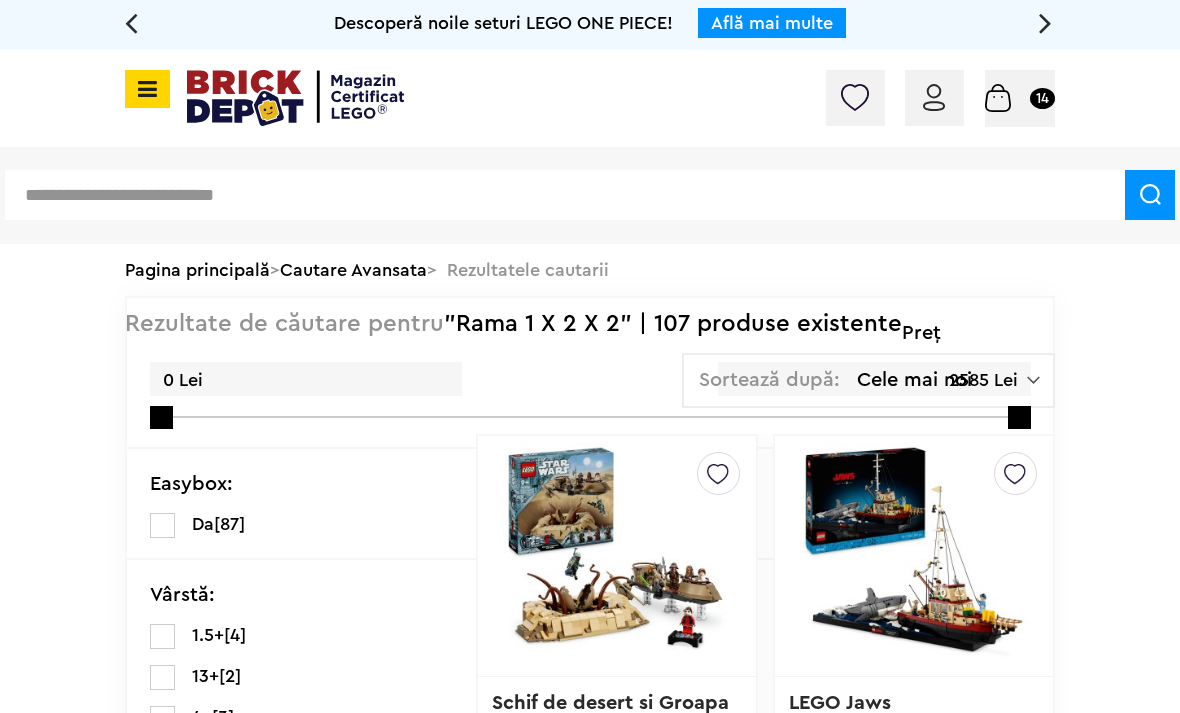 scroll, scrollTop: 107, scrollLeft: 0, axis: vertical 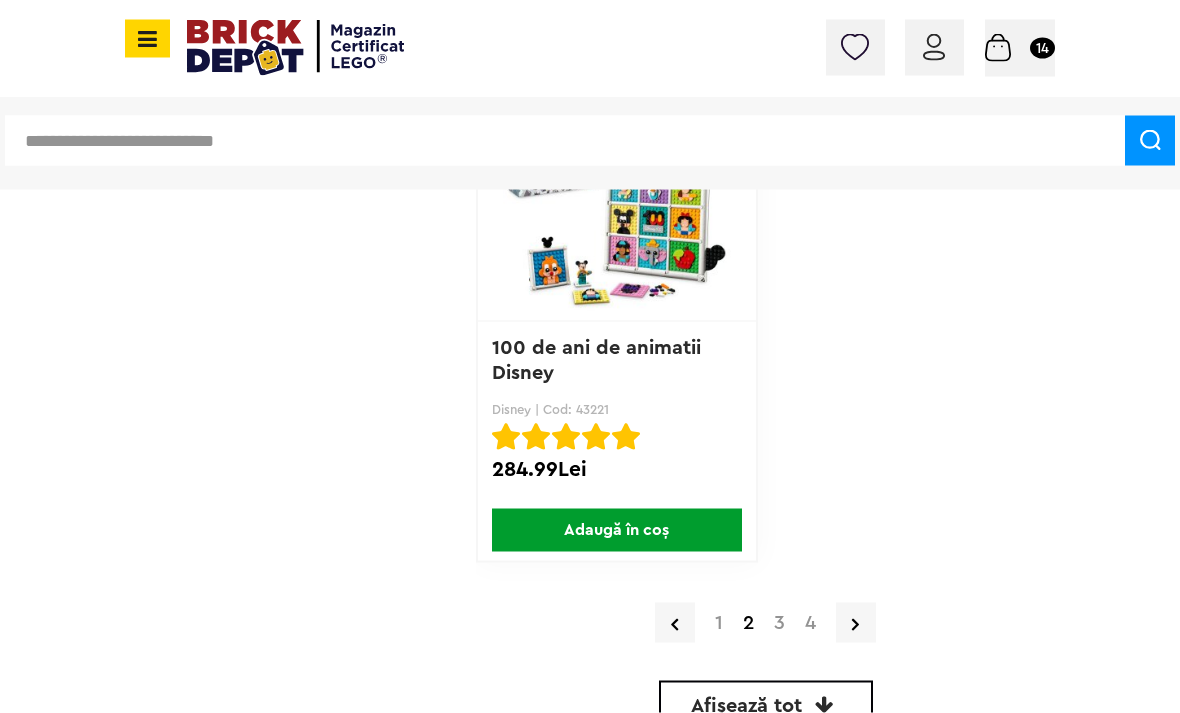 click on "3" at bounding box center [779, 623] 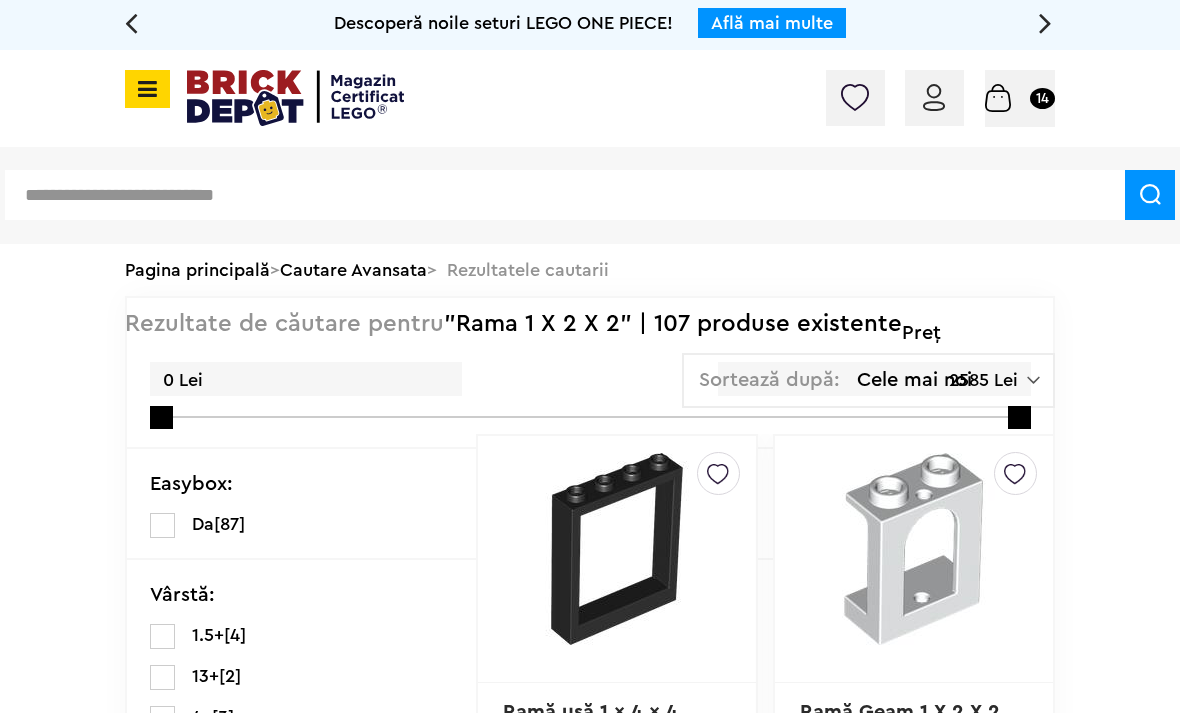 scroll, scrollTop: 76, scrollLeft: 0, axis: vertical 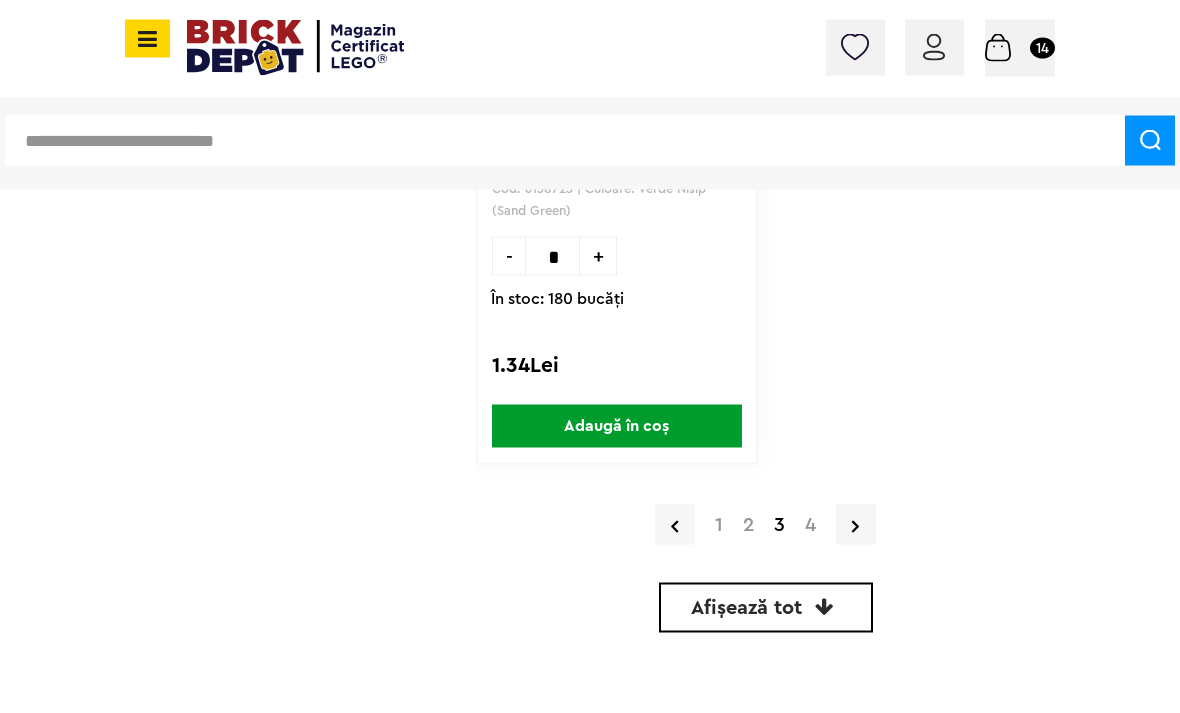 click on "4" at bounding box center [810, 525] 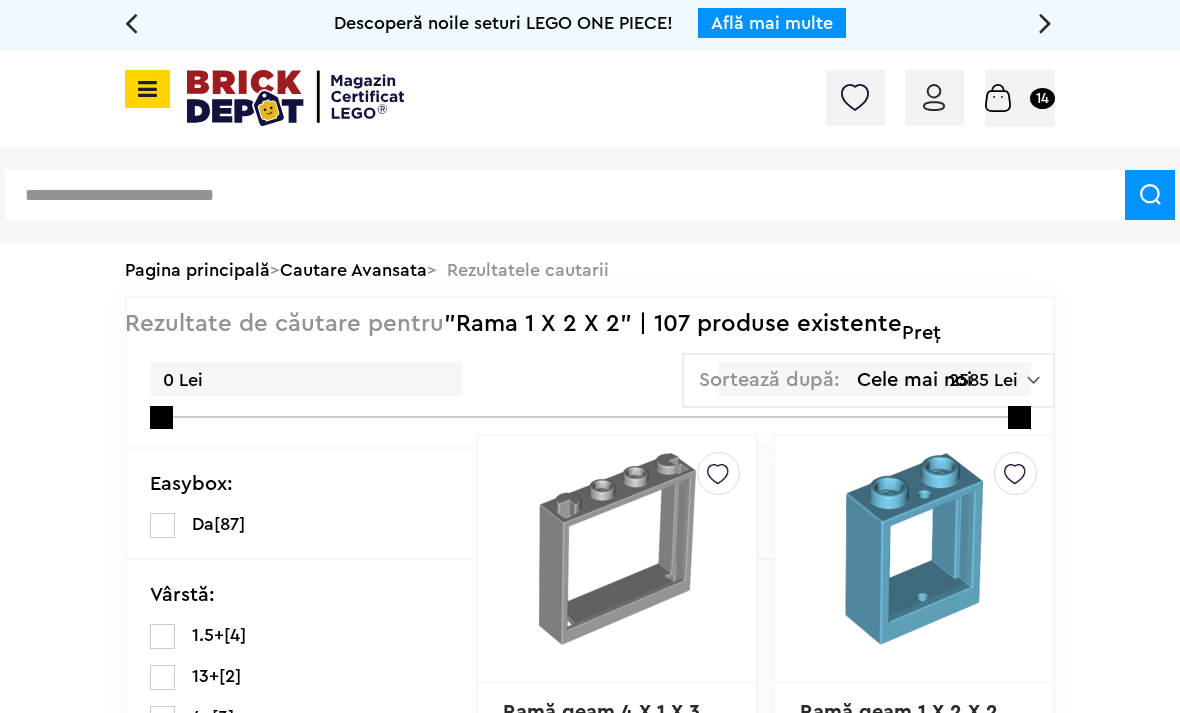 scroll, scrollTop: 0, scrollLeft: 0, axis: both 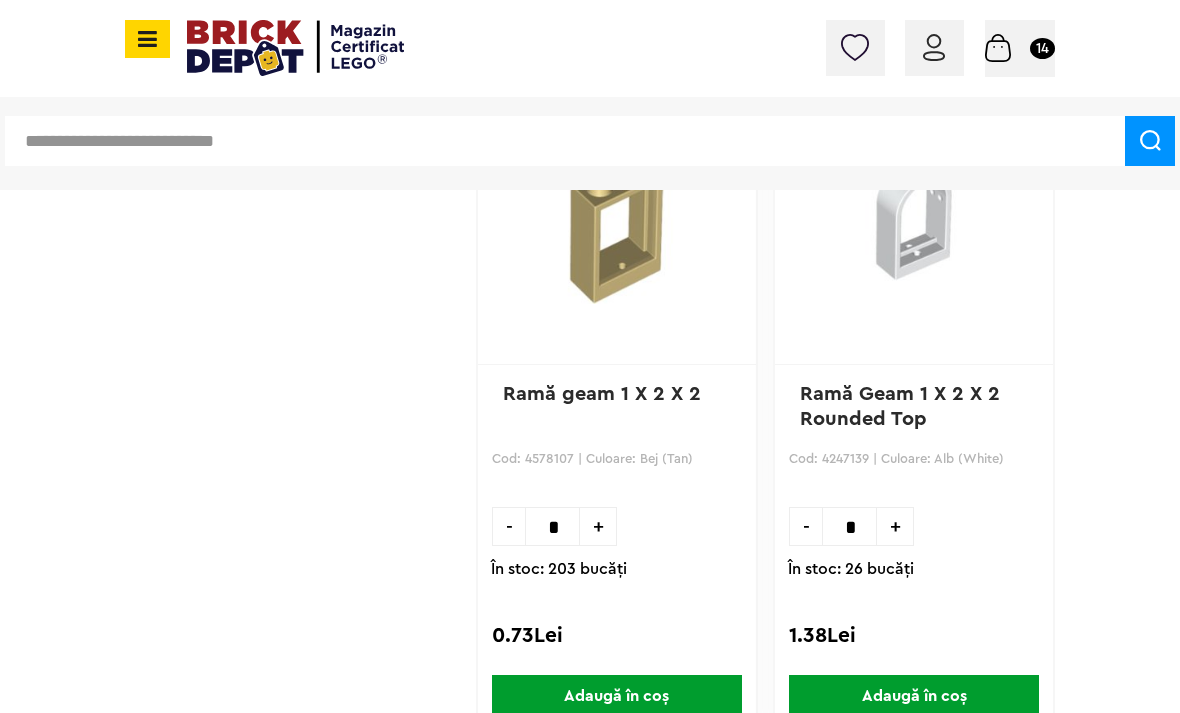 click on "Adaugă în coș" at bounding box center [617, 696] 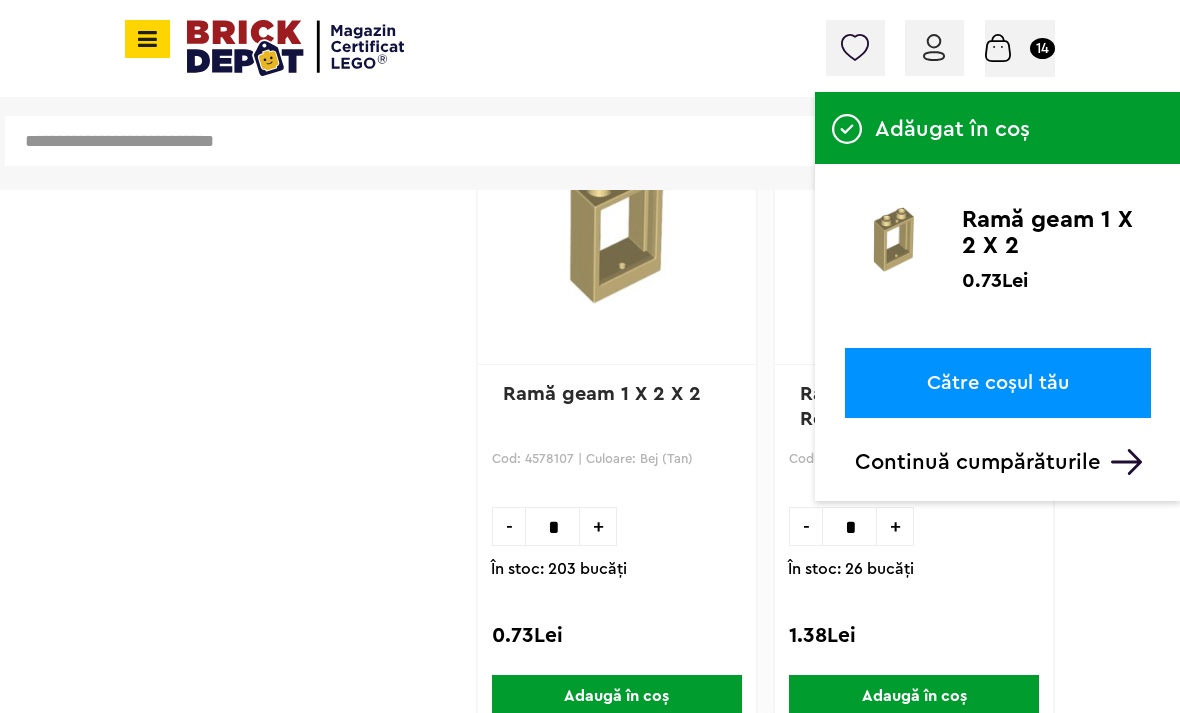 click on "Continuă cumpărăturile" at bounding box center (1003, 462) 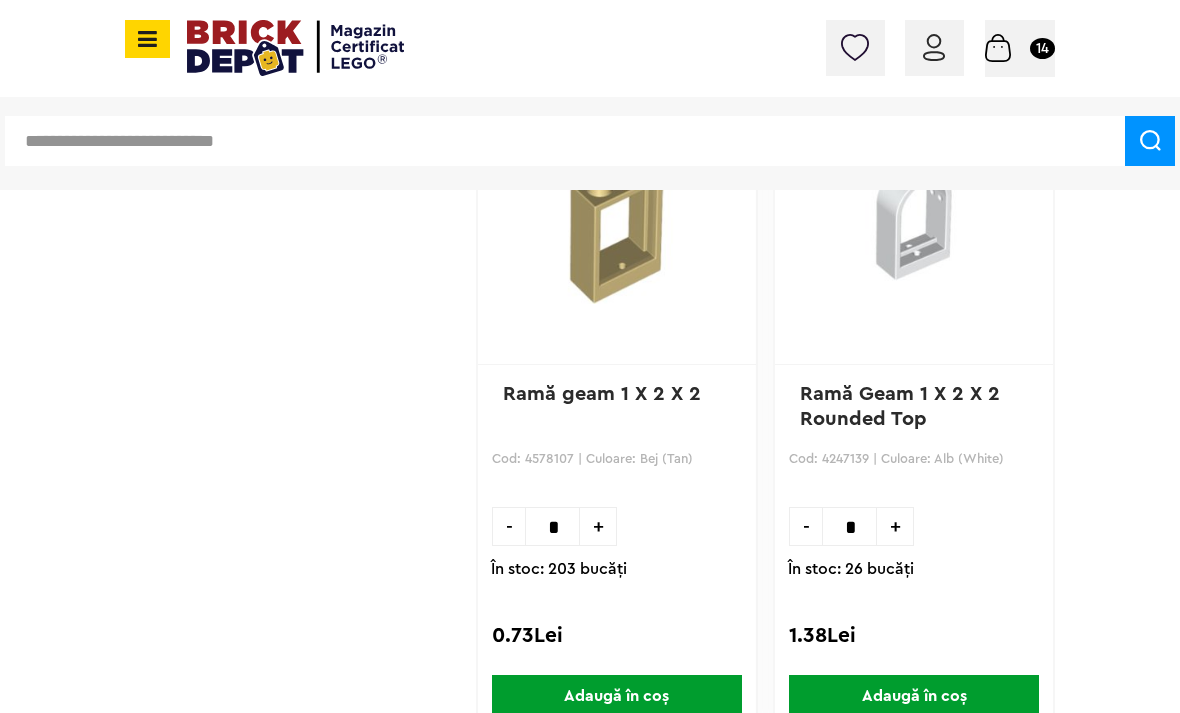 click on "Coș   14" at bounding box center [1020, 47] 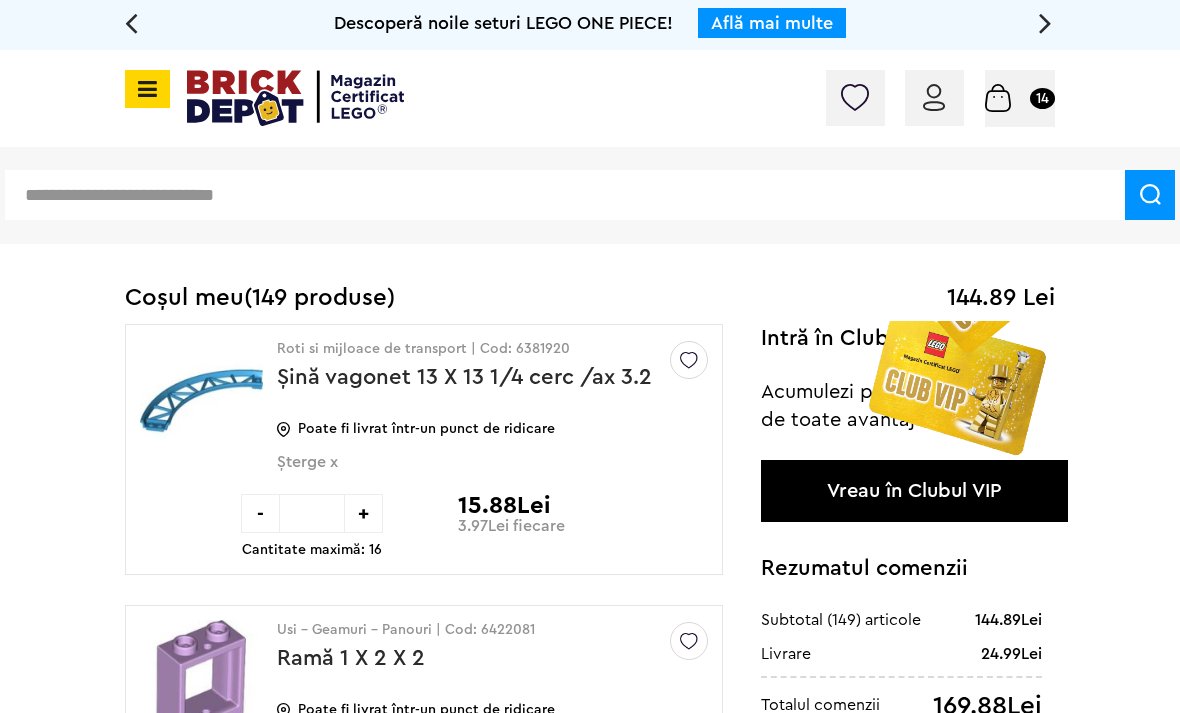 scroll, scrollTop: 0, scrollLeft: 0, axis: both 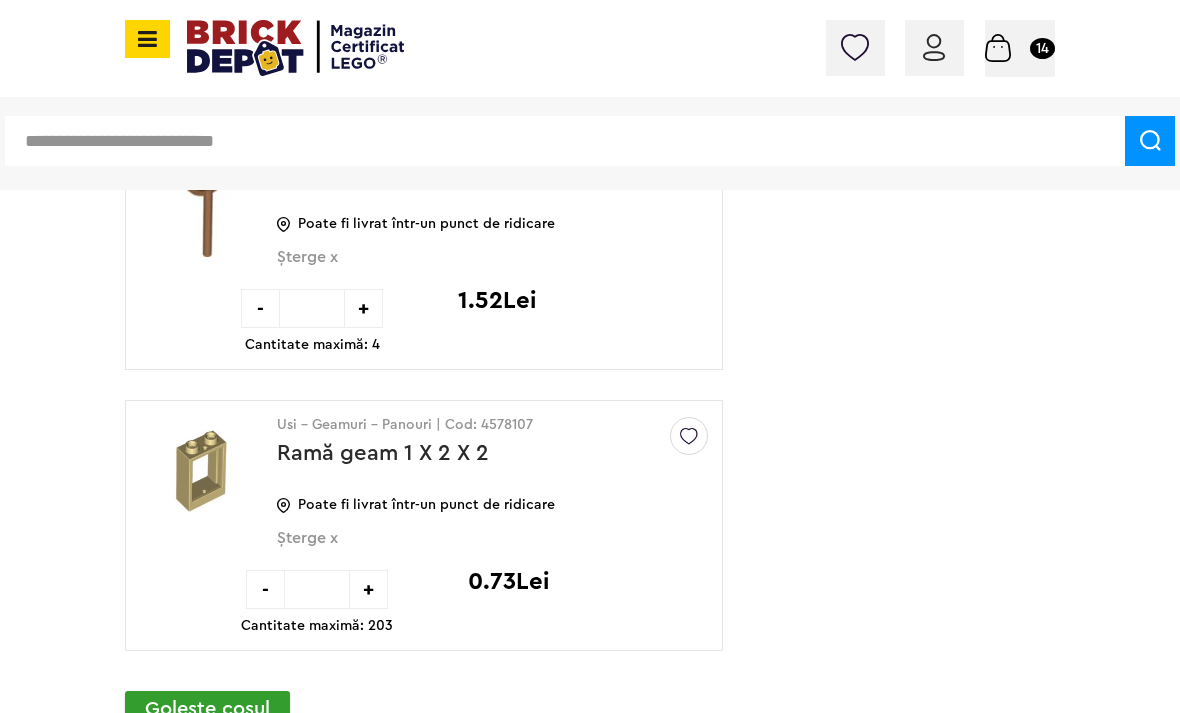 click on "*" at bounding box center (317, 589) 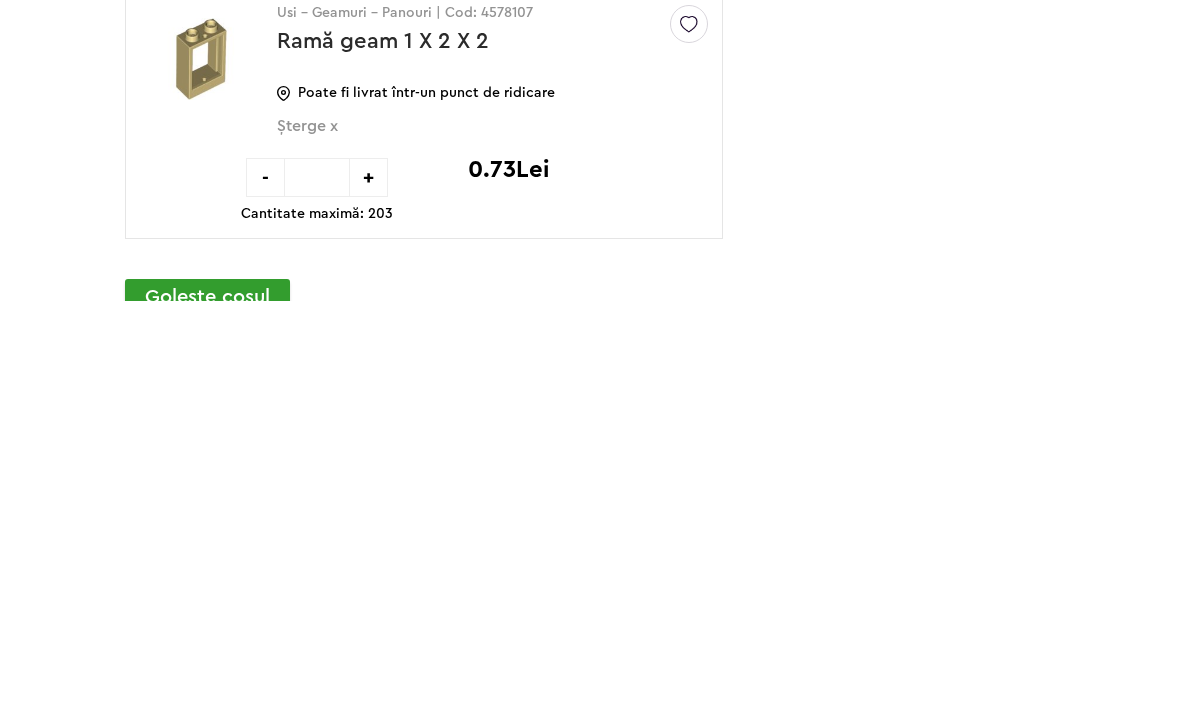 type on "**" 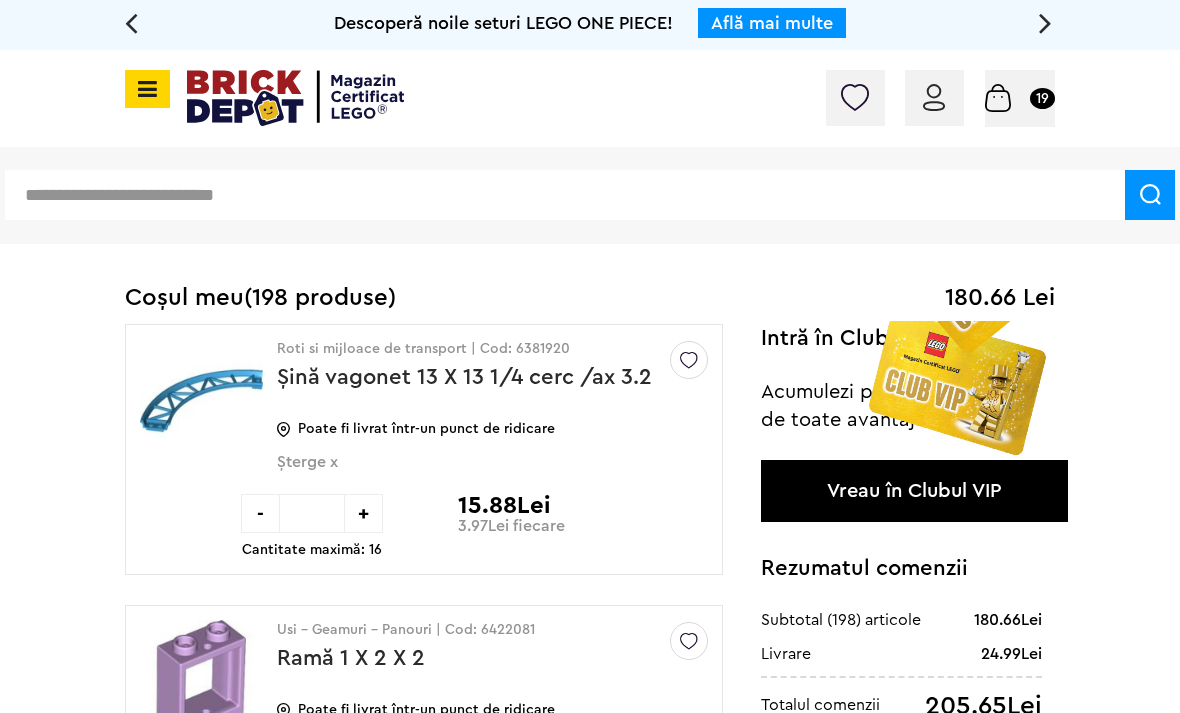 scroll, scrollTop: 0, scrollLeft: 0, axis: both 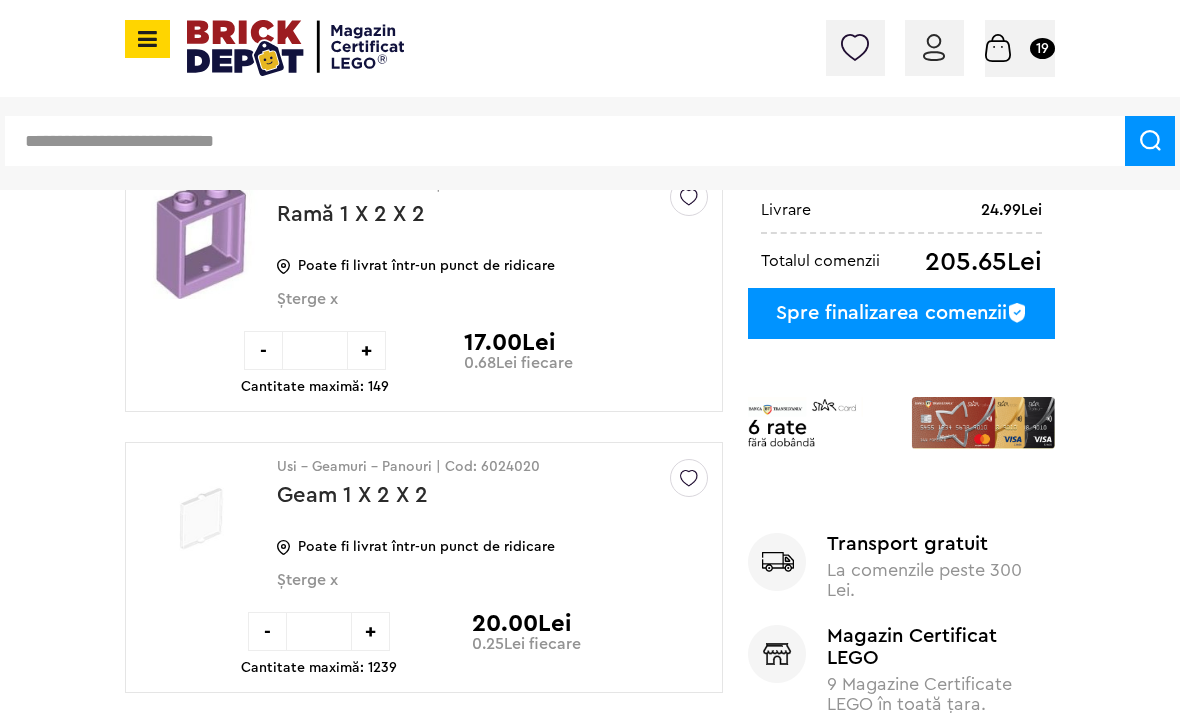 click on "+" at bounding box center (366, 350) 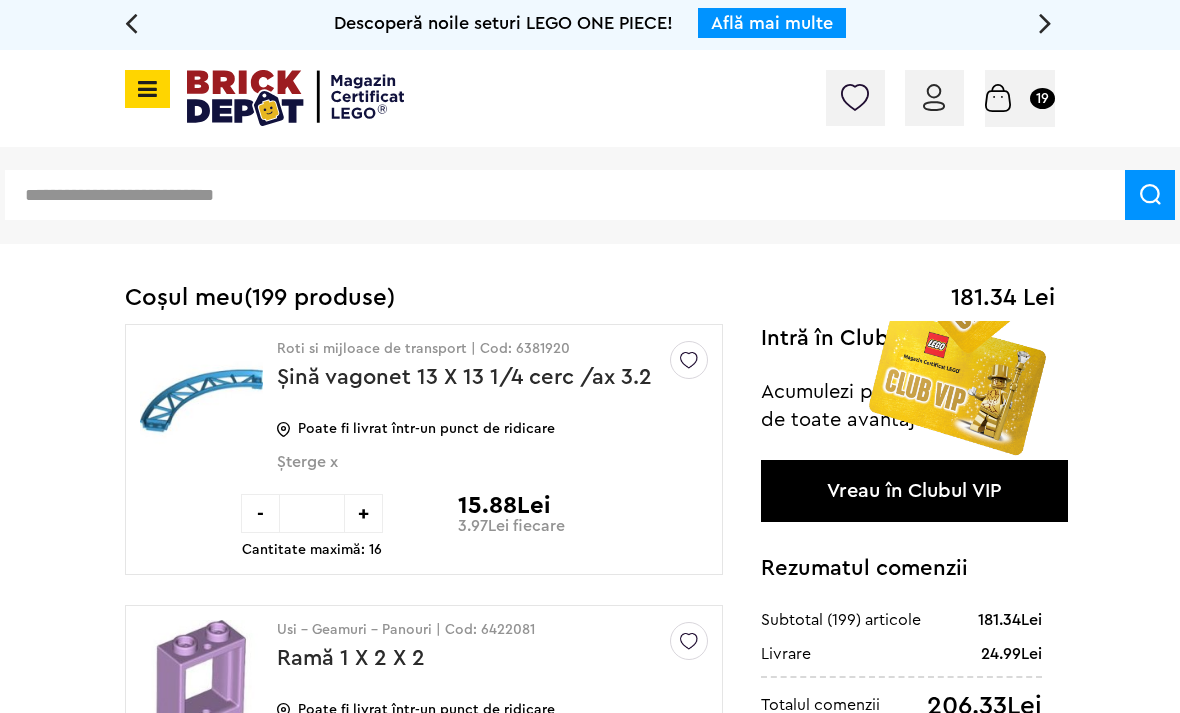 scroll, scrollTop: 0, scrollLeft: 0, axis: both 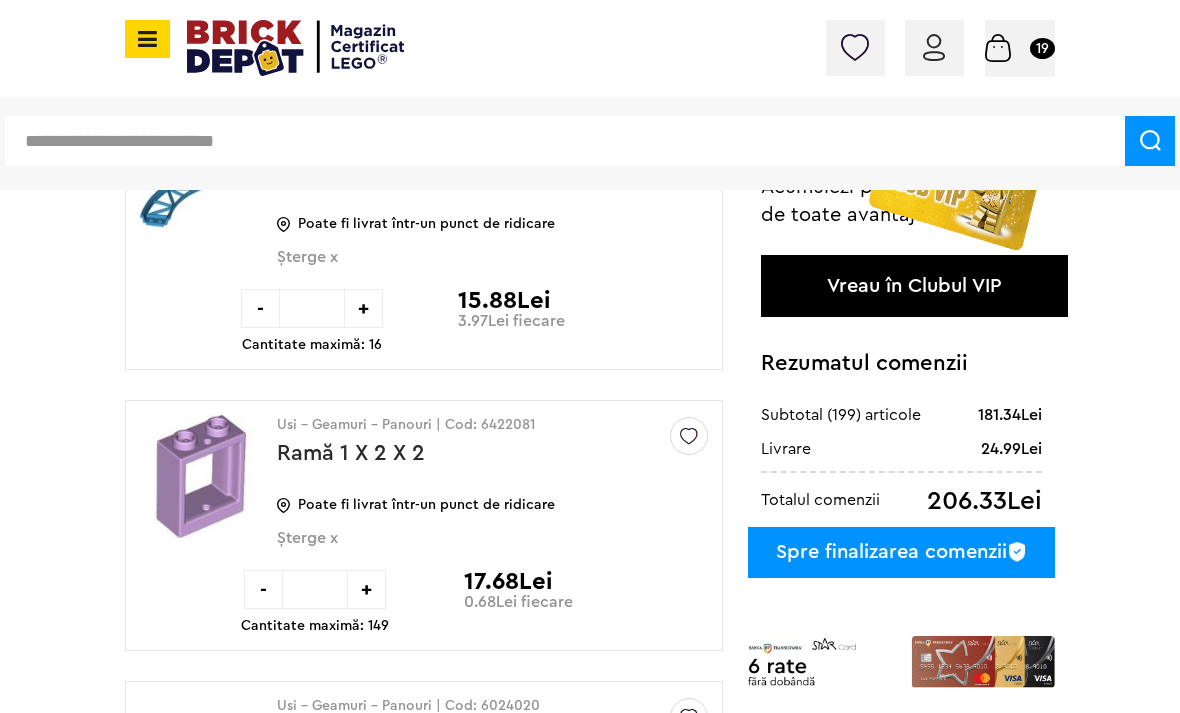 click on "**" at bounding box center (315, 589) 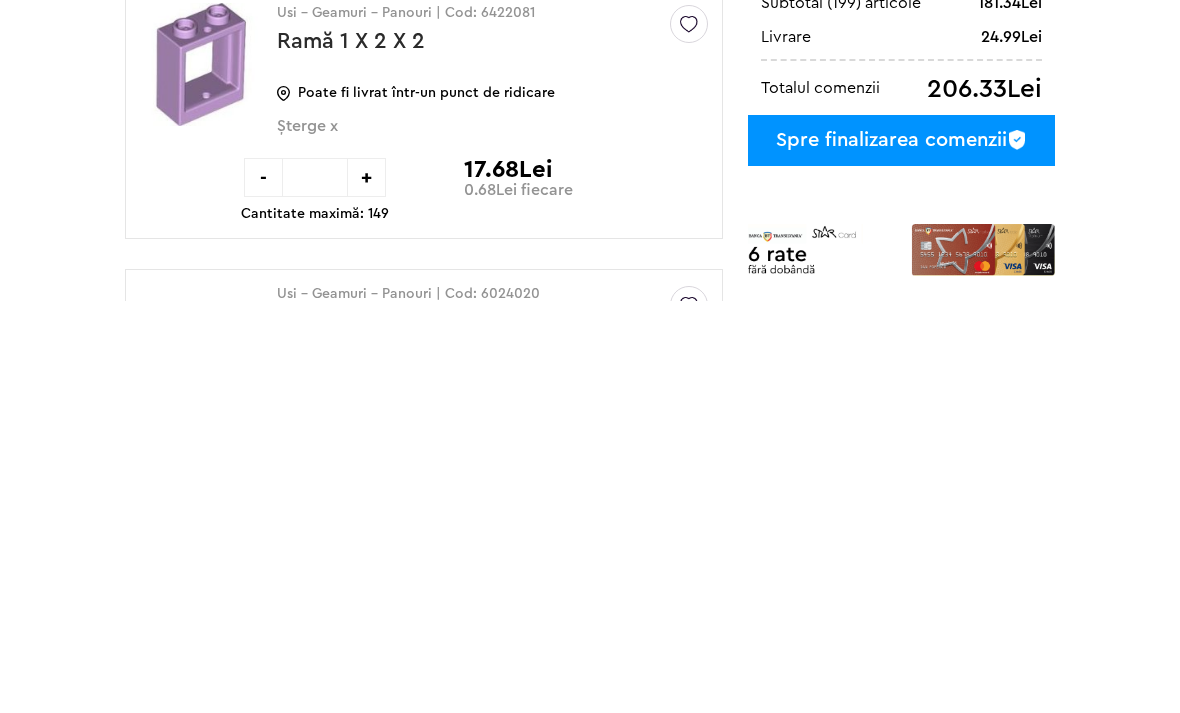 type on "*" 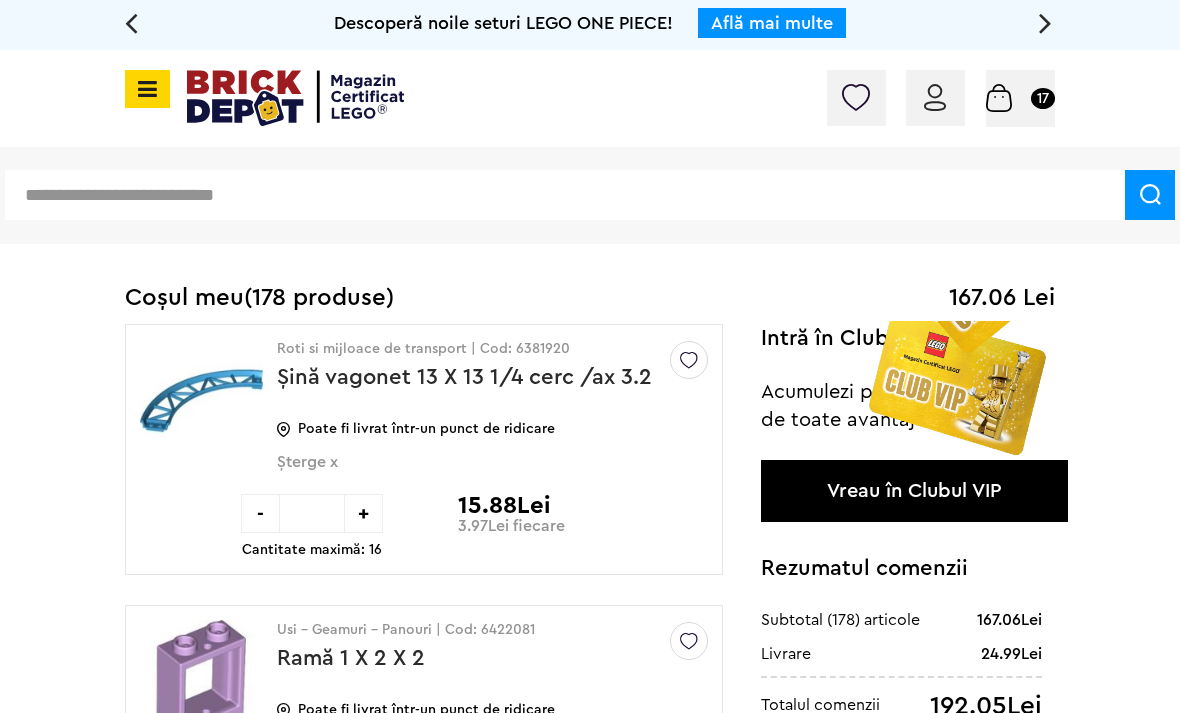 scroll, scrollTop: 0, scrollLeft: 0, axis: both 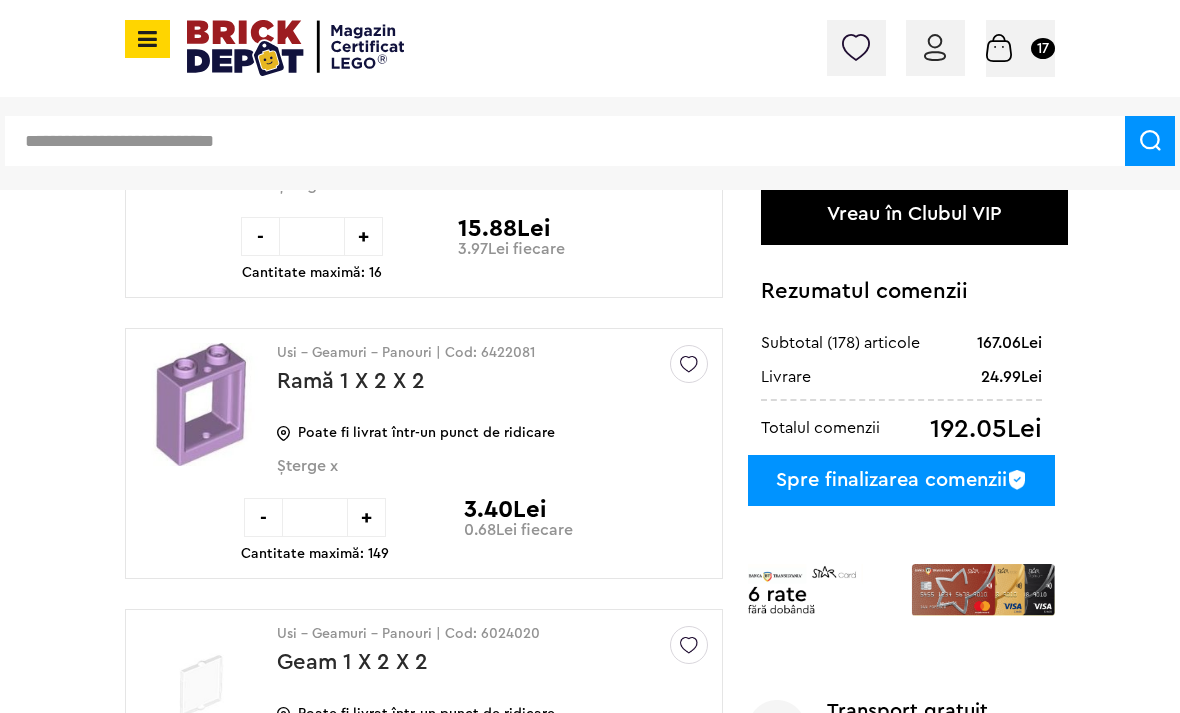 click on "*" at bounding box center [315, 517] 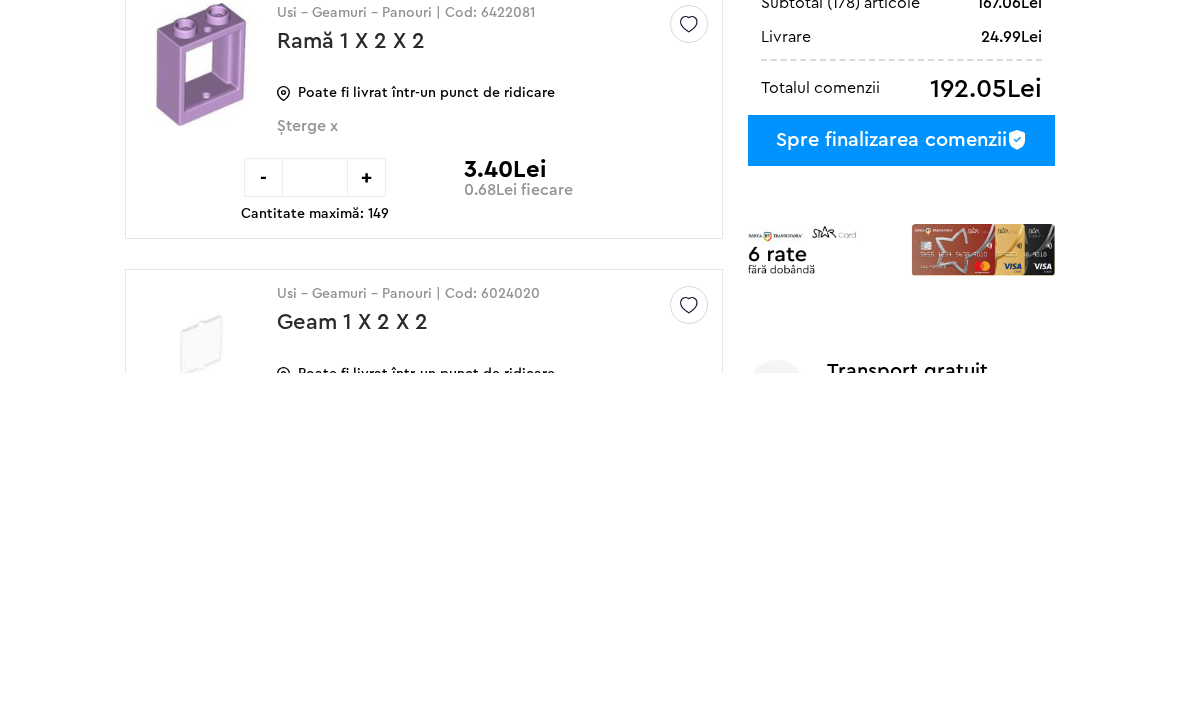 type on "**" 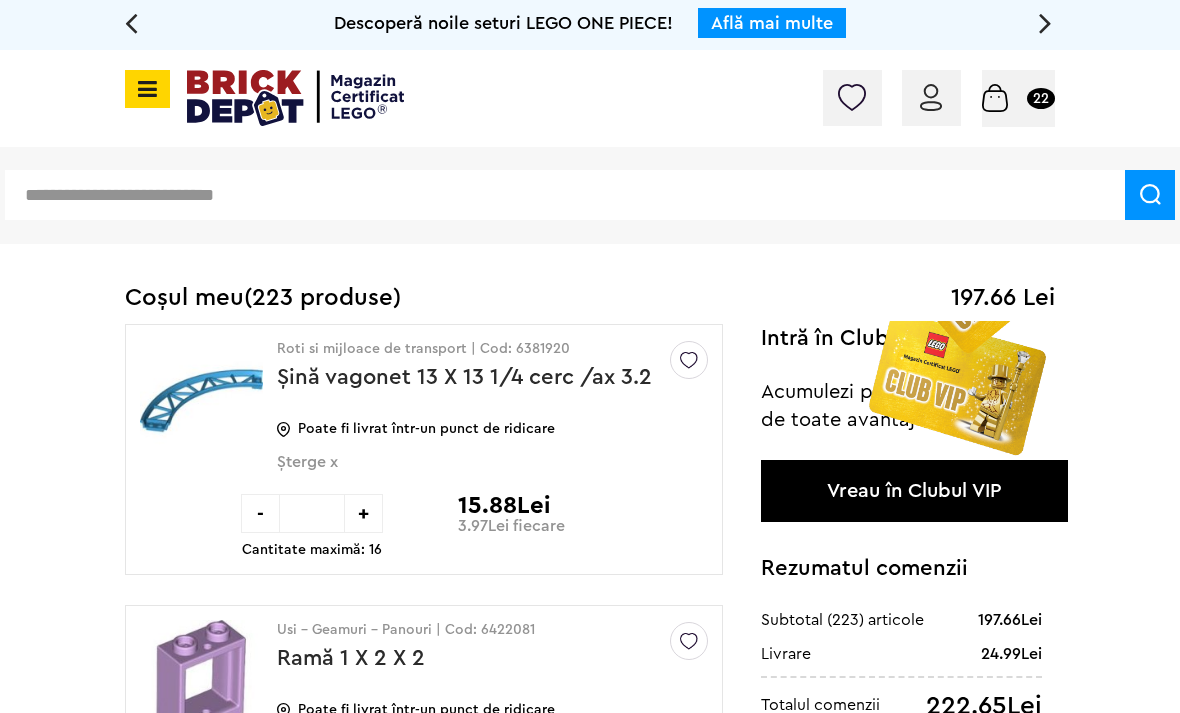 scroll, scrollTop: 0, scrollLeft: 0, axis: both 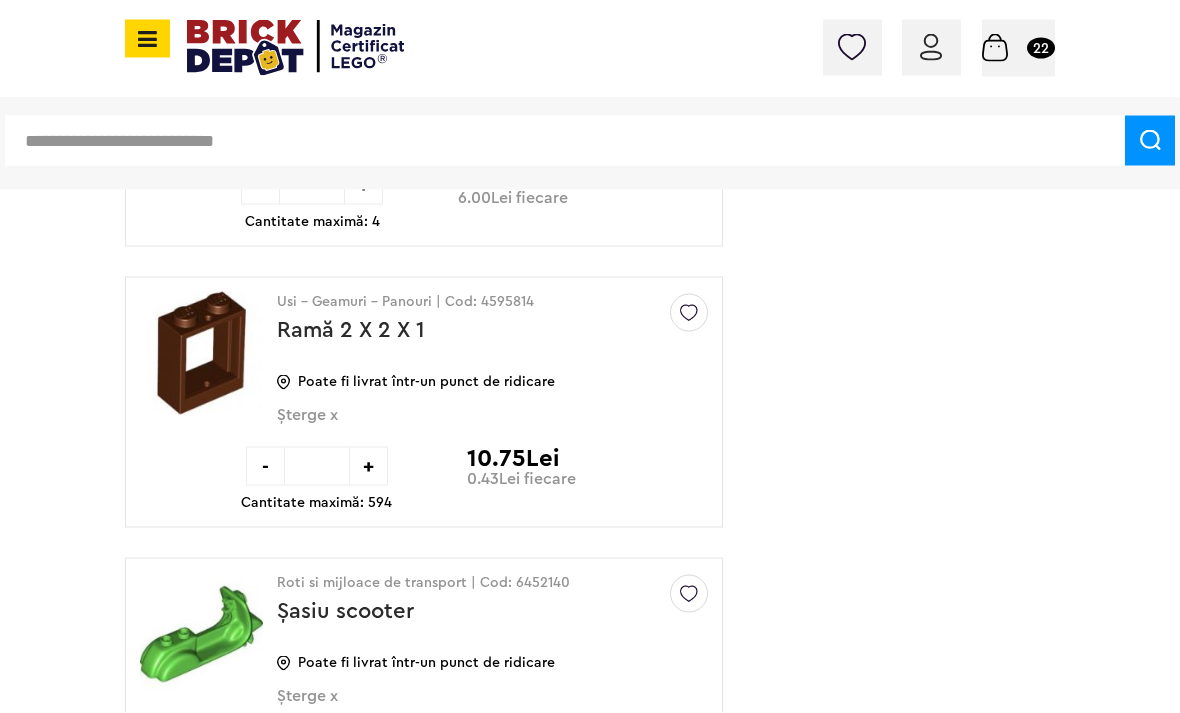 click on "**" at bounding box center [317, 466] 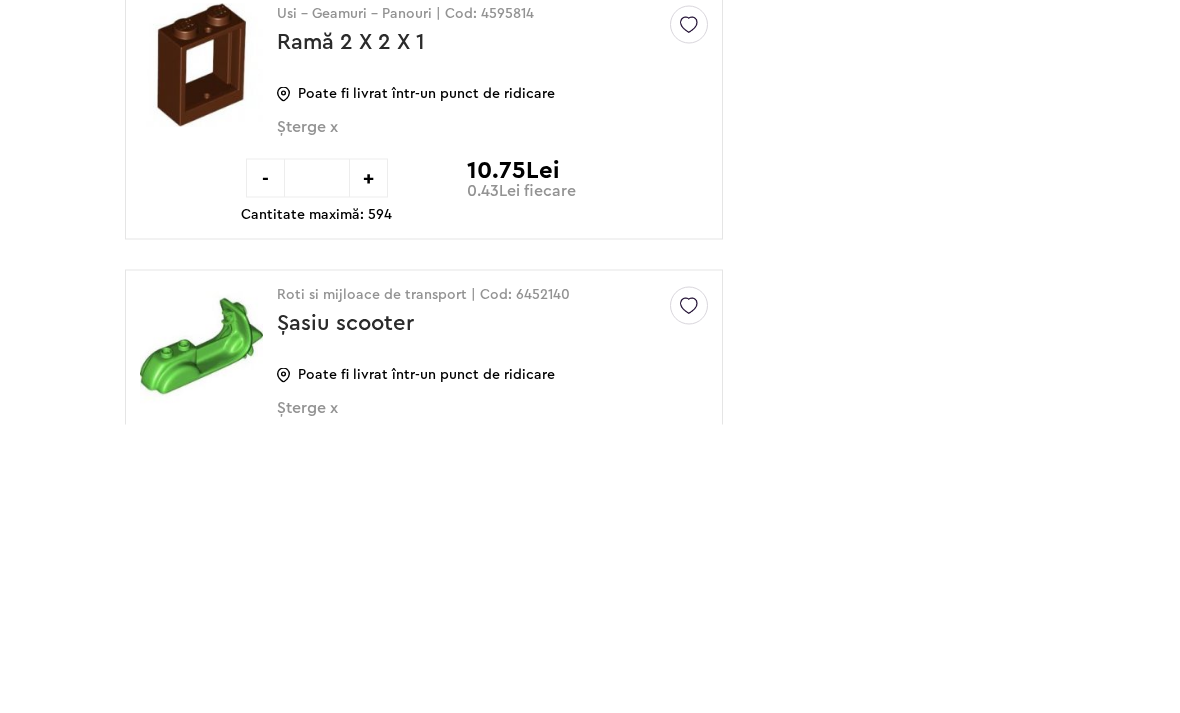 type on "*" 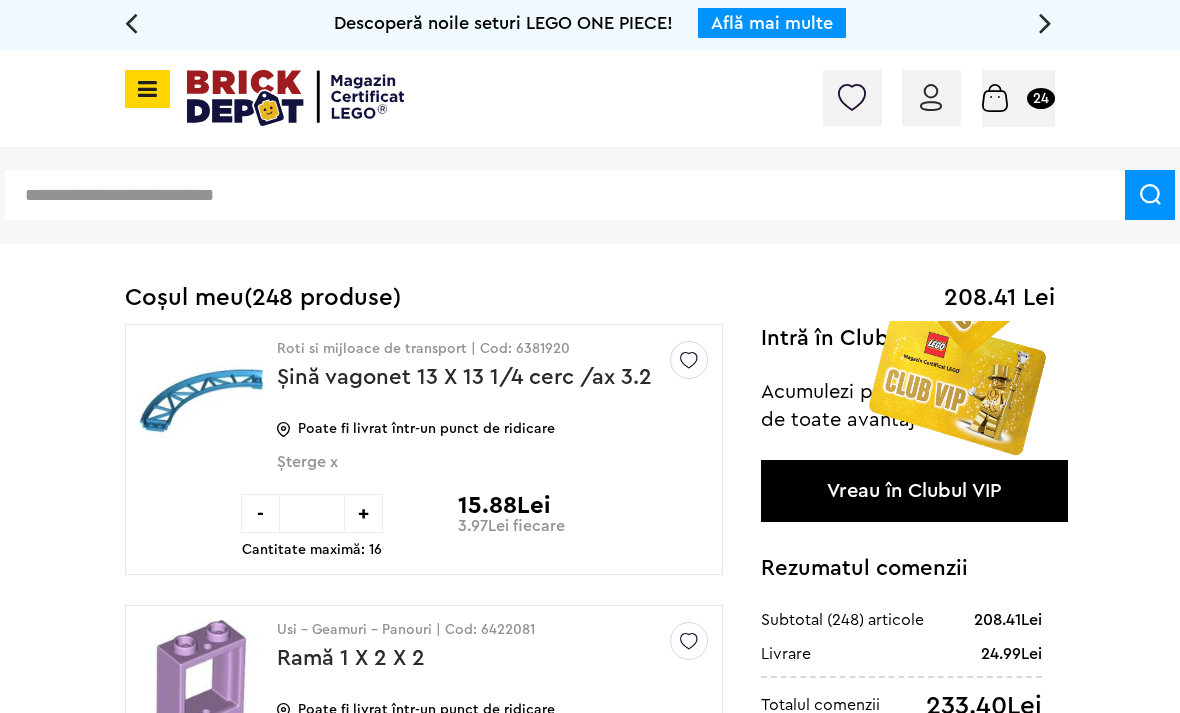 scroll, scrollTop: 0, scrollLeft: 0, axis: both 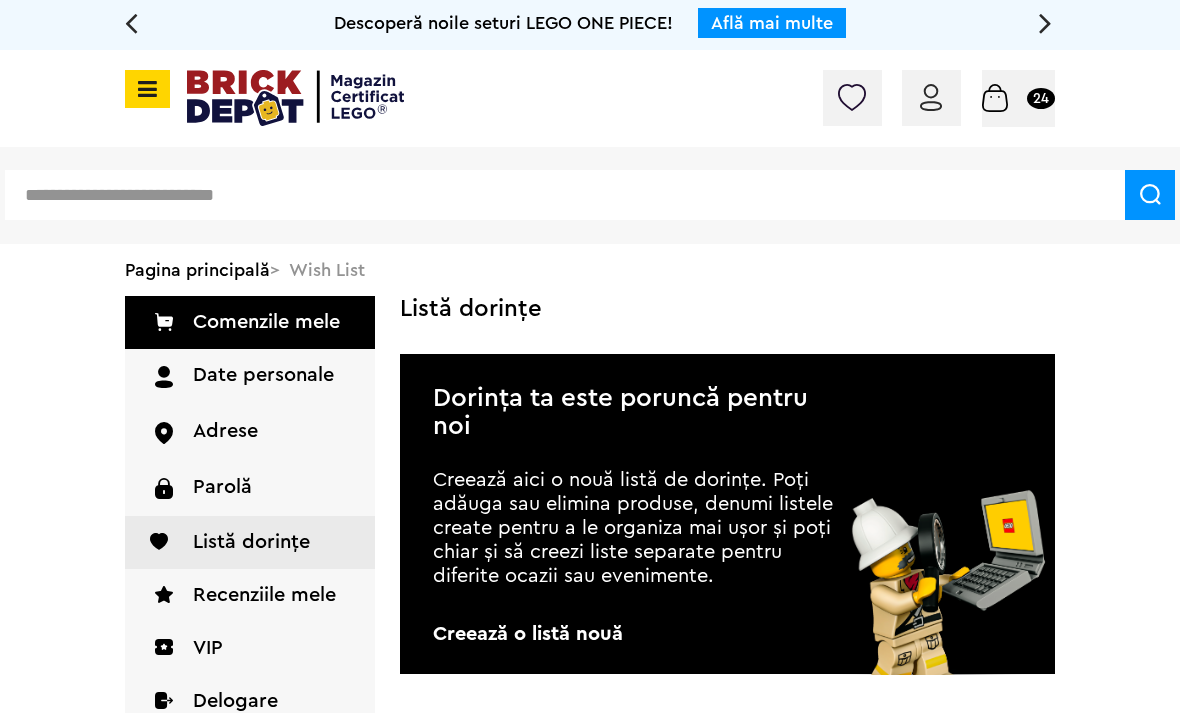 click at bounding box center [144, 89] 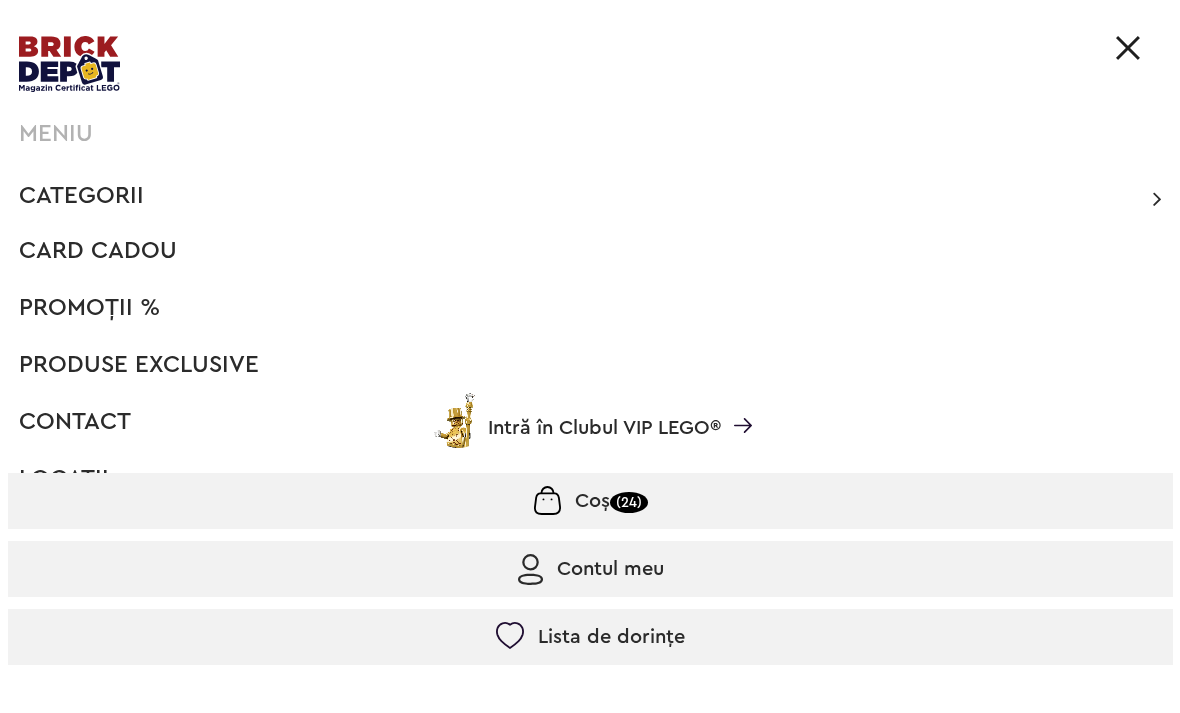 click on "Categorii" at bounding box center (81, 196) 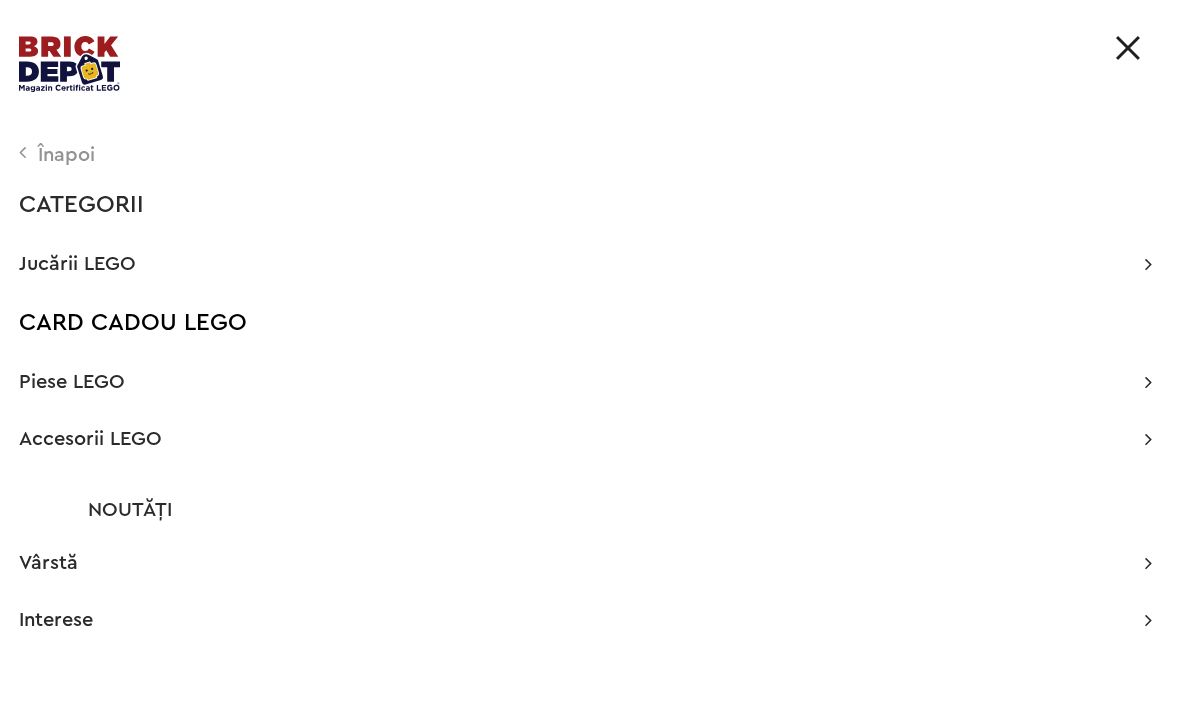 click on "Piese LEGO" at bounding box center [72, 382] 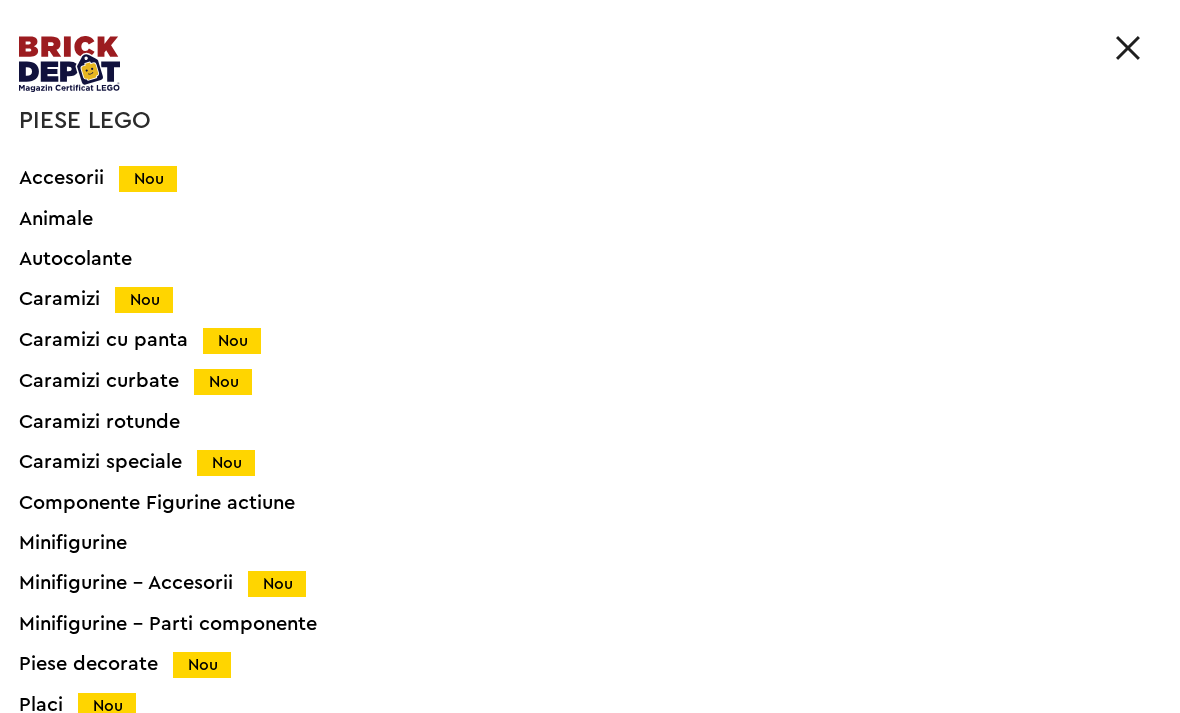 scroll, scrollTop: 198, scrollLeft: 0, axis: vertical 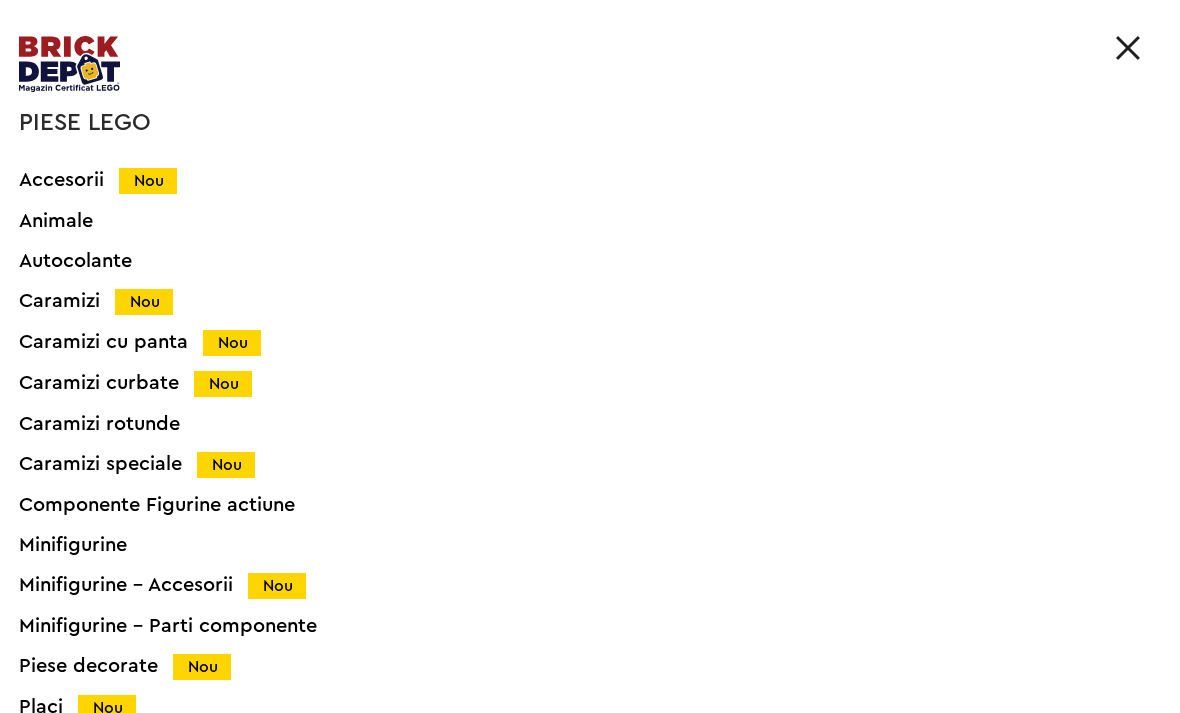 click on "Nou" at bounding box center [148, 181] 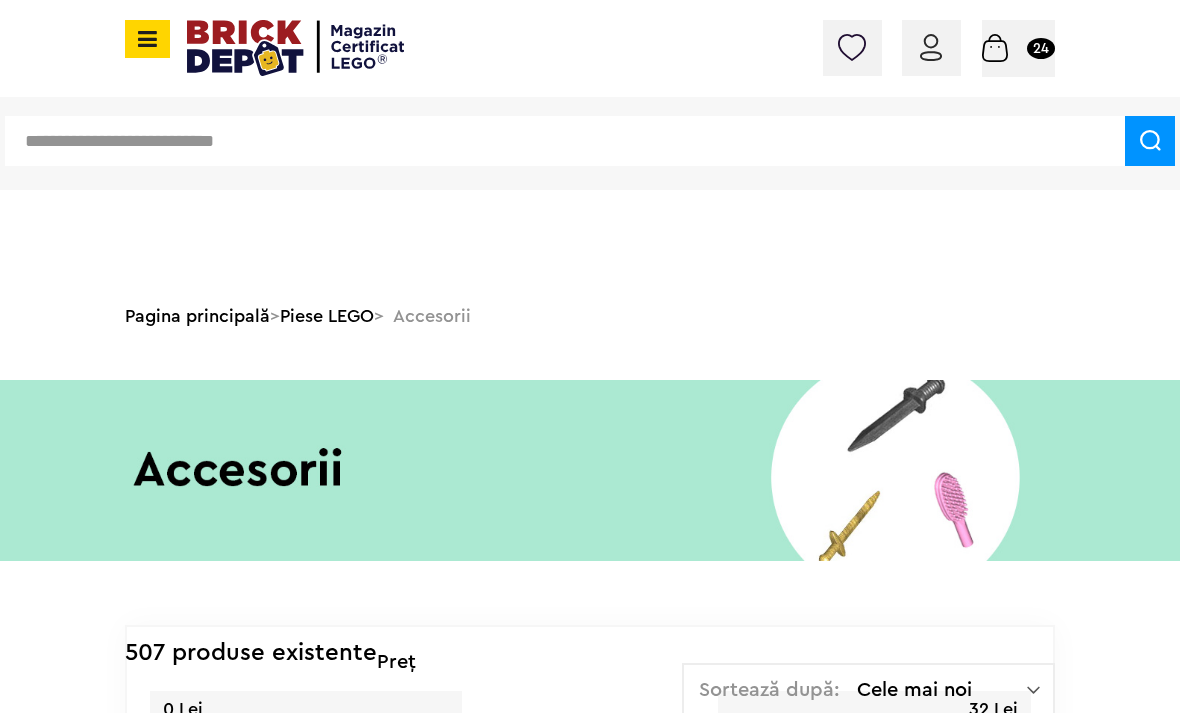 scroll, scrollTop: 288, scrollLeft: 0, axis: vertical 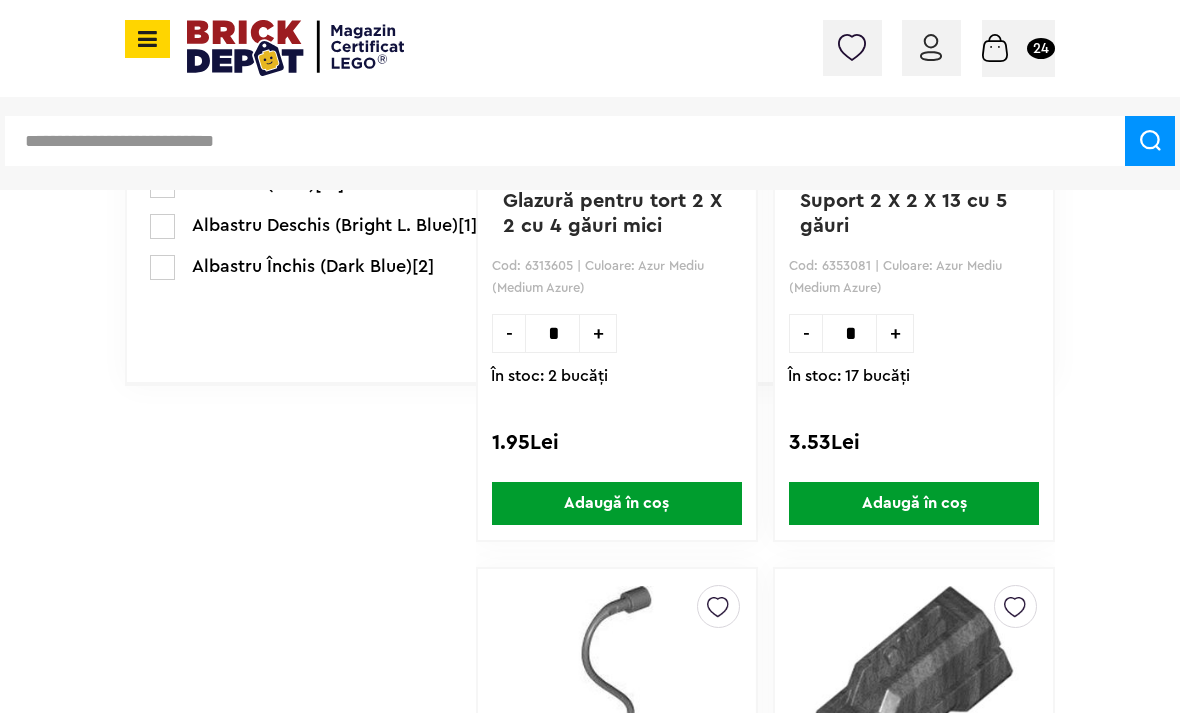 click on "Adaugă în coș" at bounding box center [617, 503] 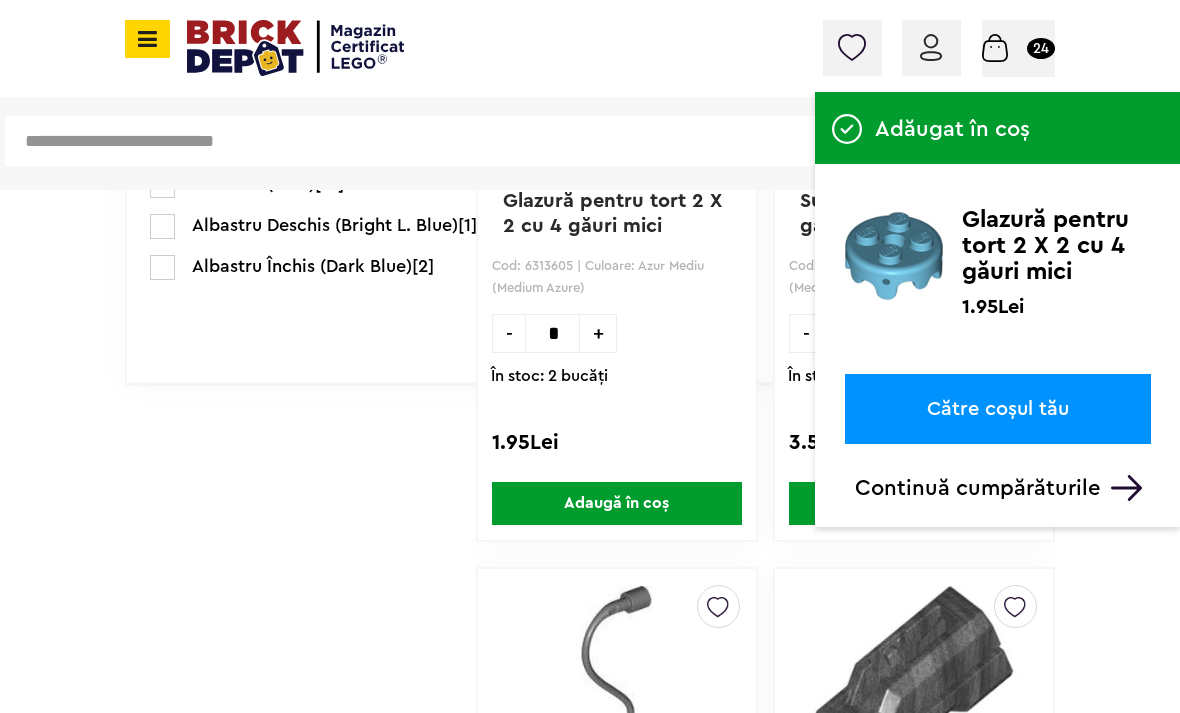 click on "Continuă cumpărăturile" at bounding box center (1003, 488) 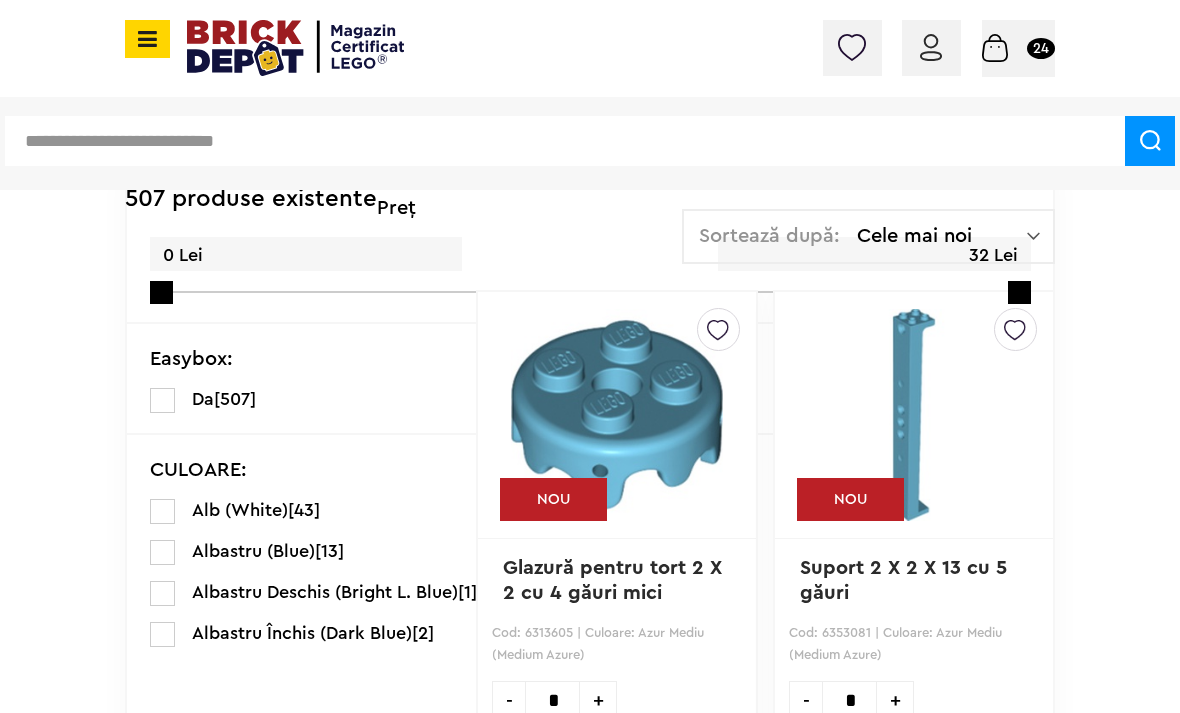 scroll, scrollTop: 458, scrollLeft: 0, axis: vertical 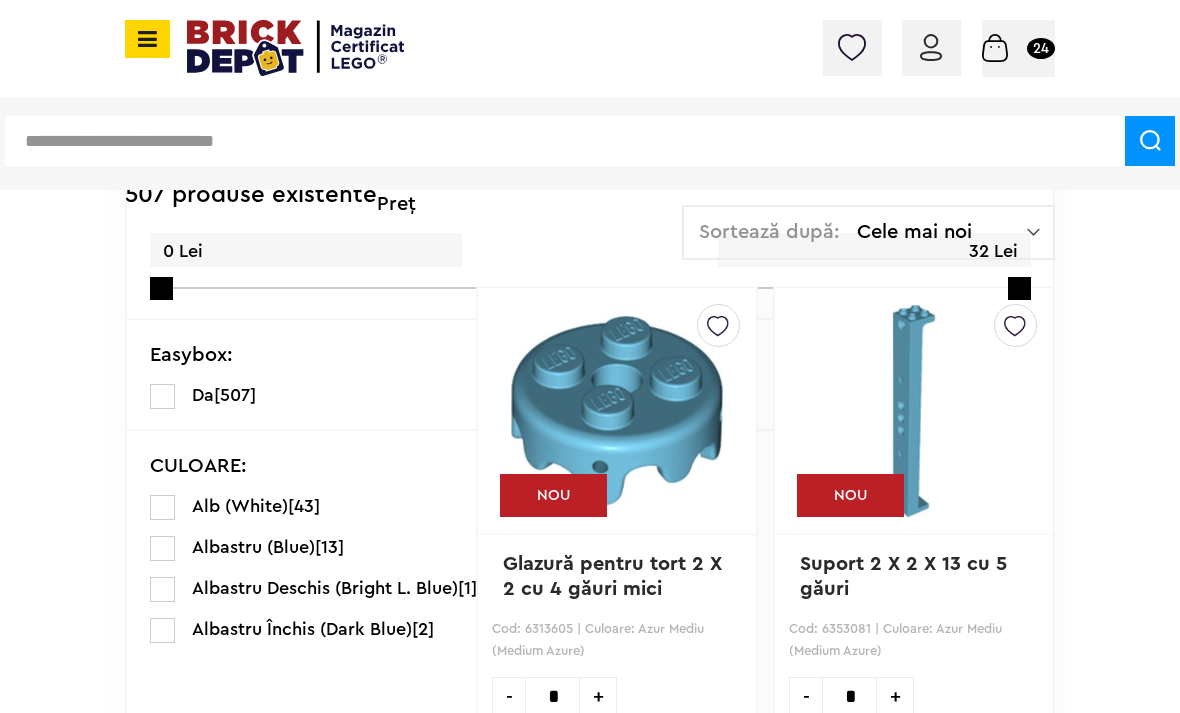 click at bounding box center (718, 321) 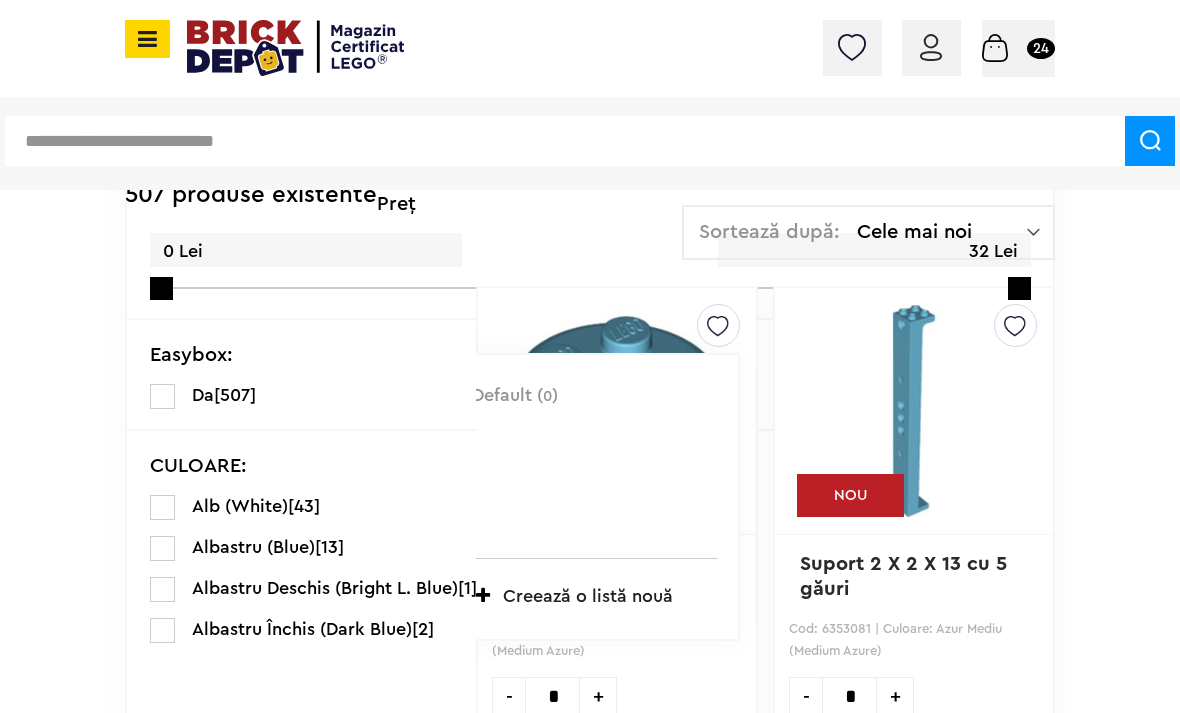 click at bounding box center [718, 321] 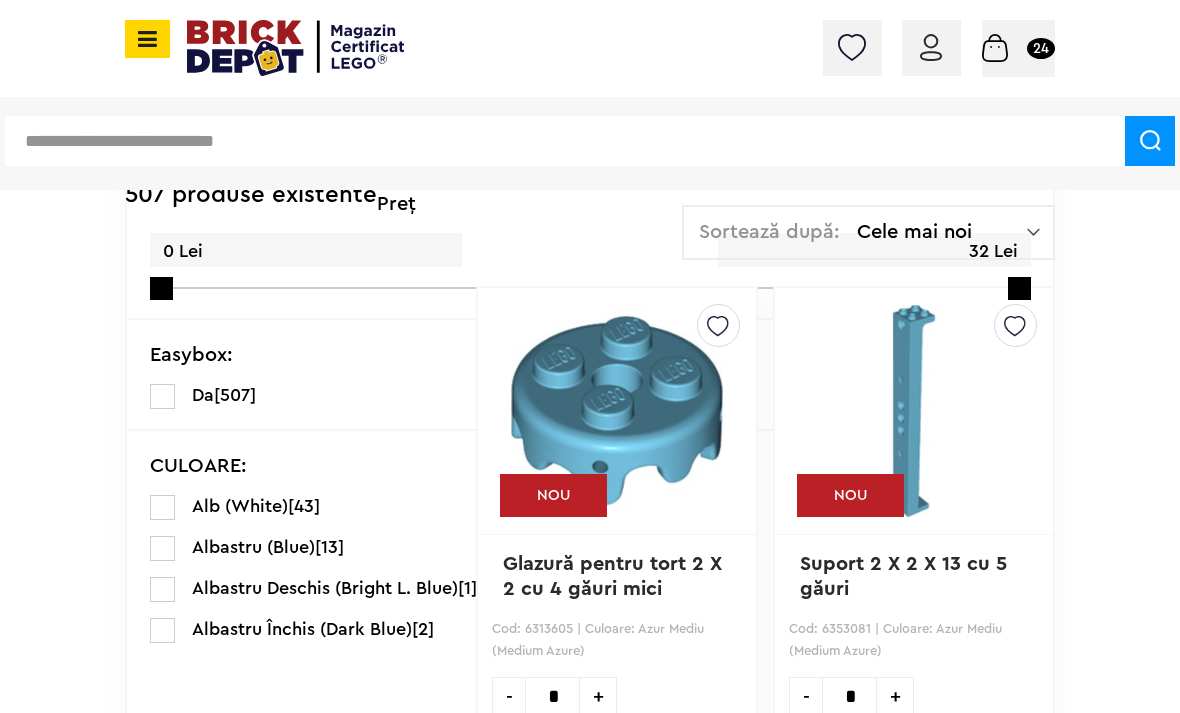 click at bounding box center [718, 321] 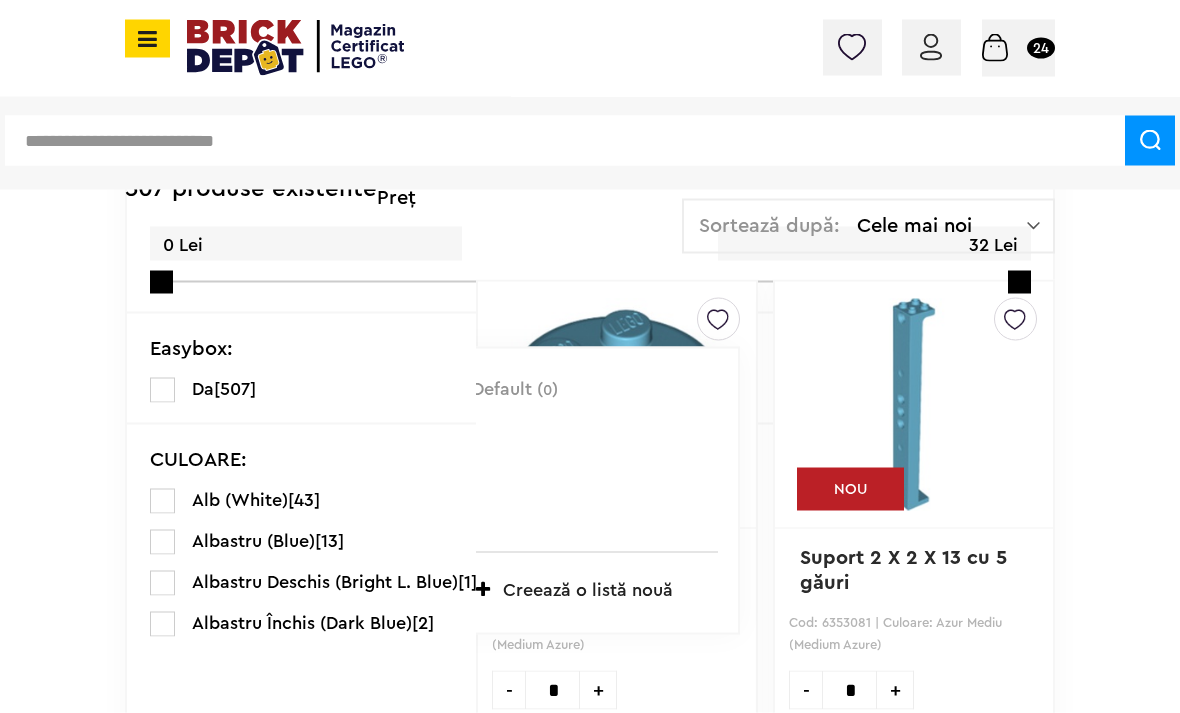 scroll, scrollTop: 465, scrollLeft: 0, axis: vertical 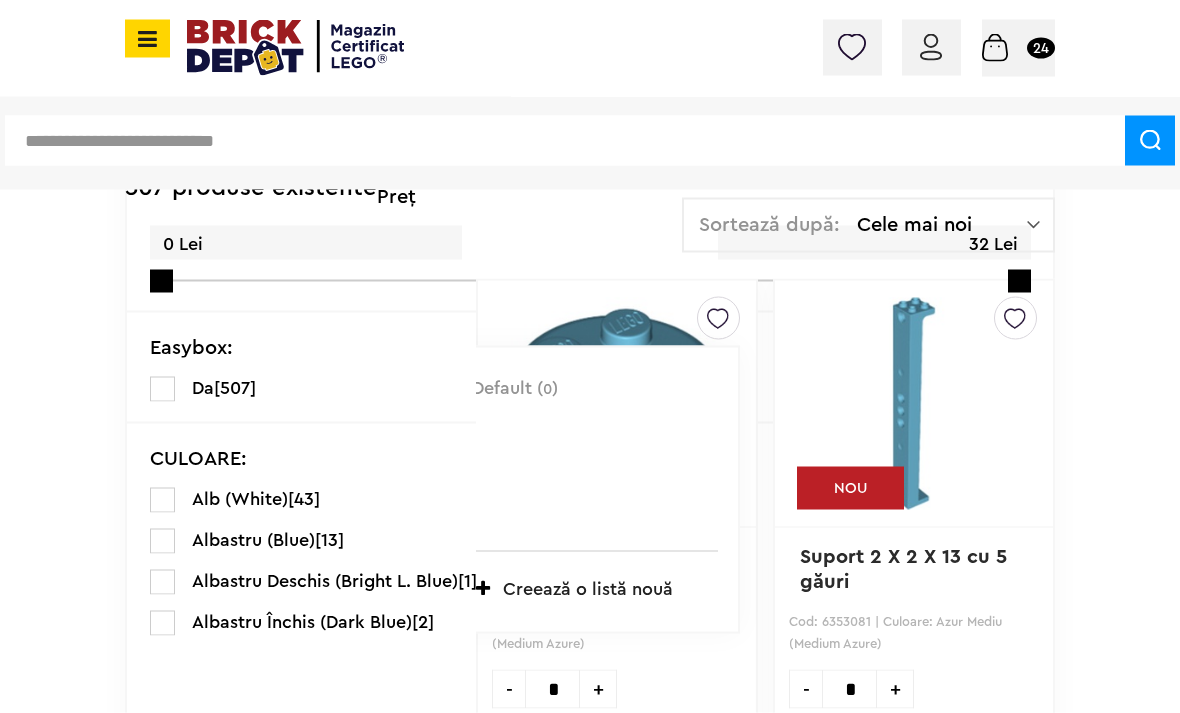 click at bounding box center [718, 314] 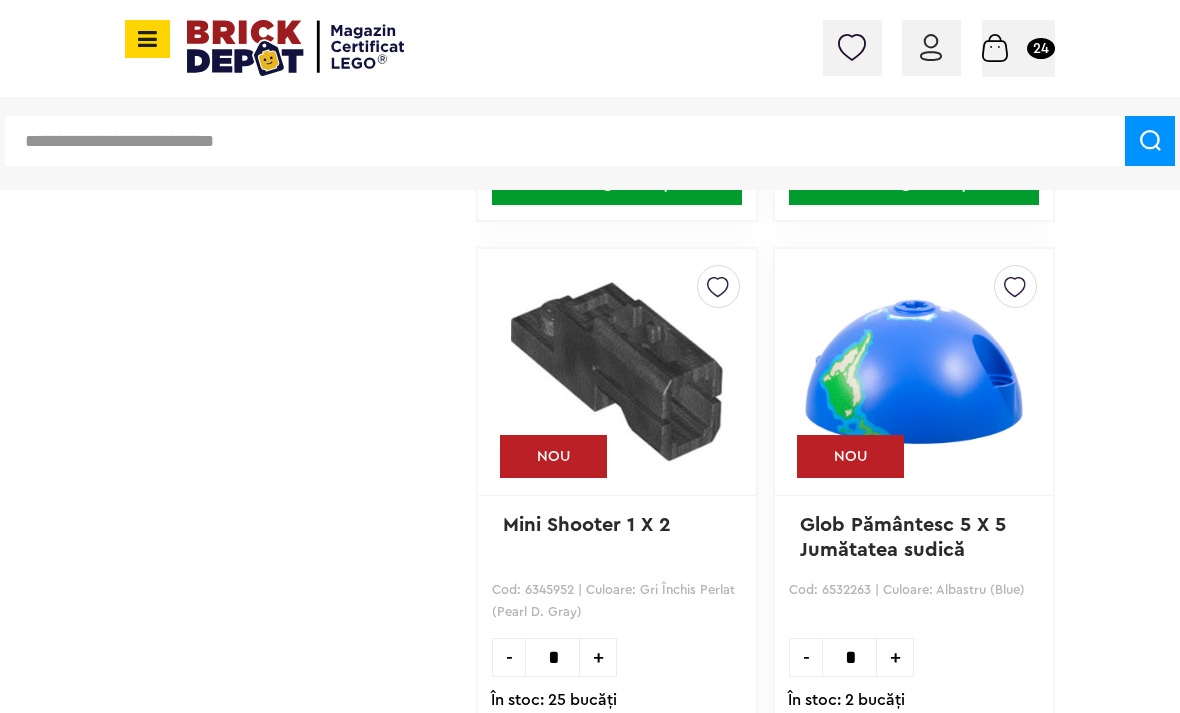 scroll, scrollTop: 2411, scrollLeft: 0, axis: vertical 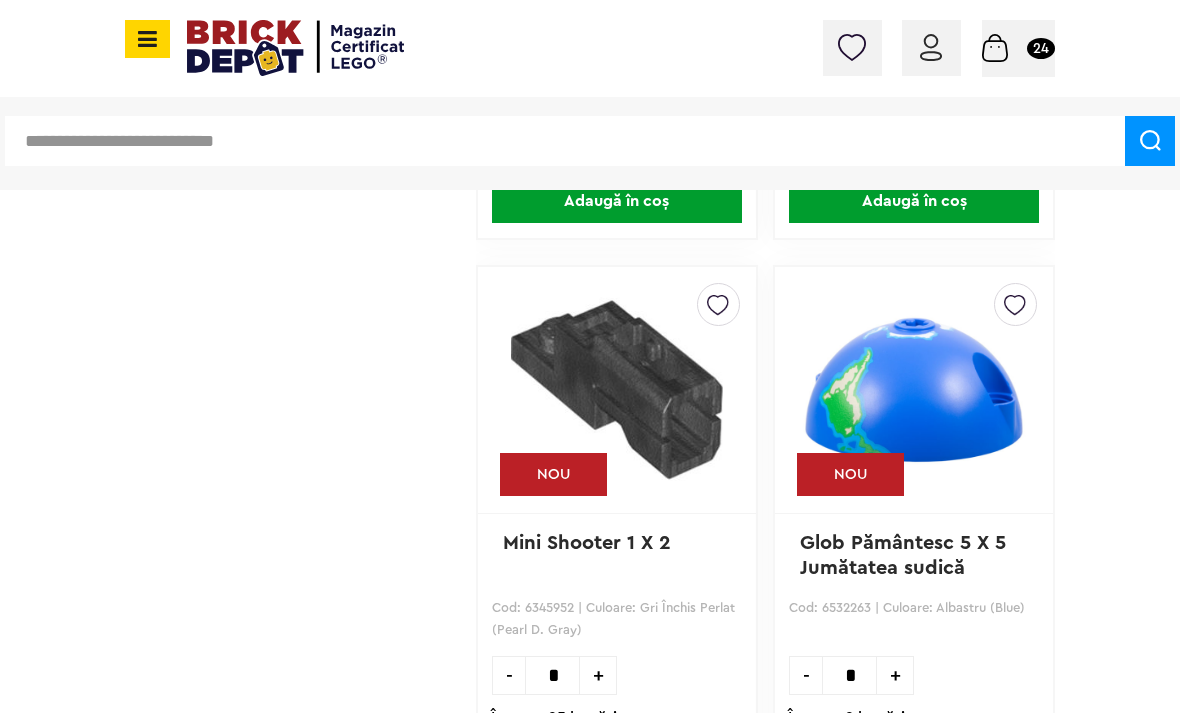 click at bounding box center (1015, 300) 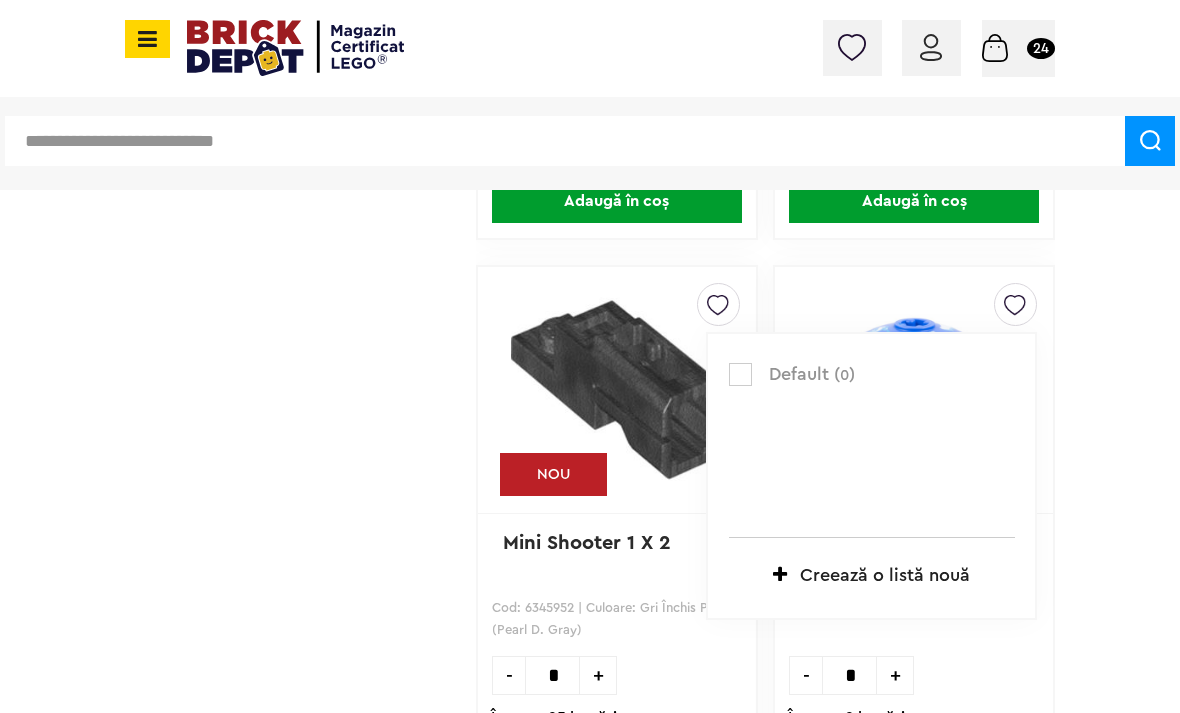 click on "Creează o listă nouă" at bounding box center (872, 562) 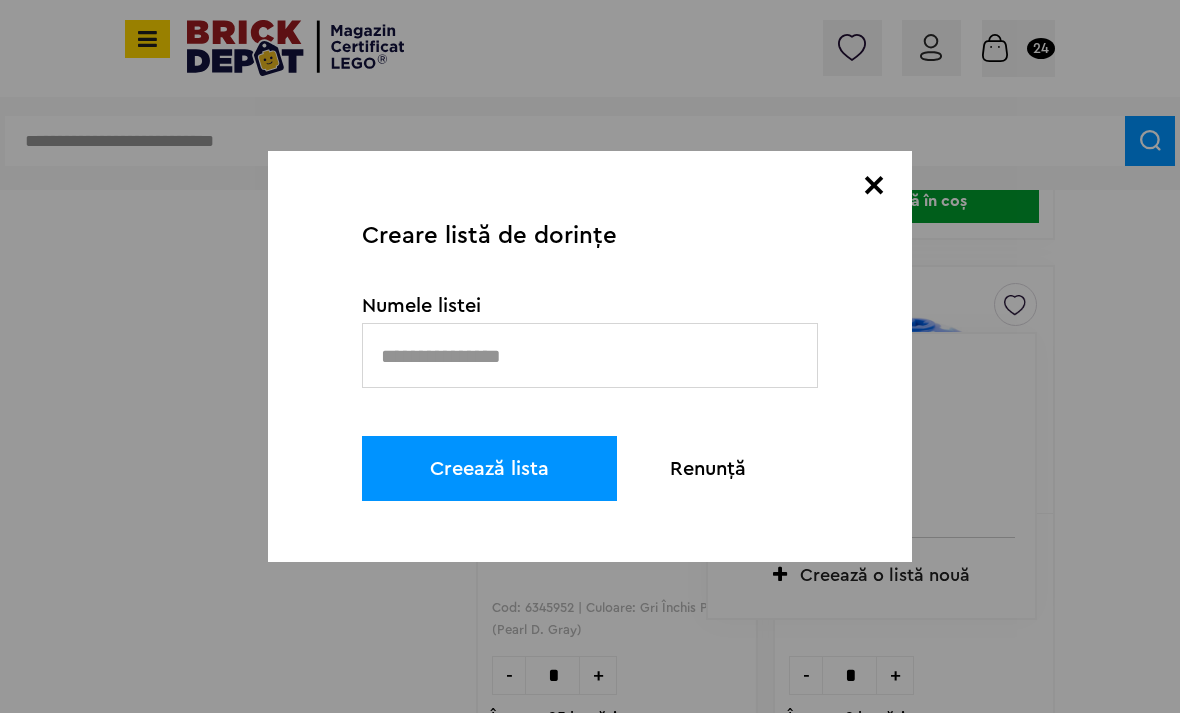 click on "×" at bounding box center [874, 186] 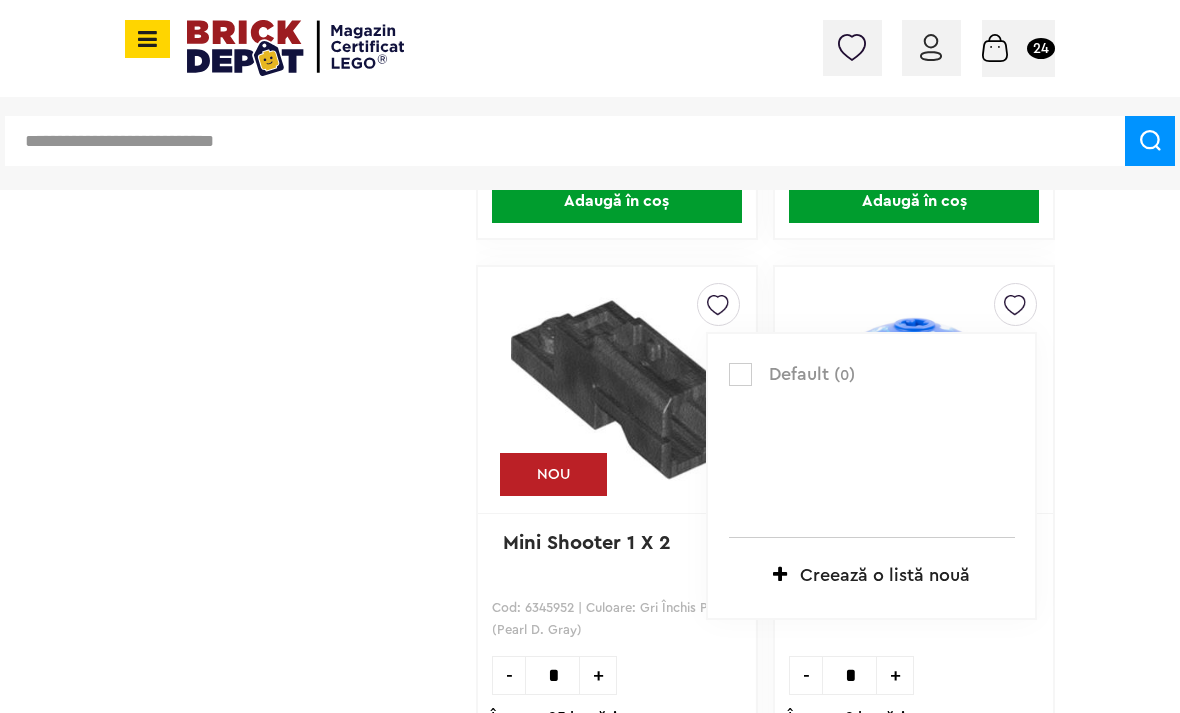 click on "Default ( 0 ) Creează o listă nouă NOU" at bounding box center [914, 390] 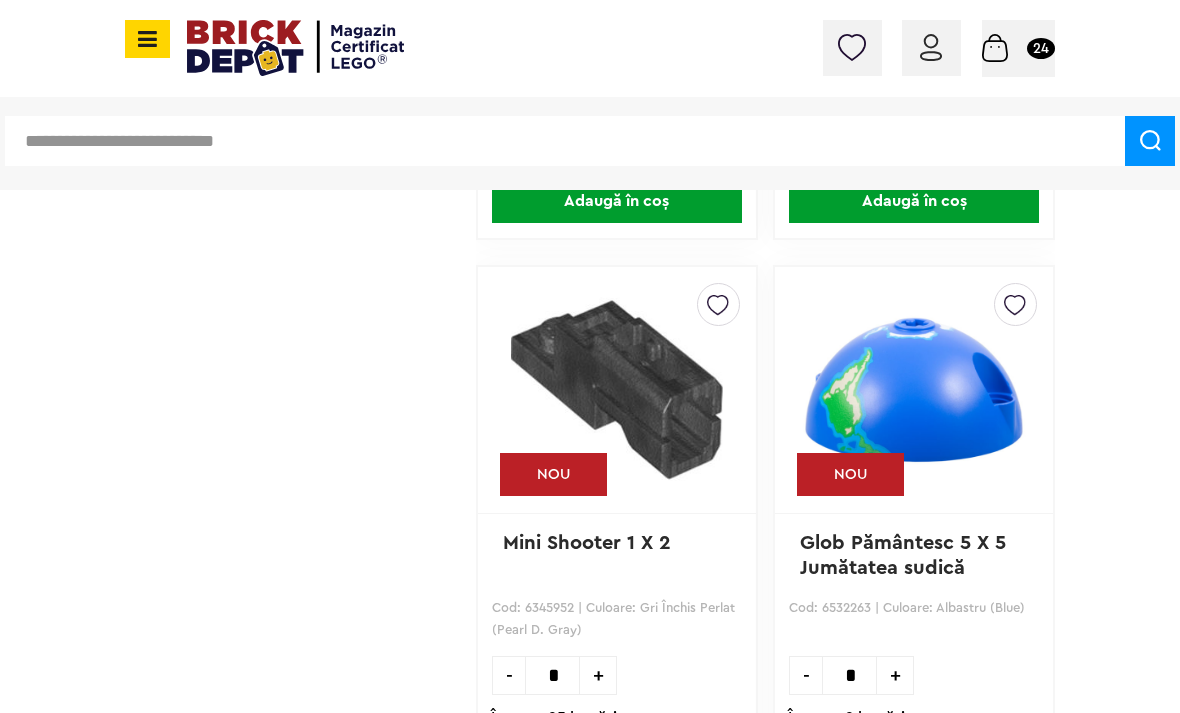 click on "Descoperă noile seturi LEGO ONE PIECE! Află mai multe Descoperă noile seturi LEGO ONE PIECE! Află mai multe Descoperă noile seturi LEGO ONE PIECE! Află mai multe
Contul meu
Contul meu
Comenzile mele
Date personale
Adrese
Parolă
Listă dorințe
Recenziile mele
VIP
Delogare
Coș   24
CATEGORII
Jucării LEGO
Card Cadou LEGO Animal Crossing Nou Architecture Nou Art Bluey Brickheadz Nou City Classic Colecția Botanică Nou Creator Nou DC Super Heroes Nou Disney DOTS DREAMZzz DUPLO Education Fortnite Nou Nou" at bounding box center [590, 2600] 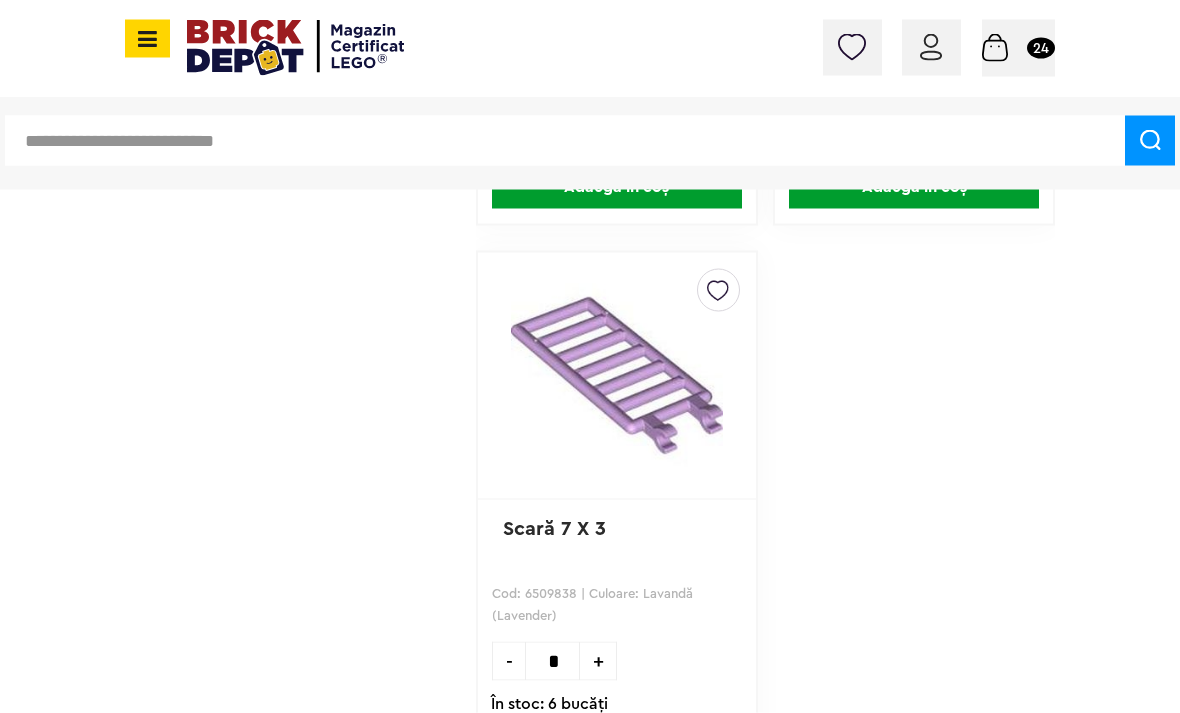 click at bounding box center (718, 286) 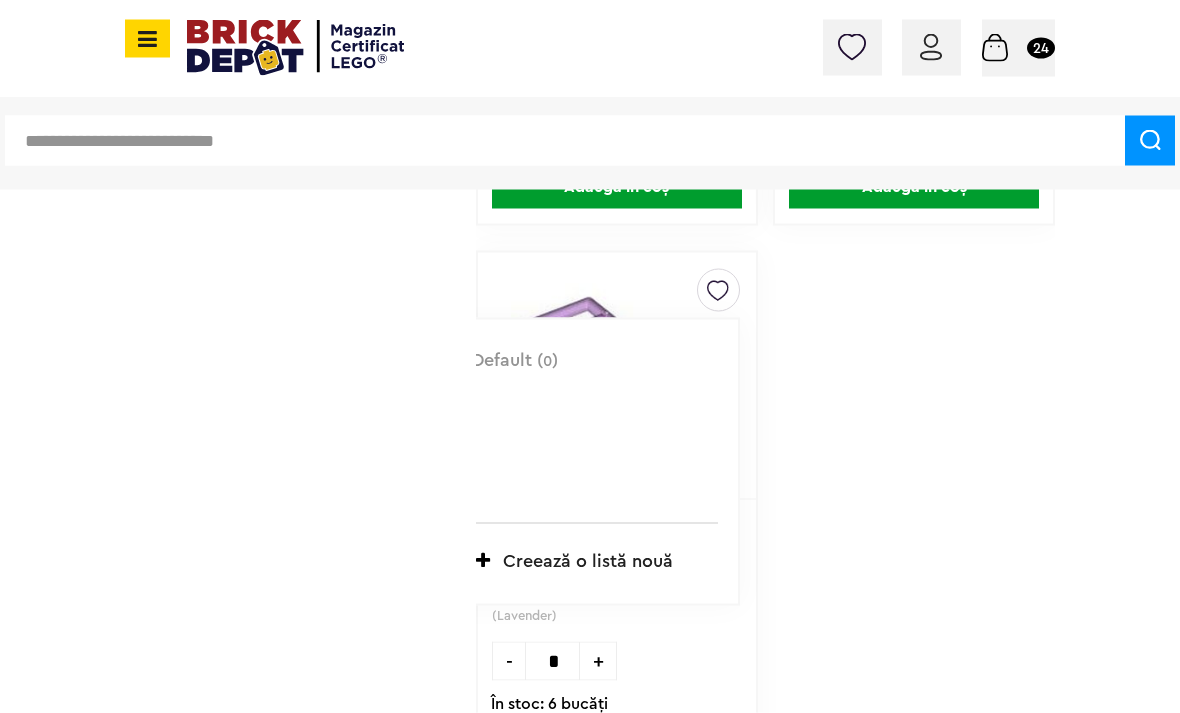 scroll, scrollTop: 8866, scrollLeft: 0, axis: vertical 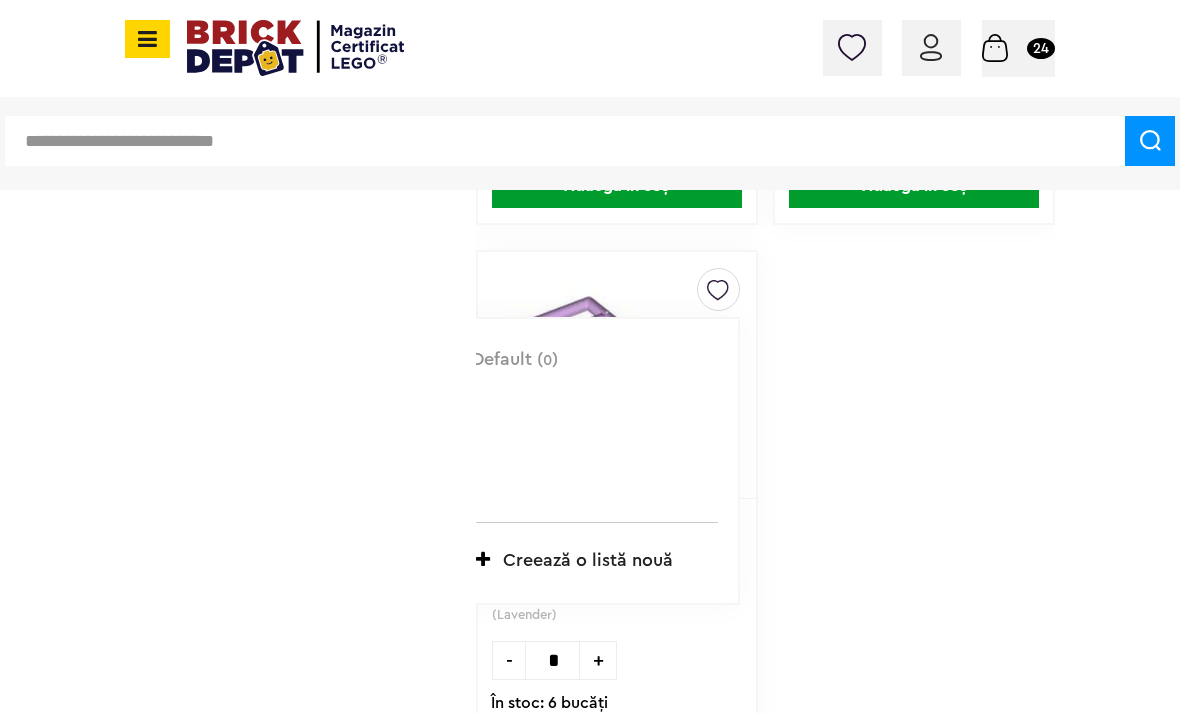 click at bounding box center [718, 285] 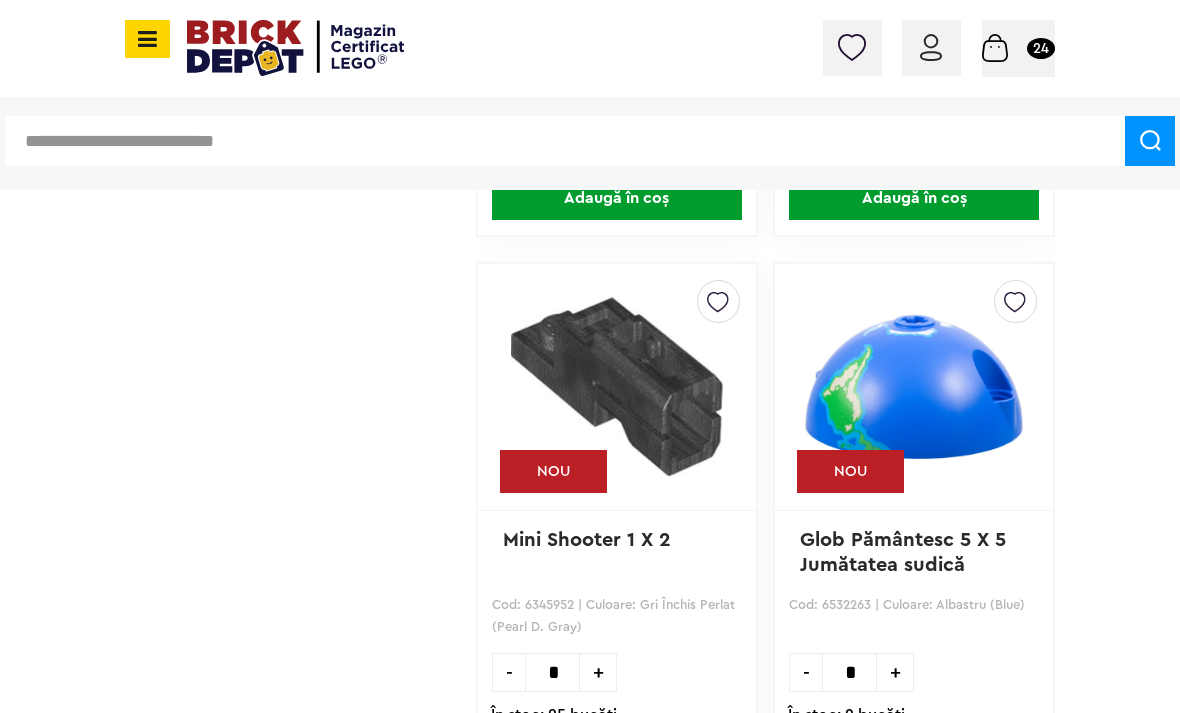 scroll, scrollTop: 2408, scrollLeft: 0, axis: vertical 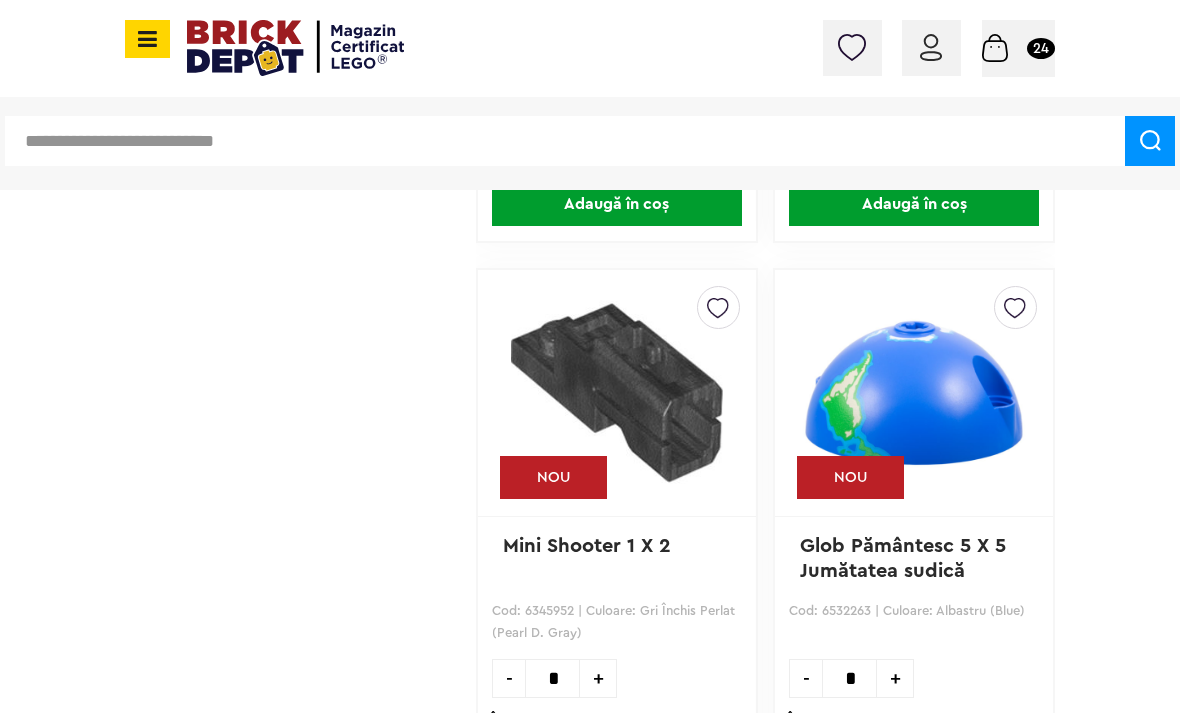 click at bounding box center (1015, 303) 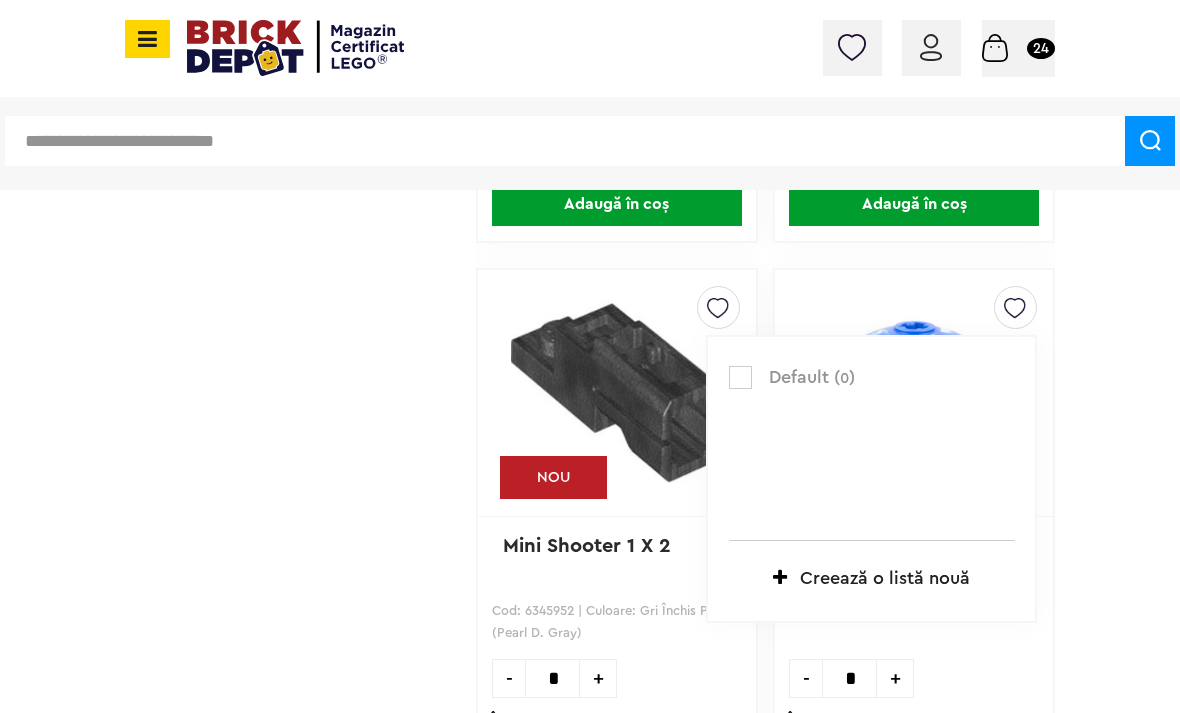 click at bounding box center (740, 377) 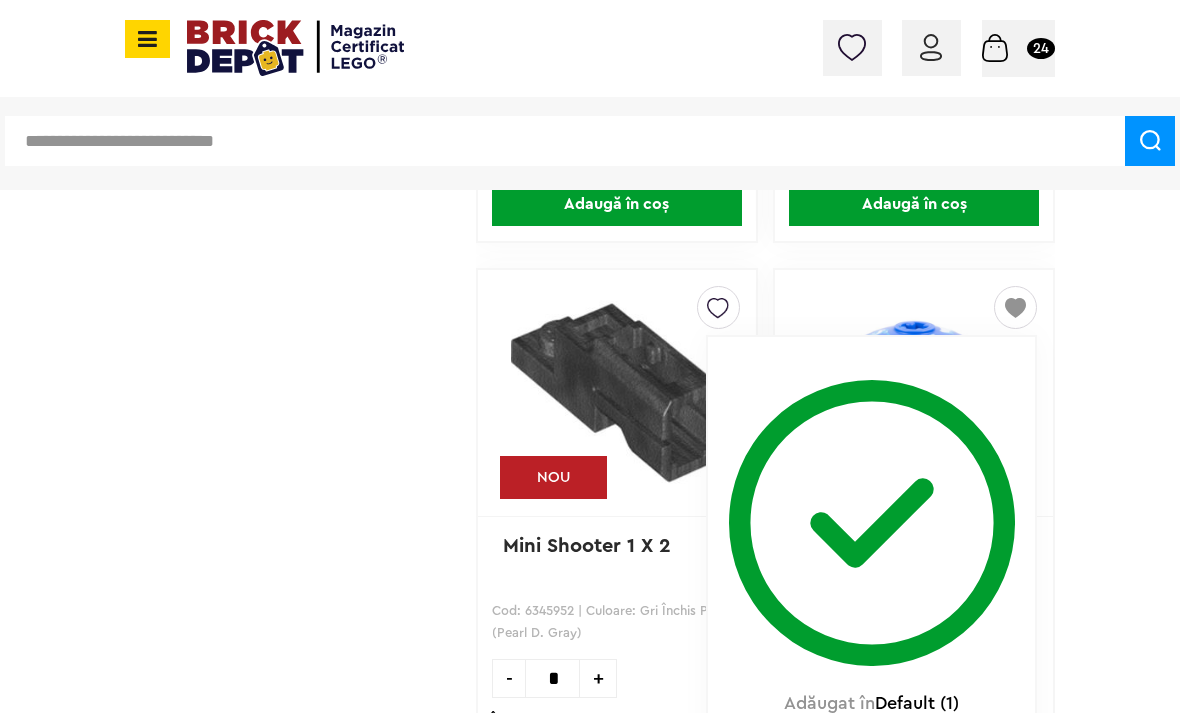 click at bounding box center [1015, 303] 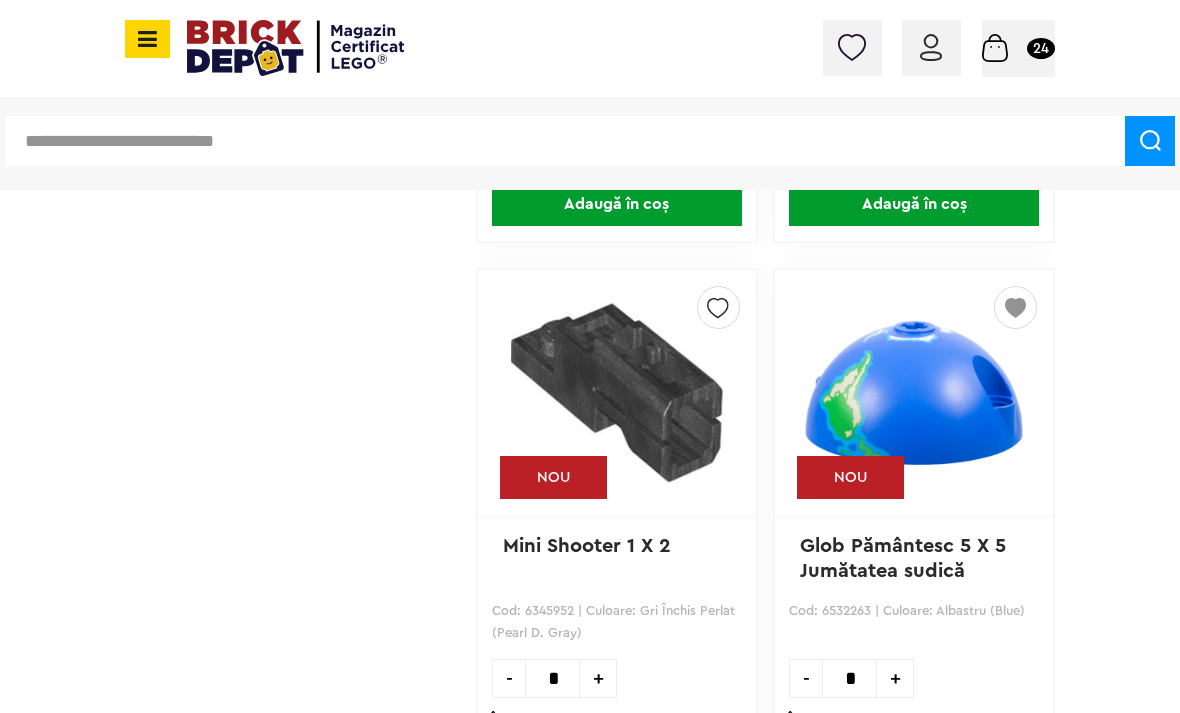 click at bounding box center [852, 47] 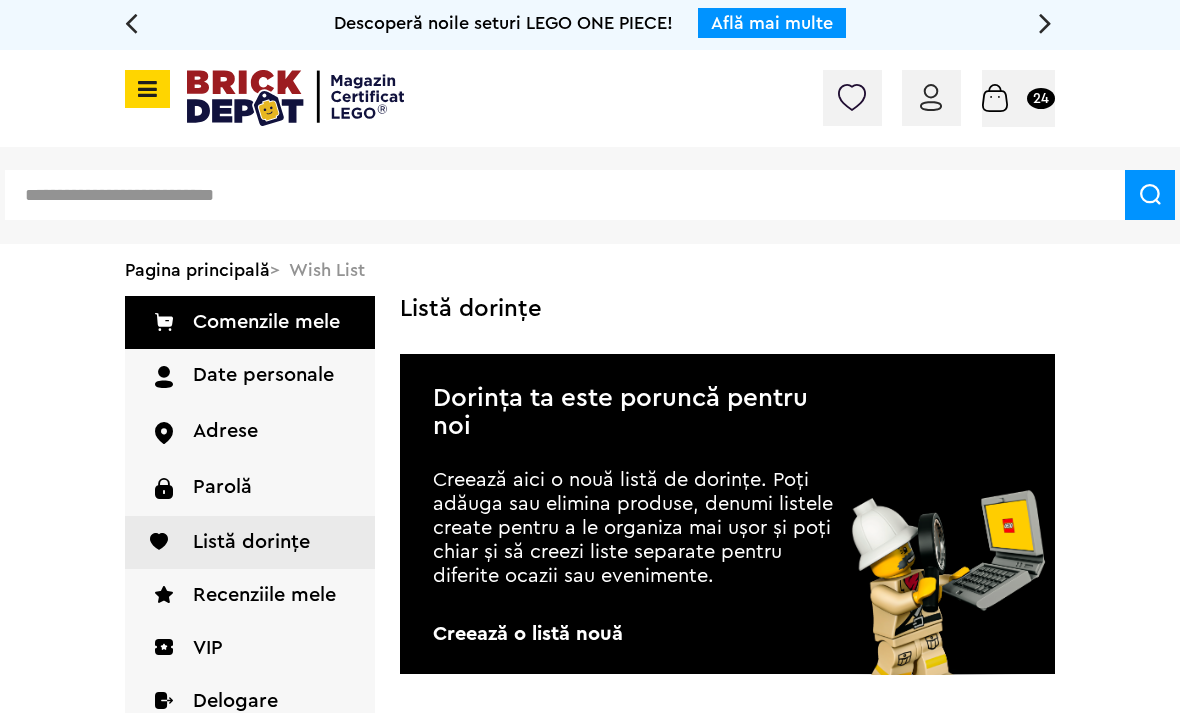 scroll, scrollTop: 140, scrollLeft: 0, axis: vertical 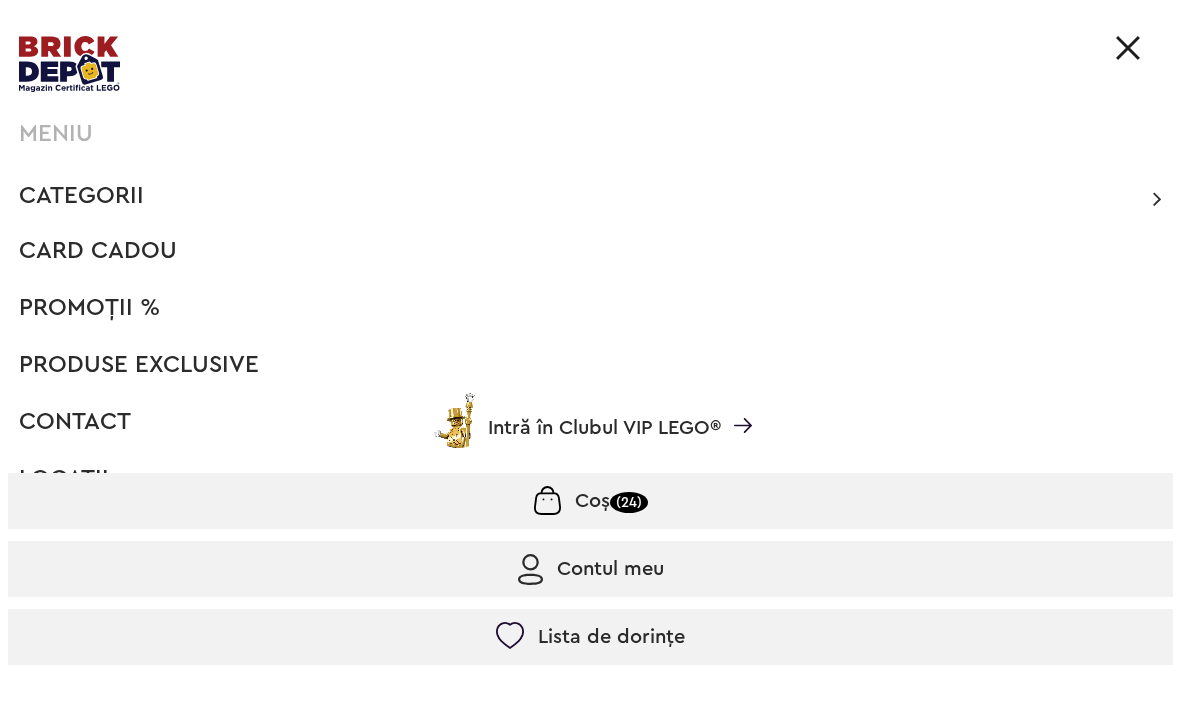 click on "Categorii" at bounding box center [81, 196] 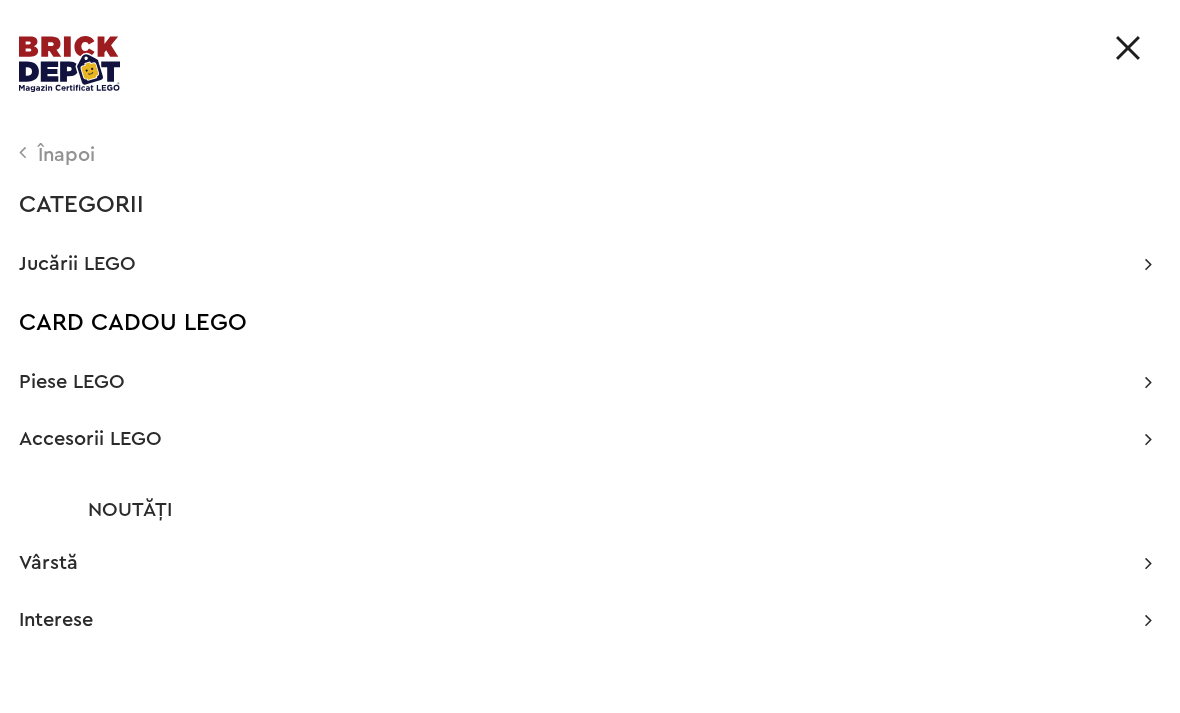 click on "Piese LEGO" at bounding box center (72, 382) 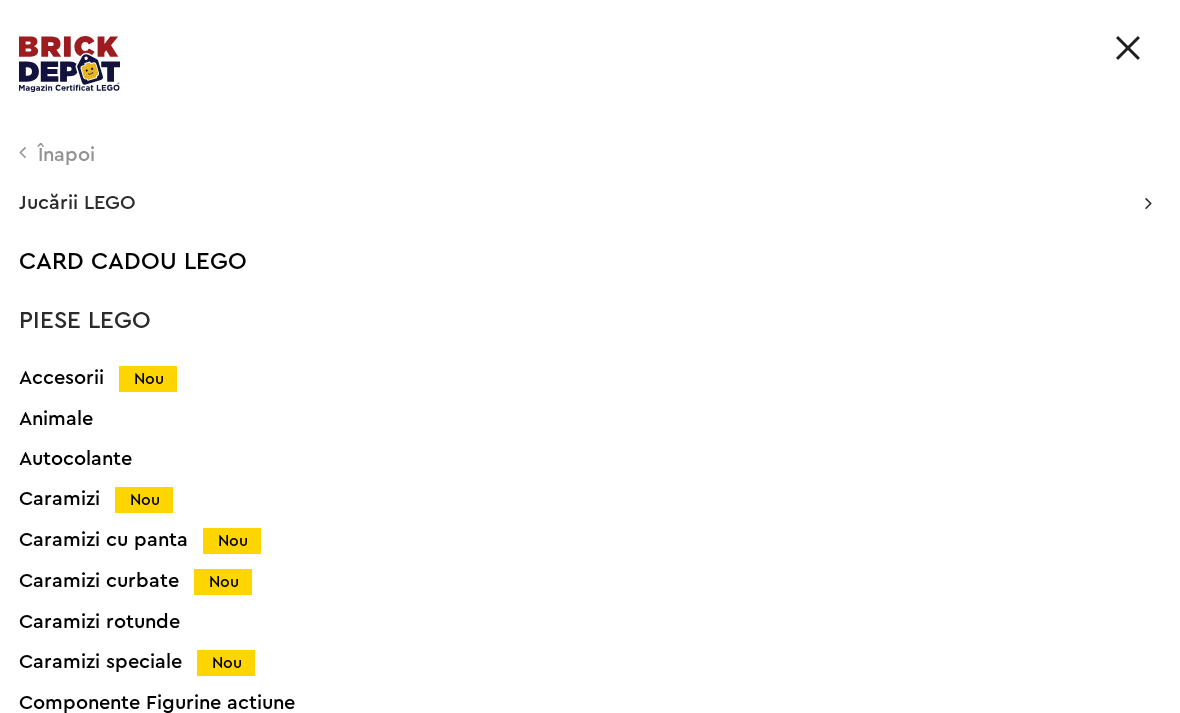 click on "Animale" at bounding box center (562, 419) 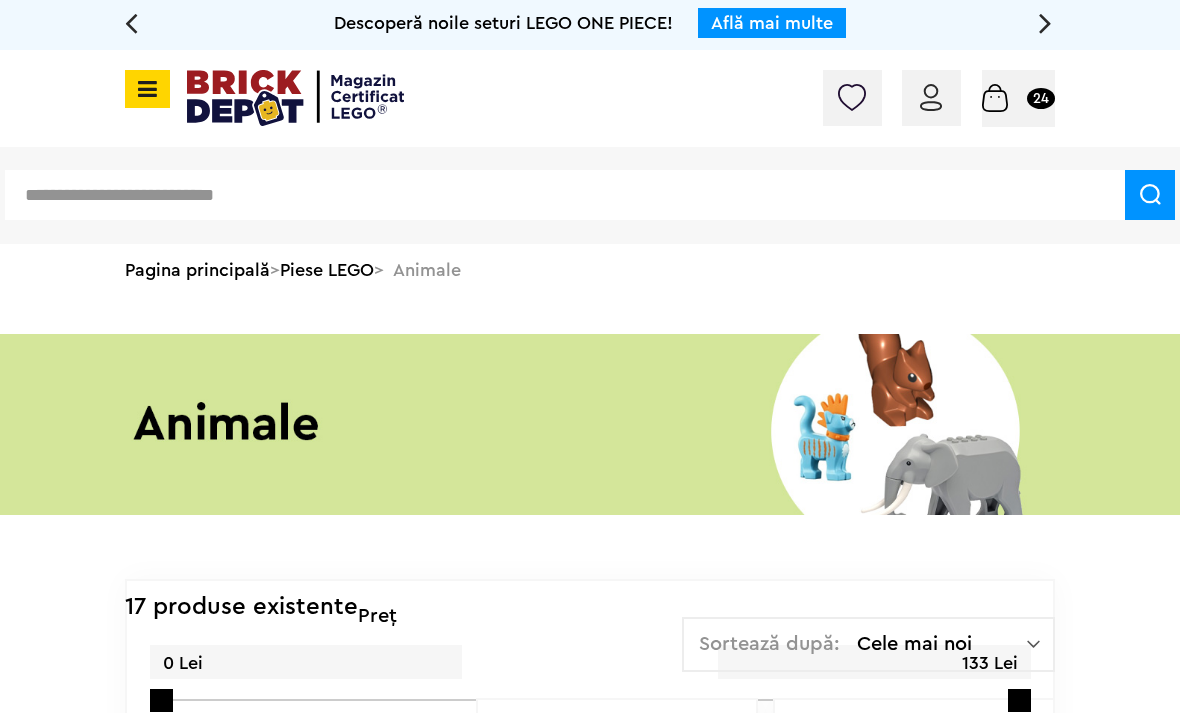 scroll, scrollTop: 0, scrollLeft: 0, axis: both 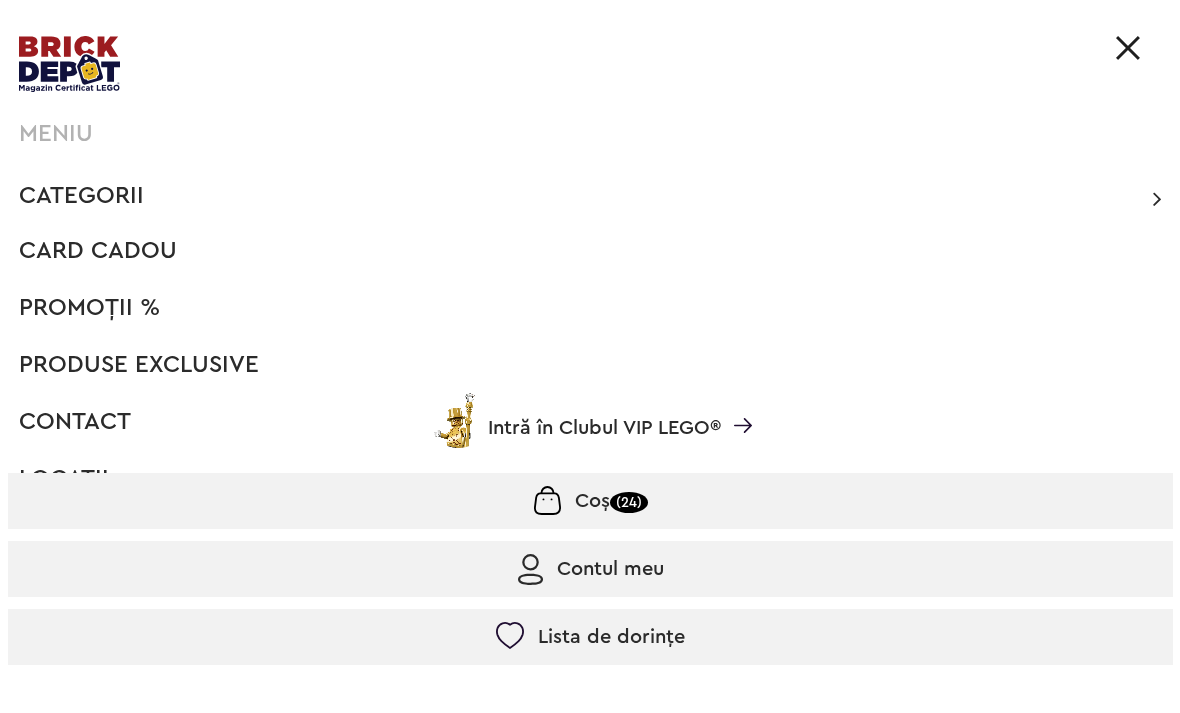 click on "Categorii" at bounding box center (81, 196) 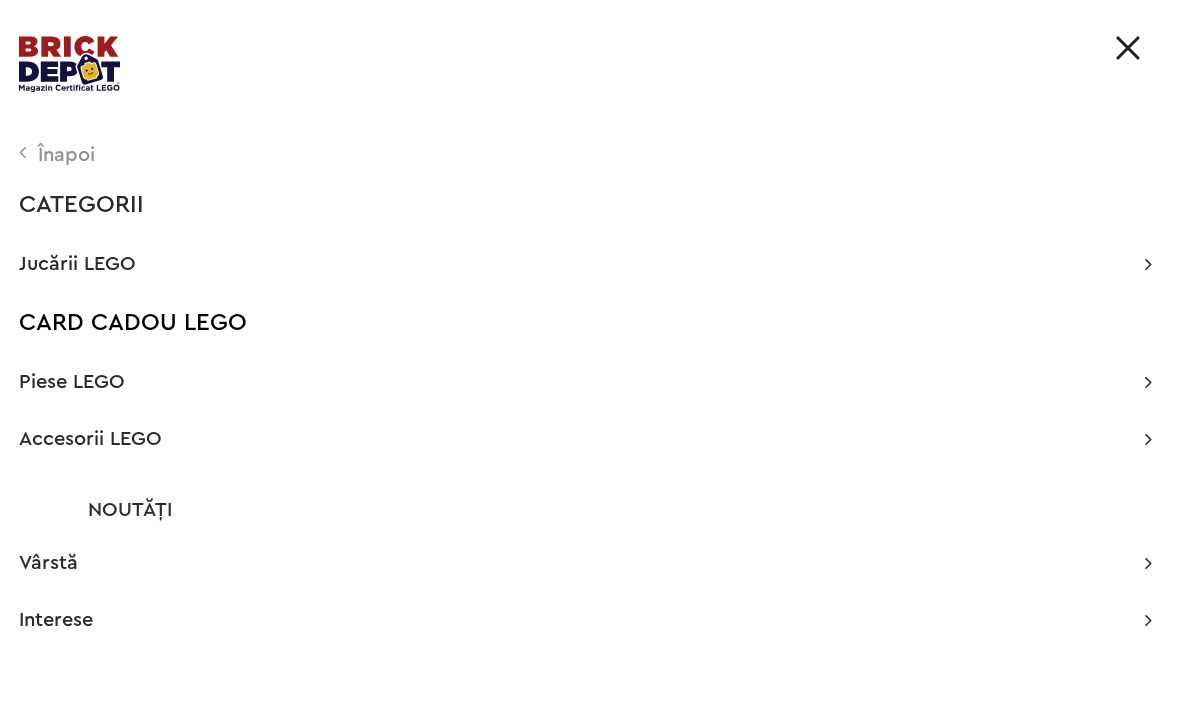 click on "Piese LEGO" at bounding box center (72, 382) 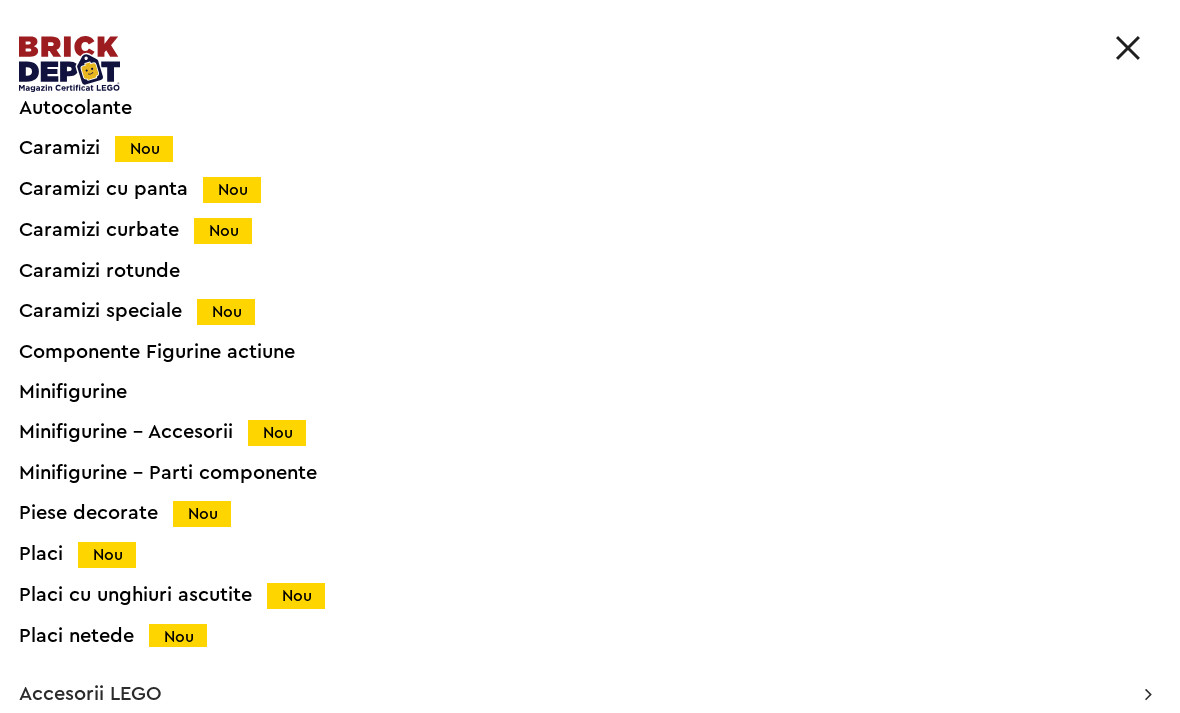 scroll, scrollTop: 351, scrollLeft: 0, axis: vertical 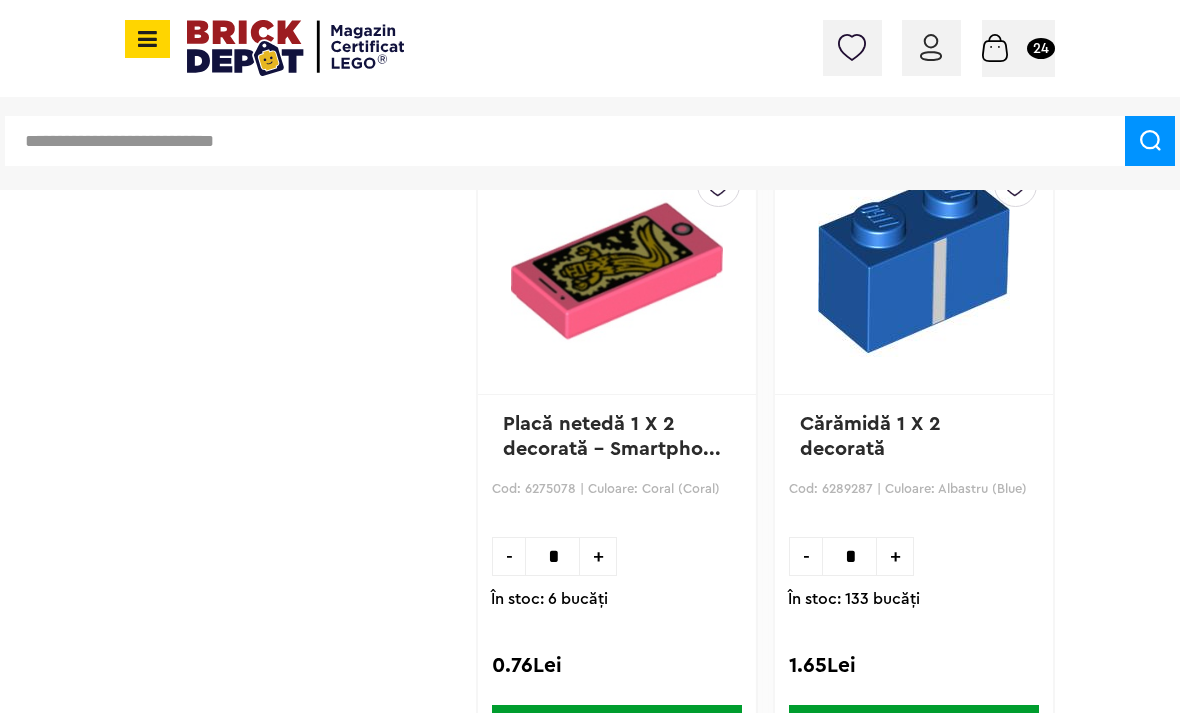 click at bounding box center (565, 141) 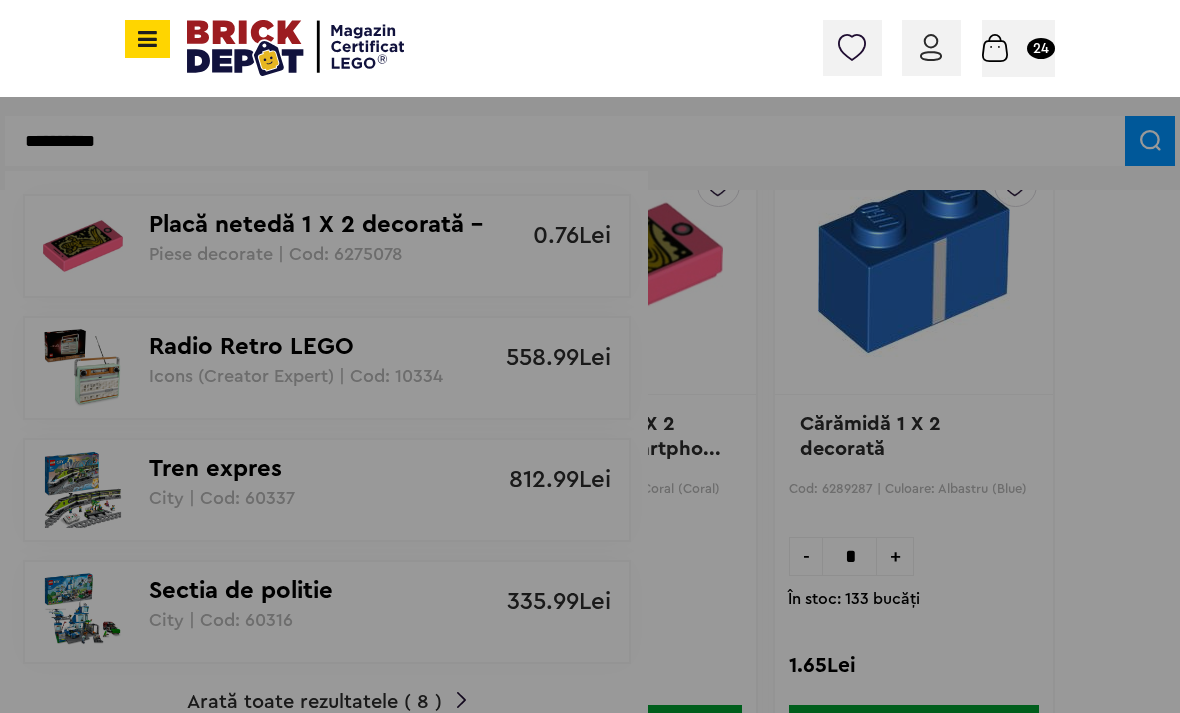 type on "**********" 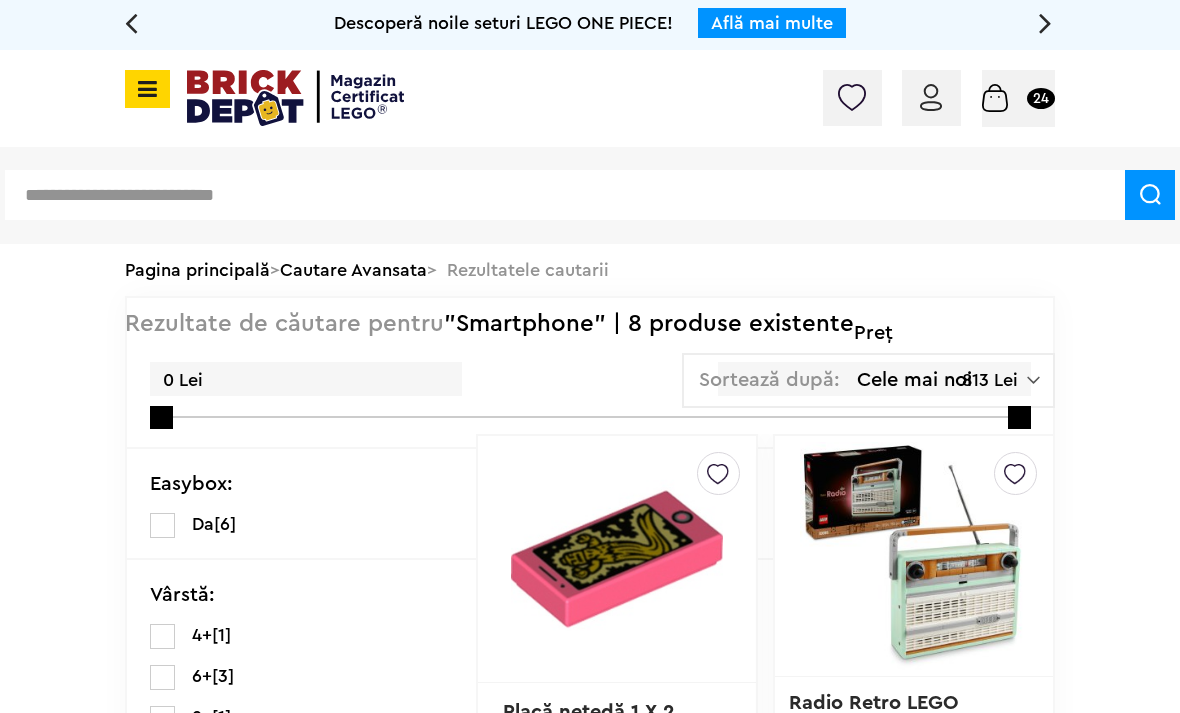 scroll, scrollTop: 0, scrollLeft: 0, axis: both 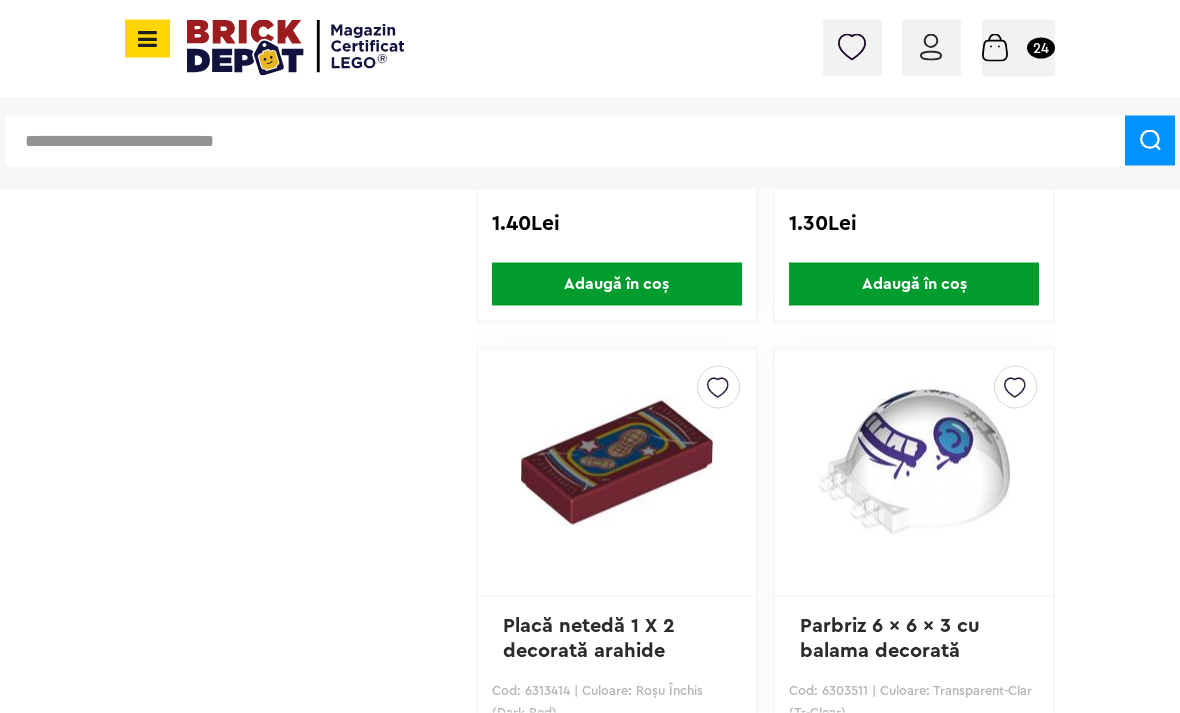 click at bounding box center [718, 383] 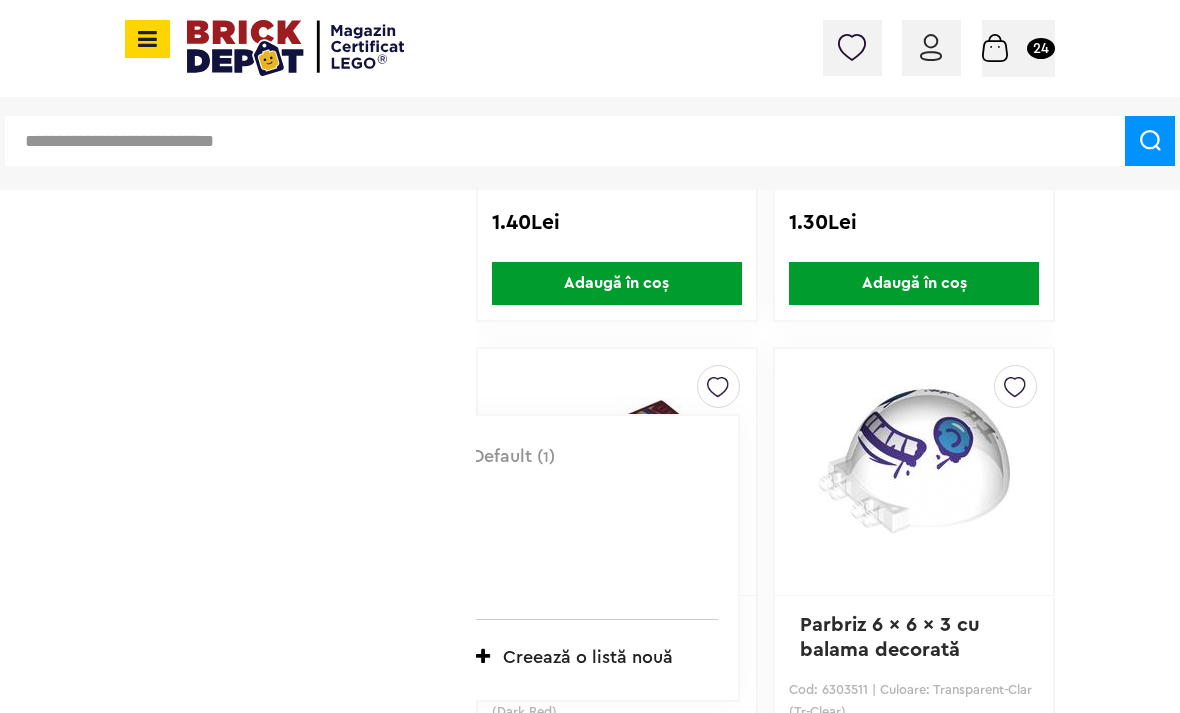 click on "Linkuri Importante
Comenzile mele
Date personale
Adrese
Parolă
Listă dorințe
Recenziile mele
VIP
Delogare" at bounding box center (300, -810) 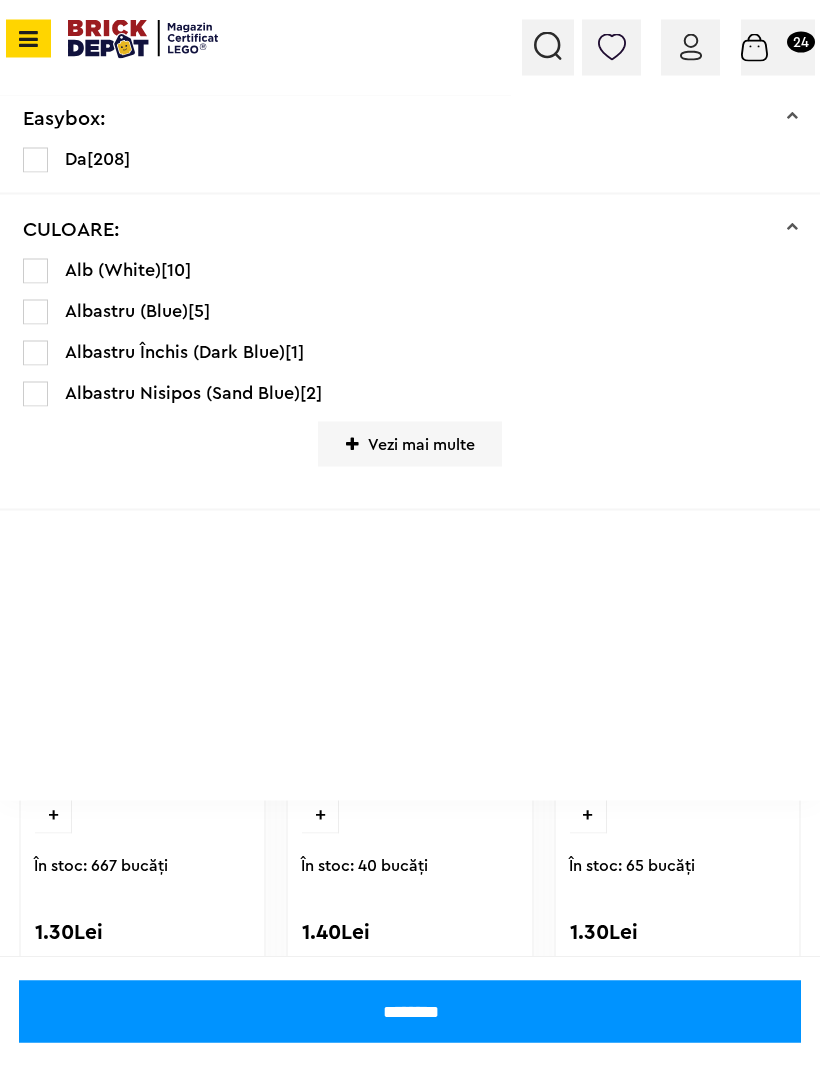 scroll, scrollTop: 3440, scrollLeft: 0, axis: vertical 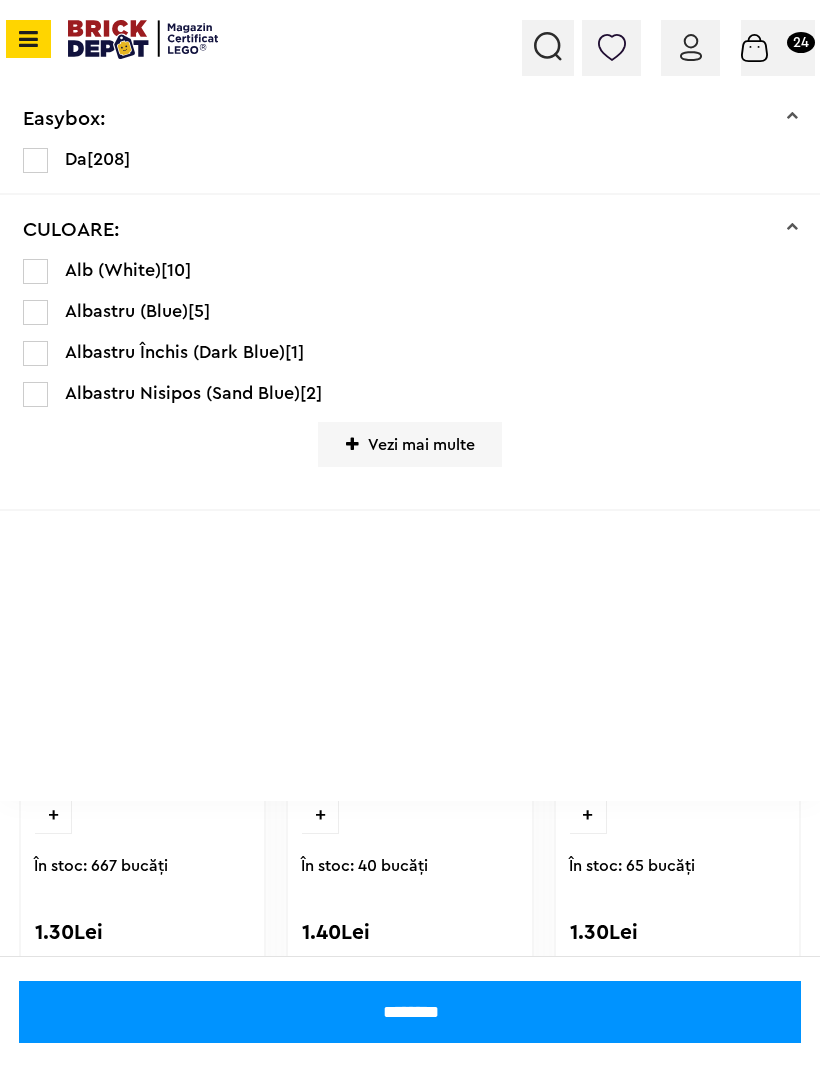 click at bounding box center (25, 39) 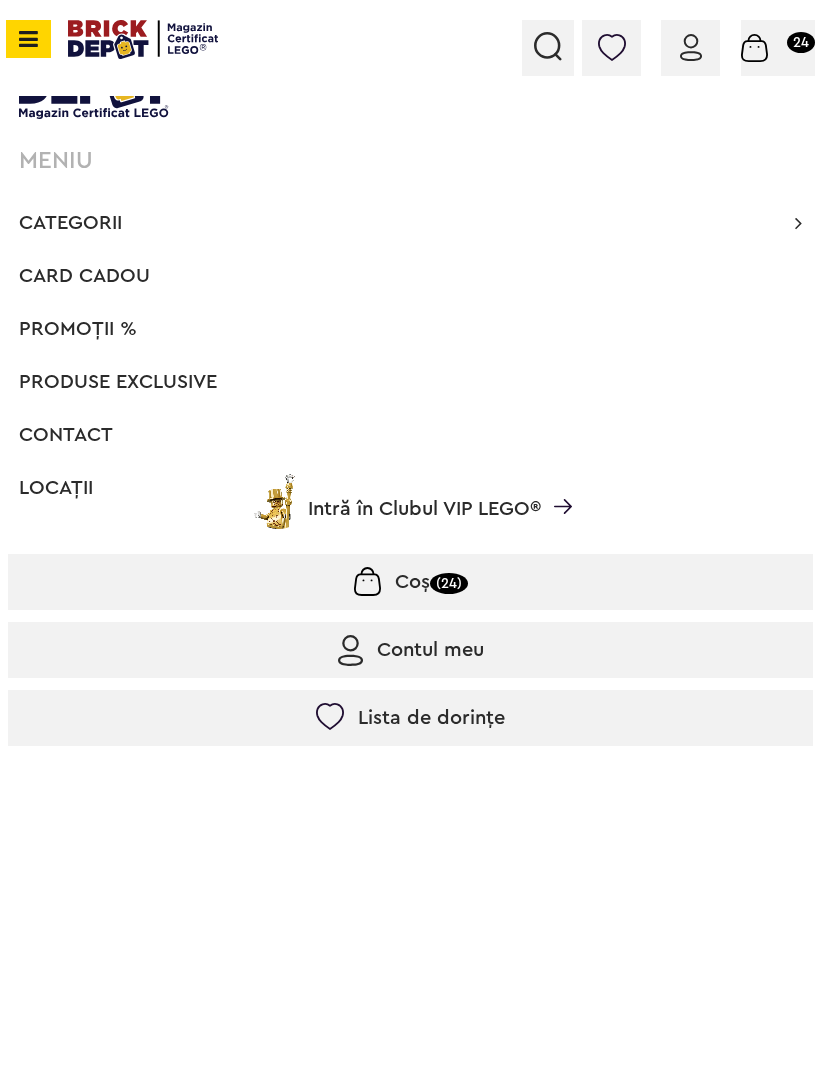 click on "Categorii" at bounding box center [70, 223] 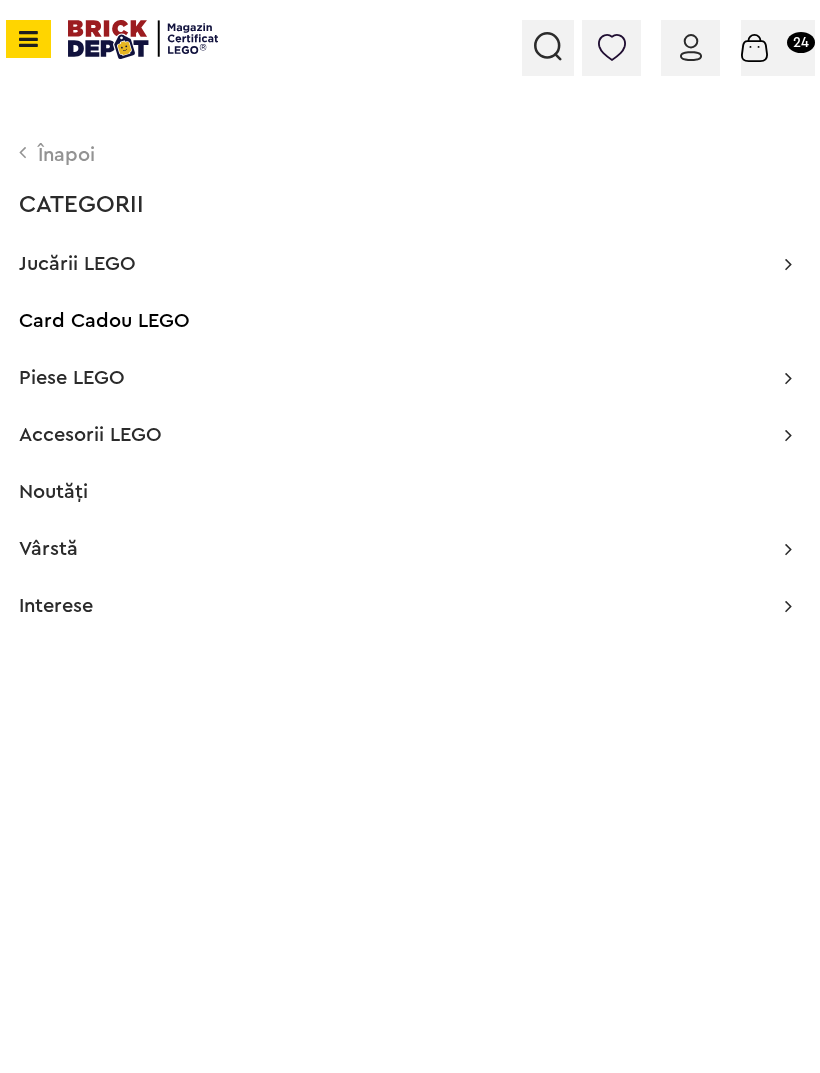 click on "Piese LEGO" at bounding box center (72, 378) 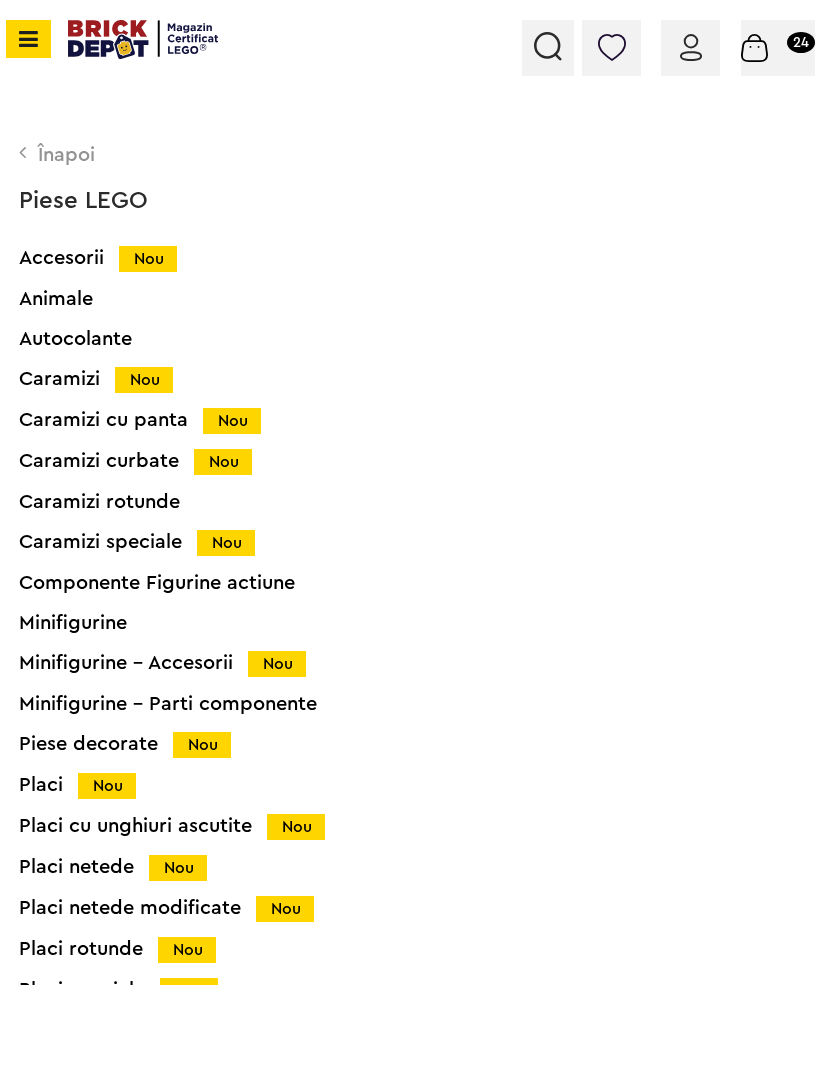 scroll, scrollTop: 0, scrollLeft: 0, axis: both 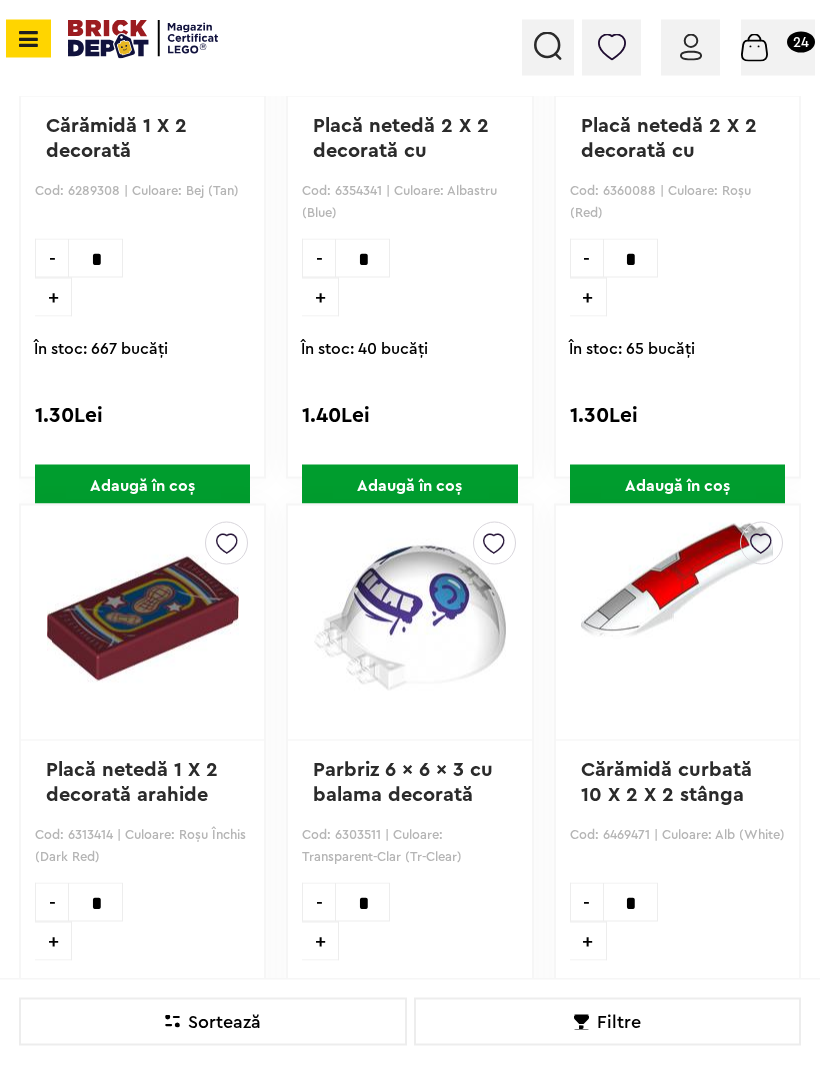 click at bounding box center [227, 539] 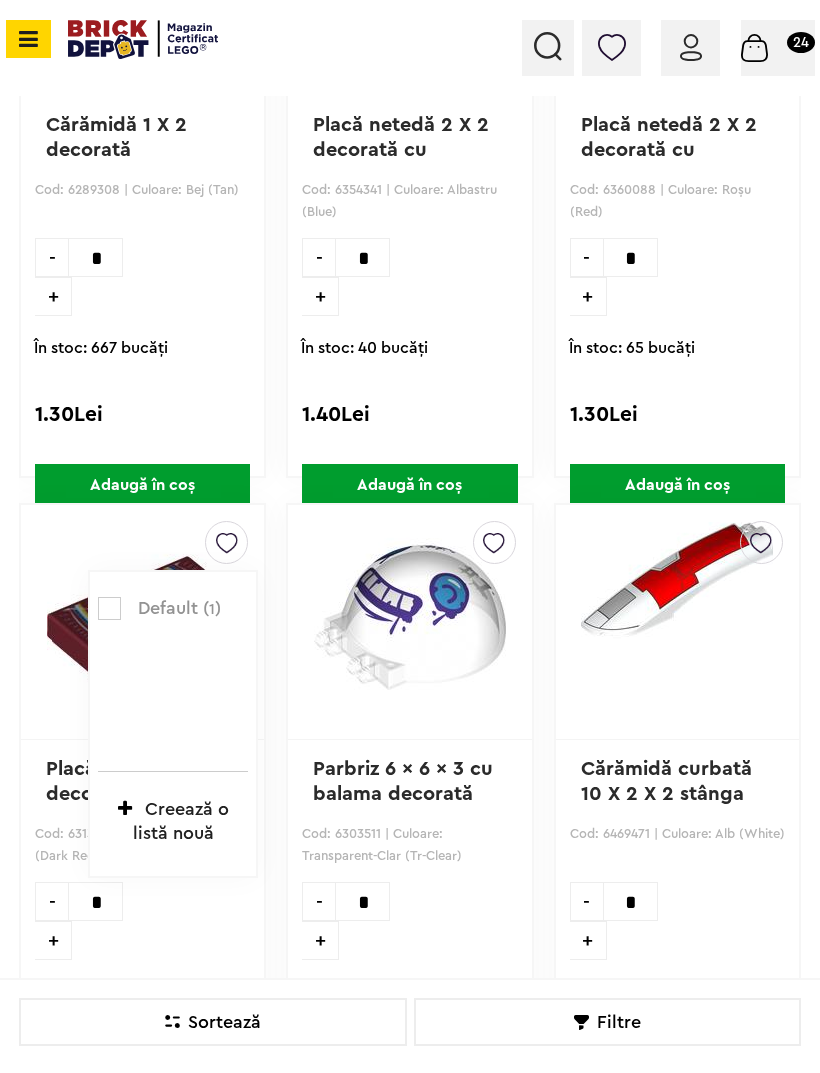 click at bounding box center [109, 608] 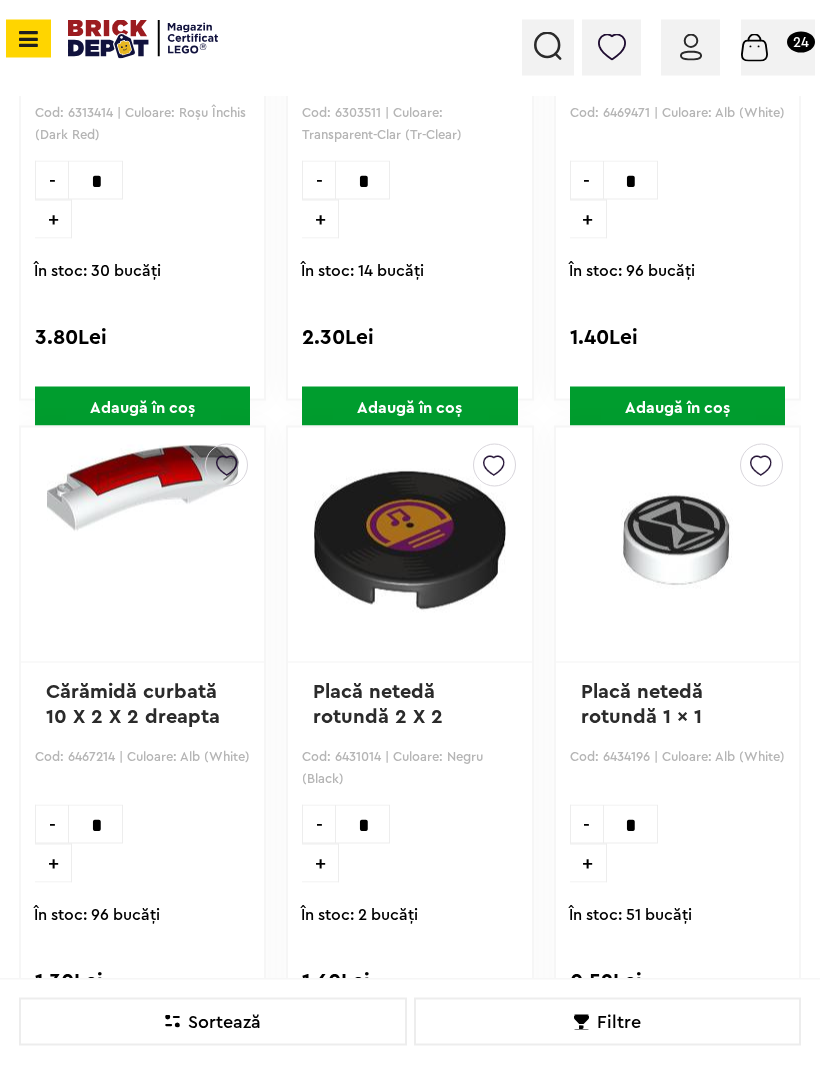 scroll, scrollTop: 4680, scrollLeft: 0, axis: vertical 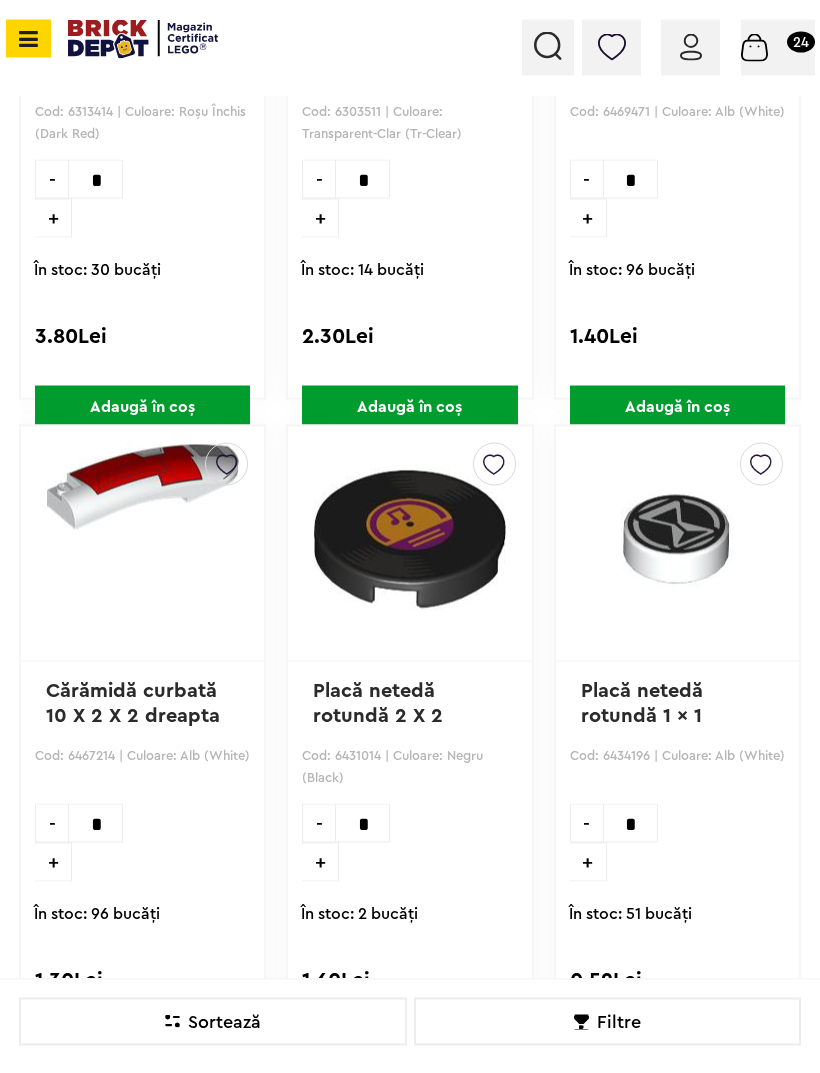 click at bounding box center [494, 460] 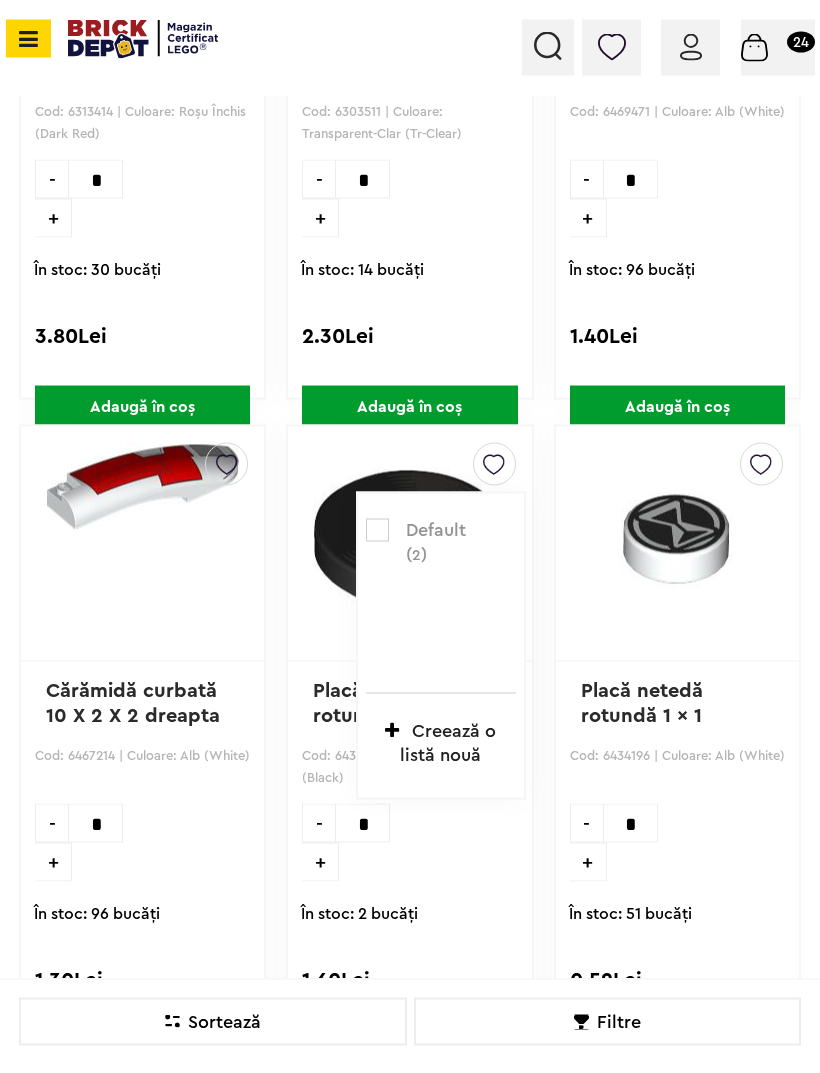 scroll, scrollTop: 4681, scrollLeft: 0, axis: vertical 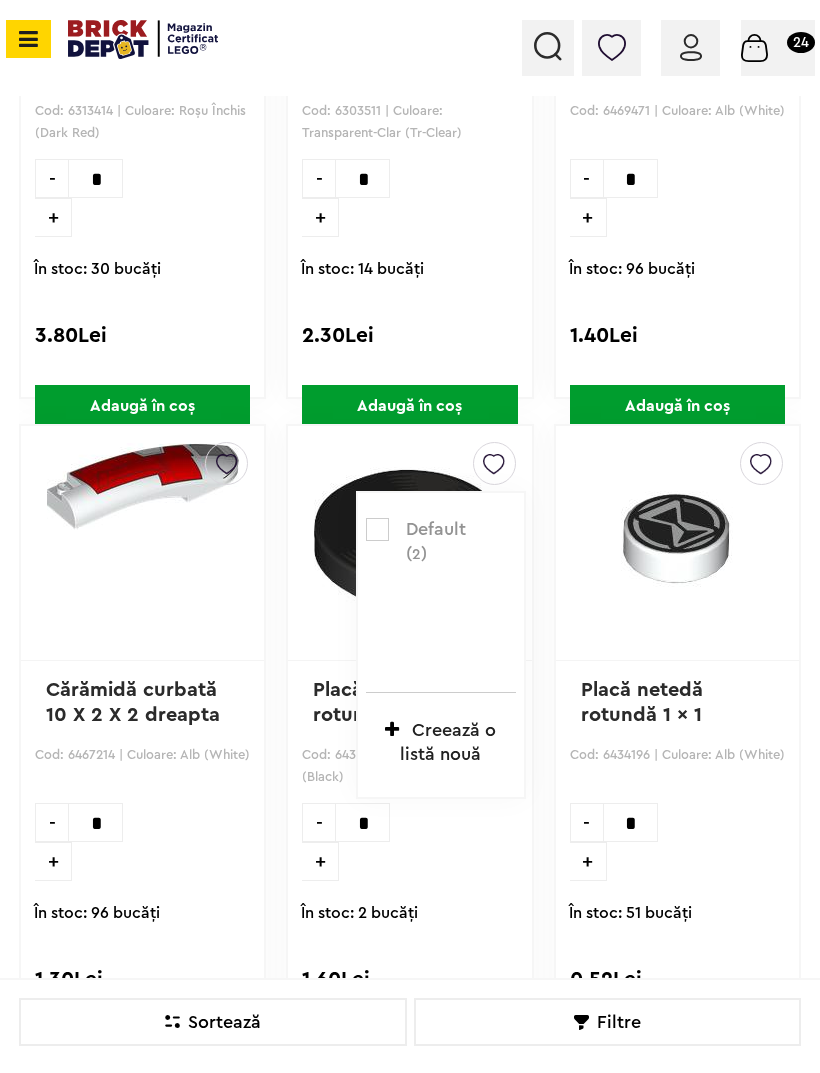 click at bounding box center (377, 529) 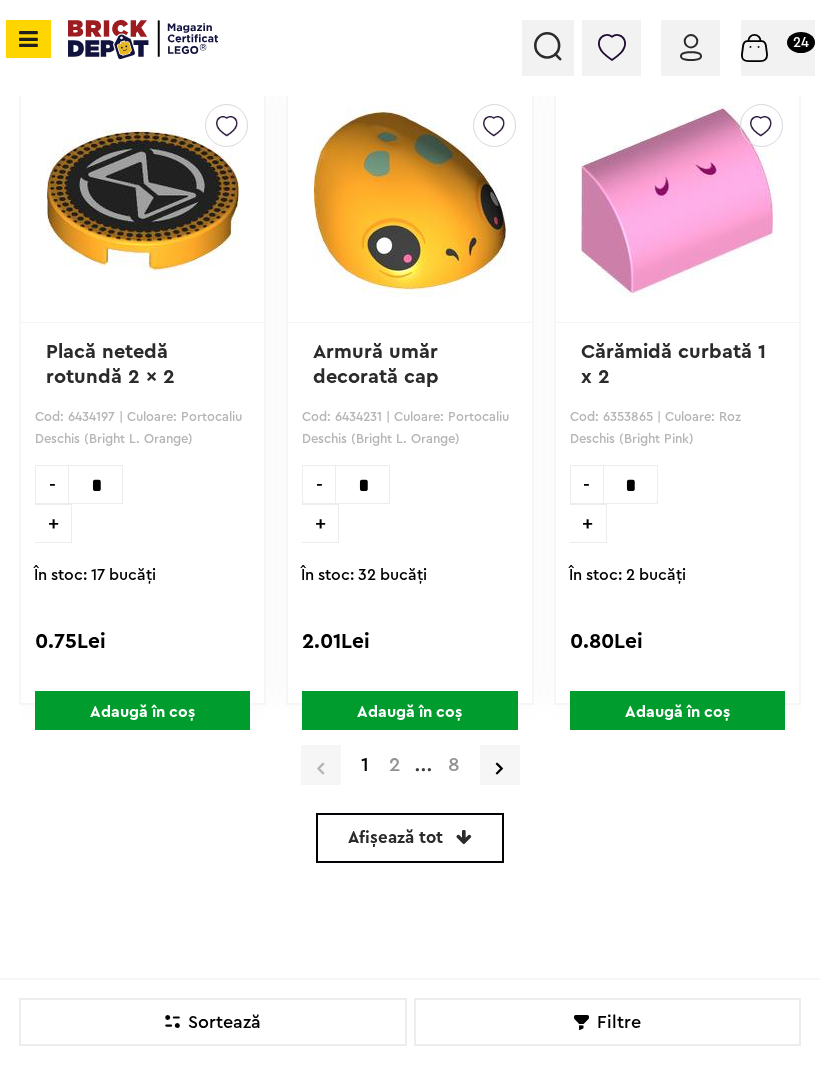 scroll, scrollTop: 5723, scrollLeft: 0, axis: vertical 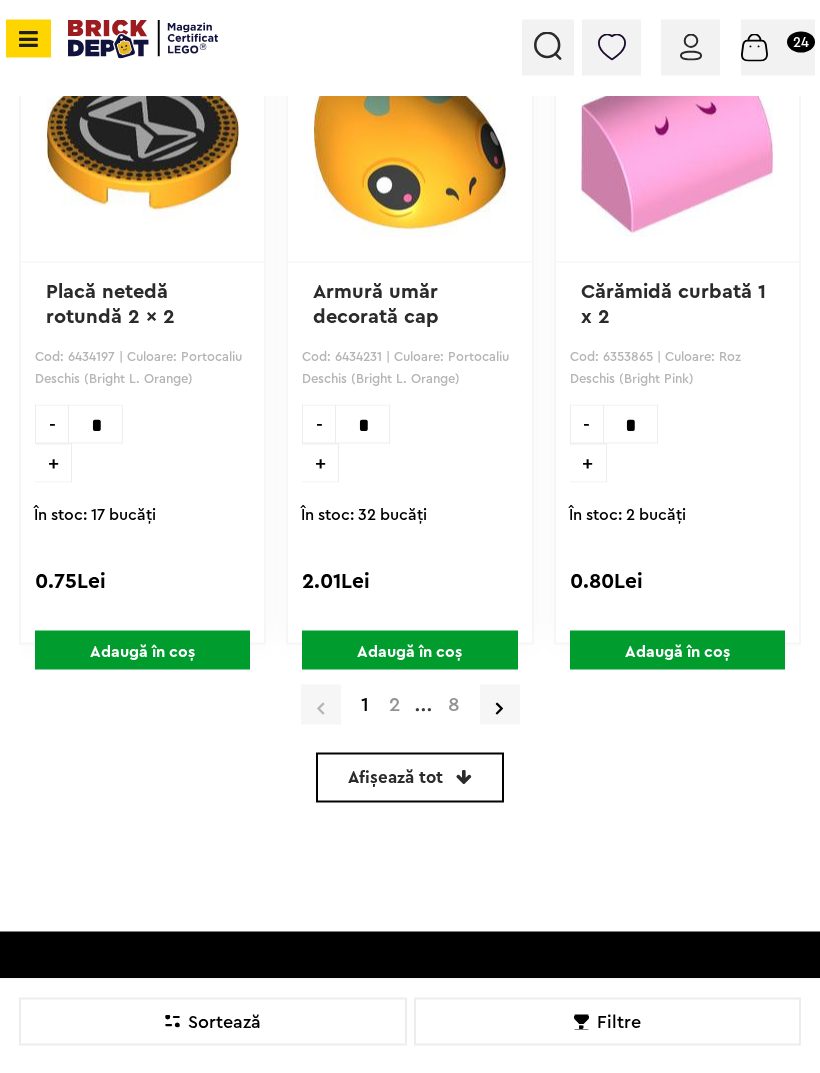 click on "2" at bounding box center (394, 705) 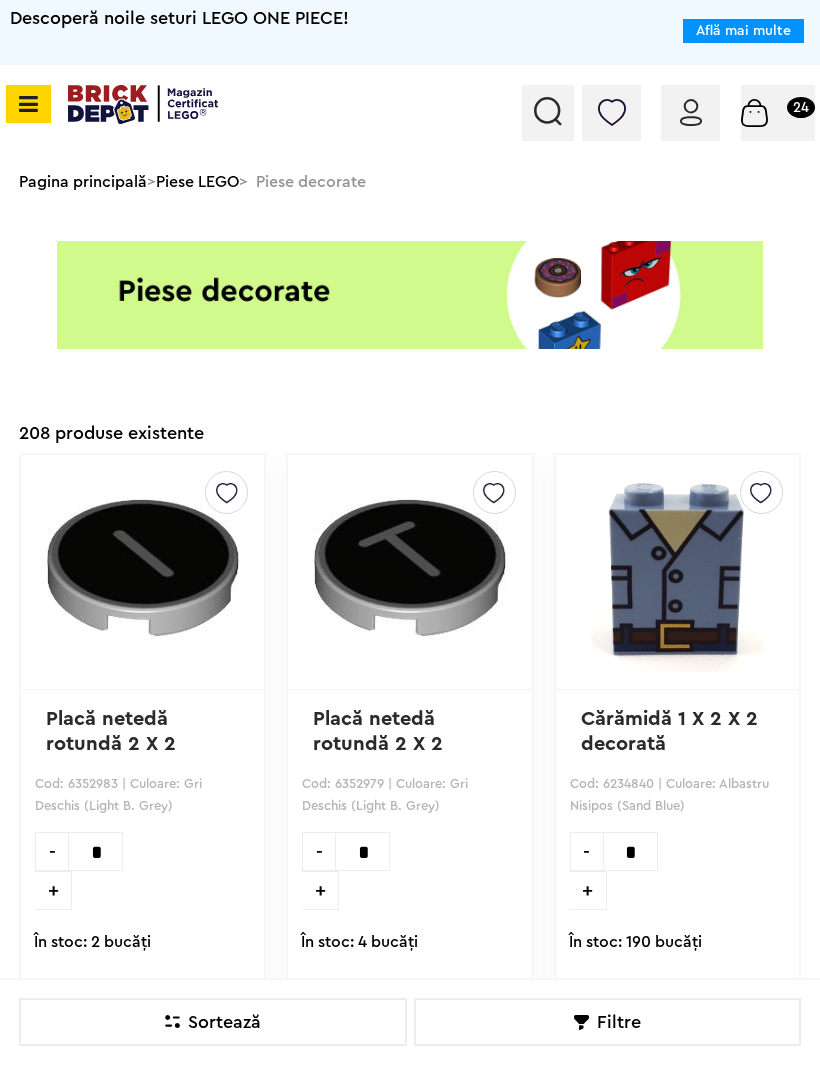 scroll, scrollTop: 0, scrollLeft: 0, axis: both 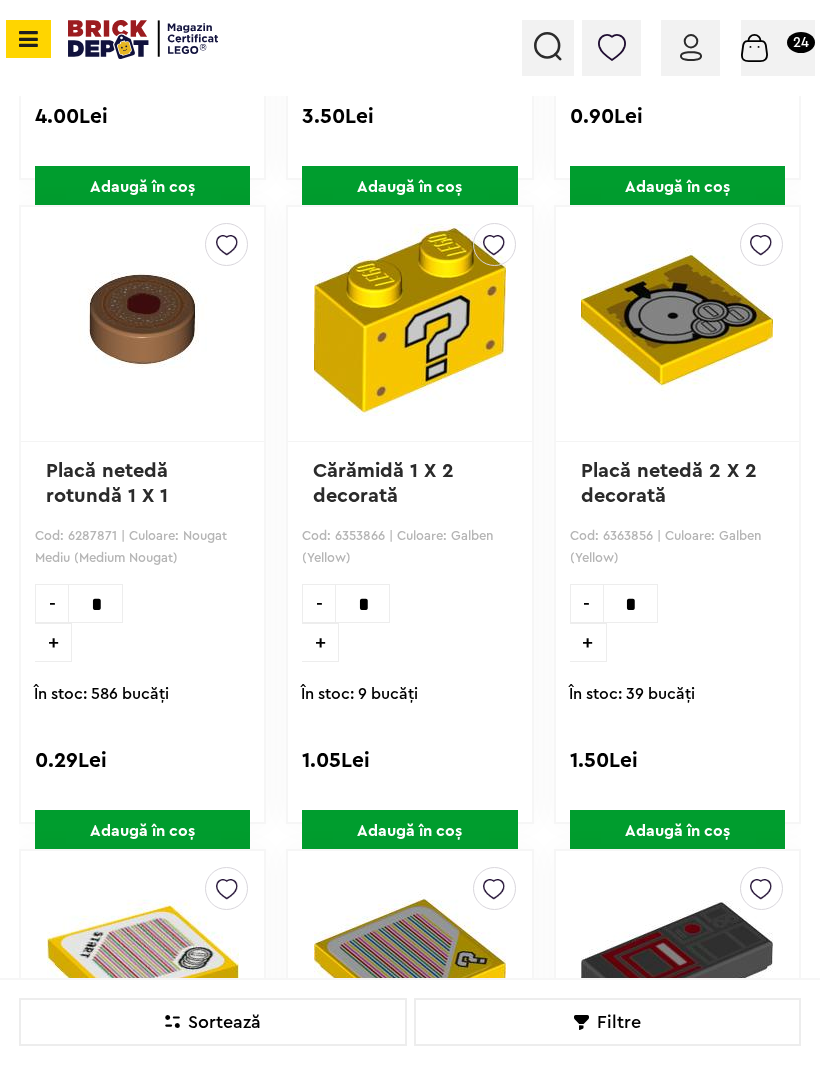 click at bounding box center (227, 240) 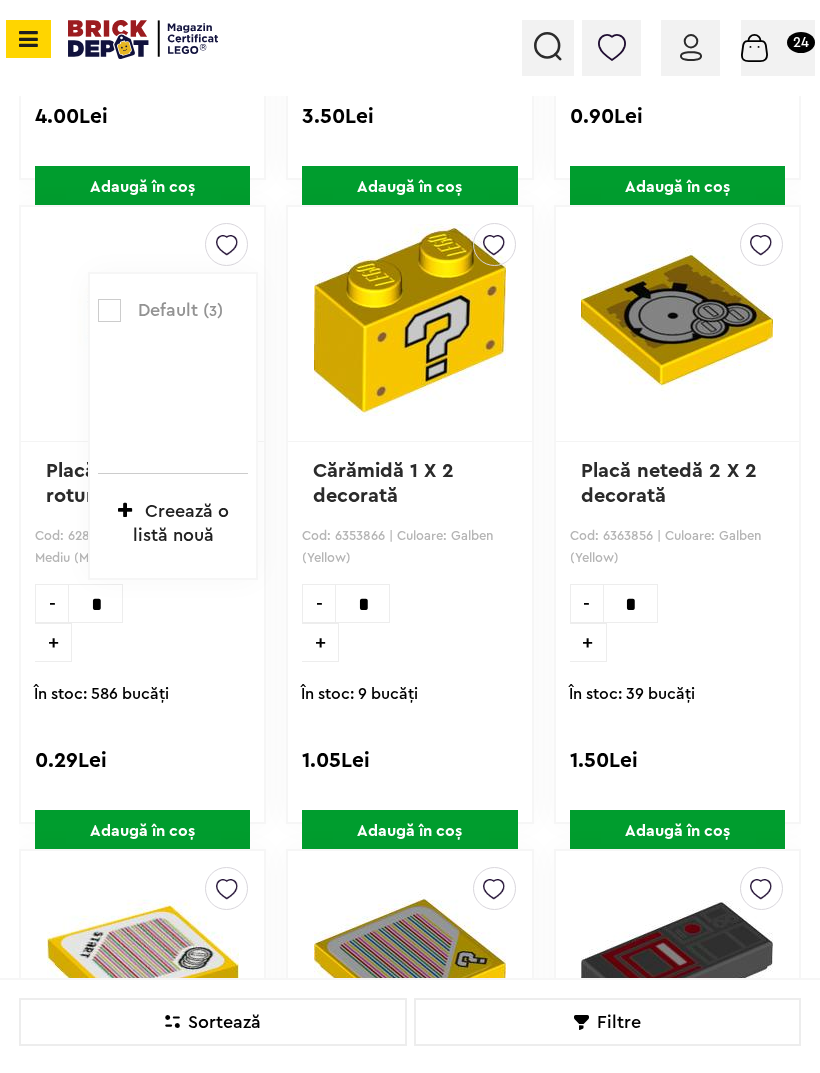 click at bounding box center (109, 310) 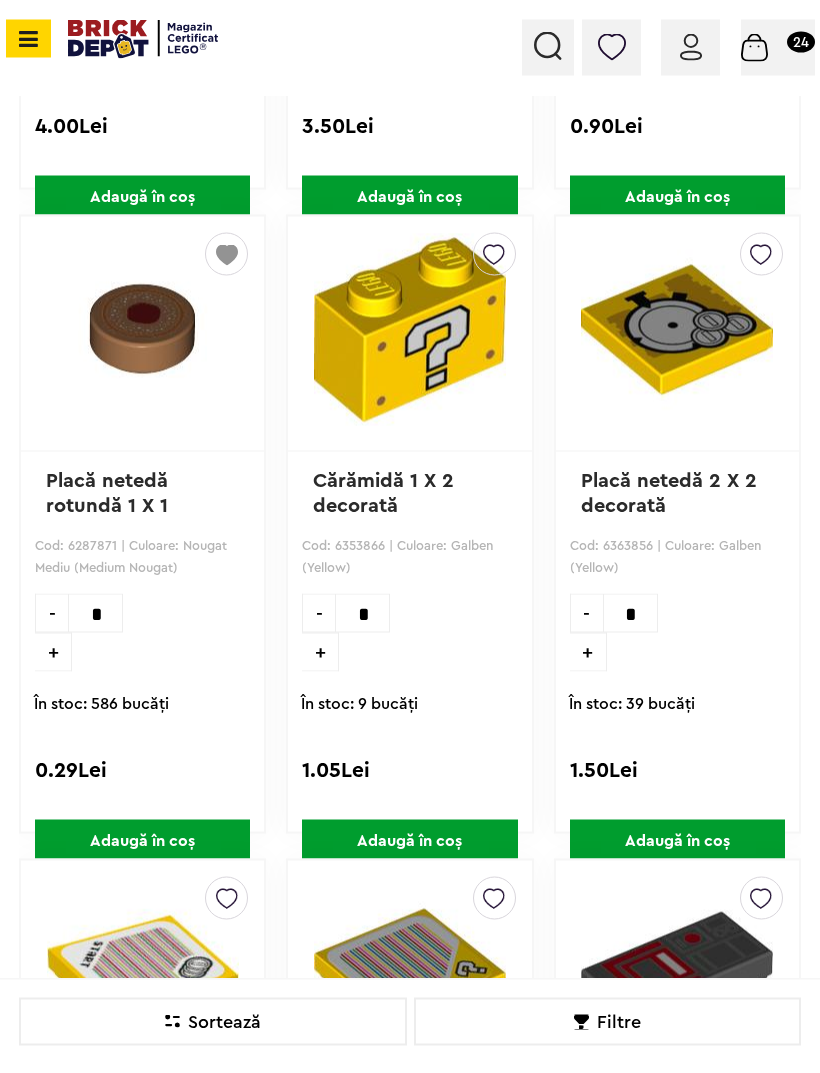 scroll, scrollTop: 4247, scrollLeft: 0, axis: vertical 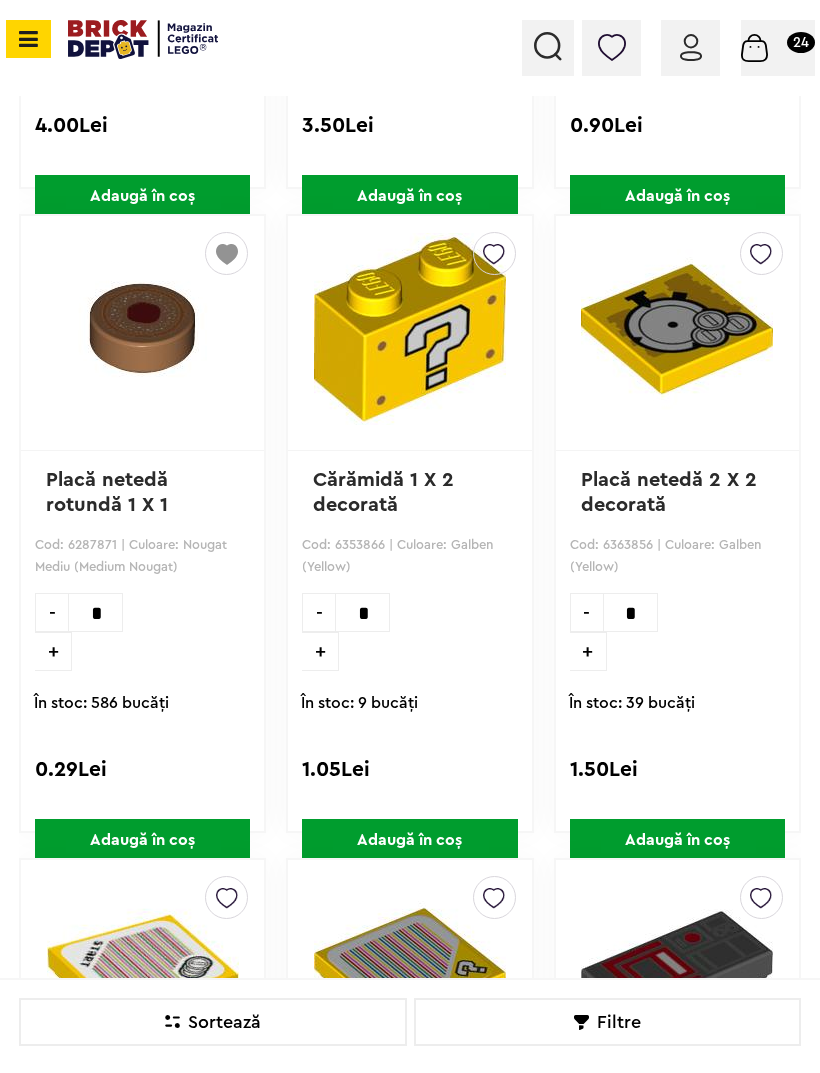 click on "Adaugă în coș" at bounding box center [142, 840] 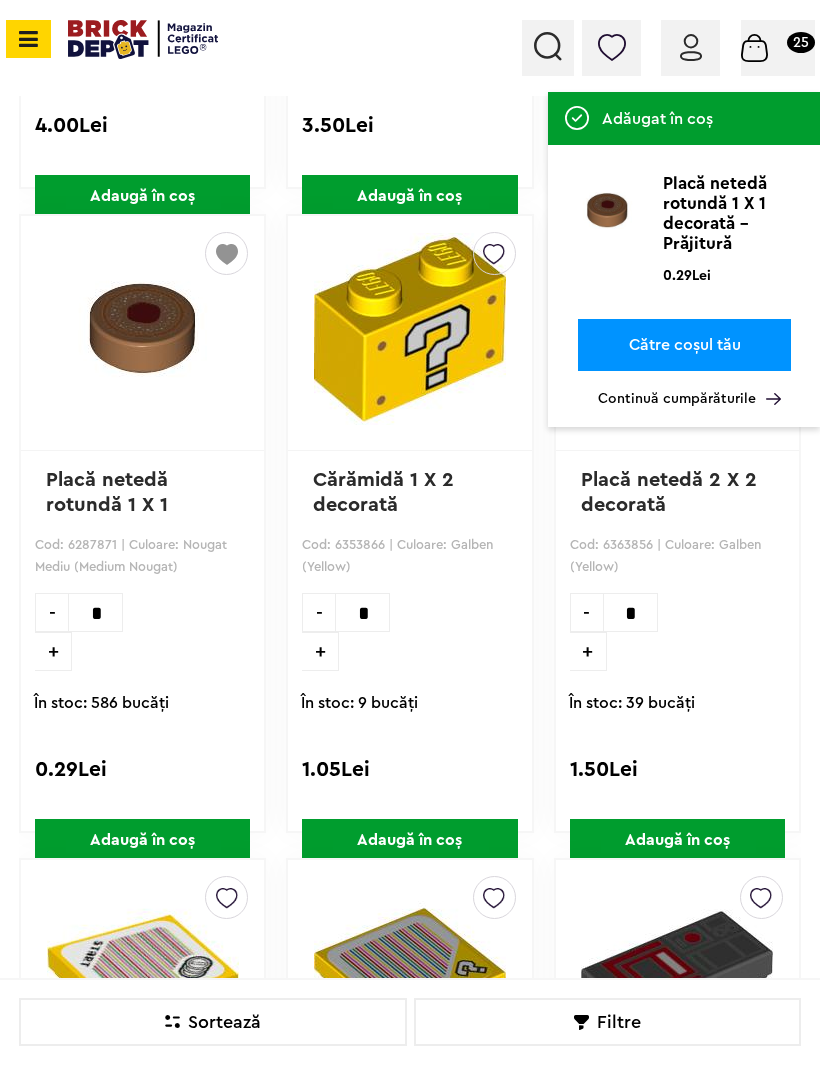 click on "Continuă cumpărăturile" at bounding box center (689, 399) 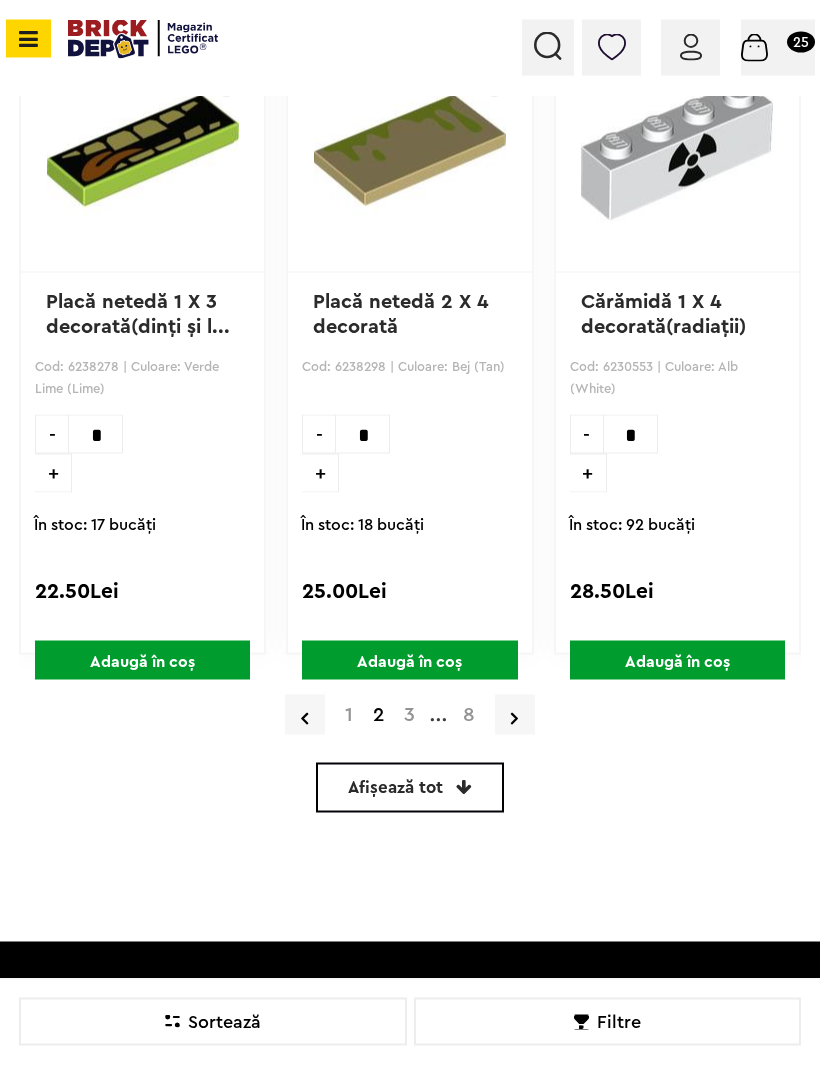 scroll, scrollTop: 5707, scrollLeft: 0, axis: vertical 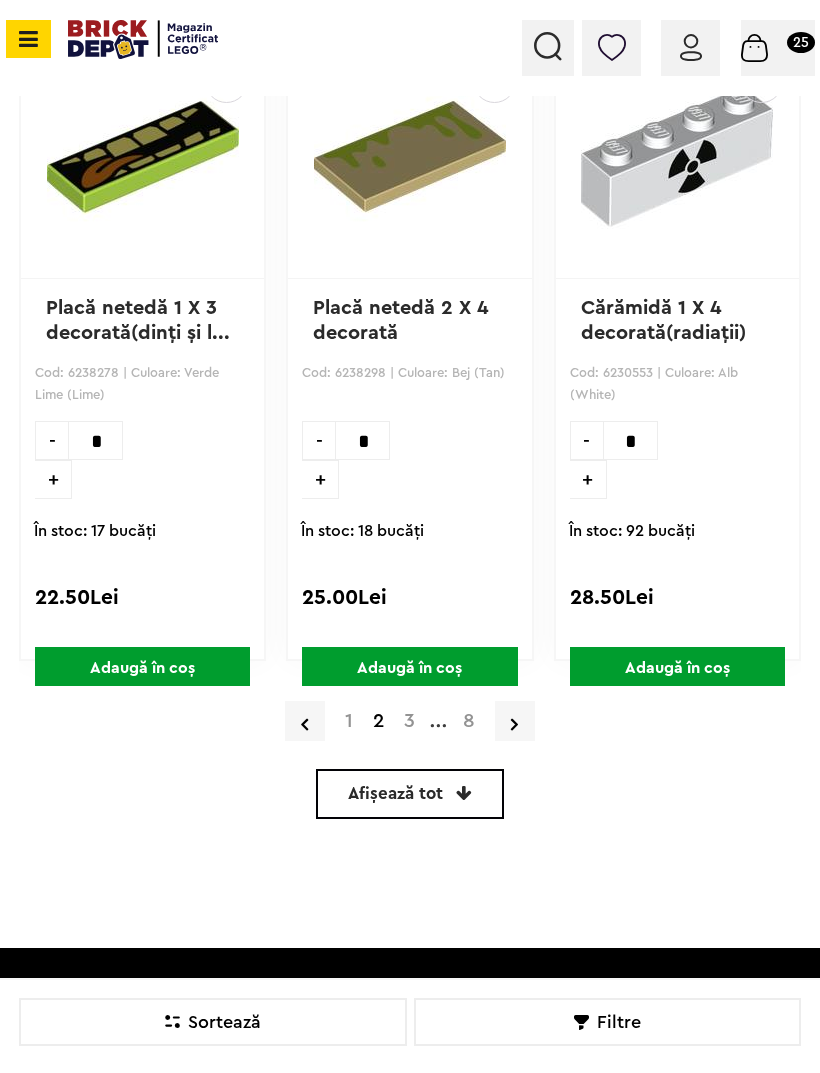 click on "3" at bounding box center [409, 721] 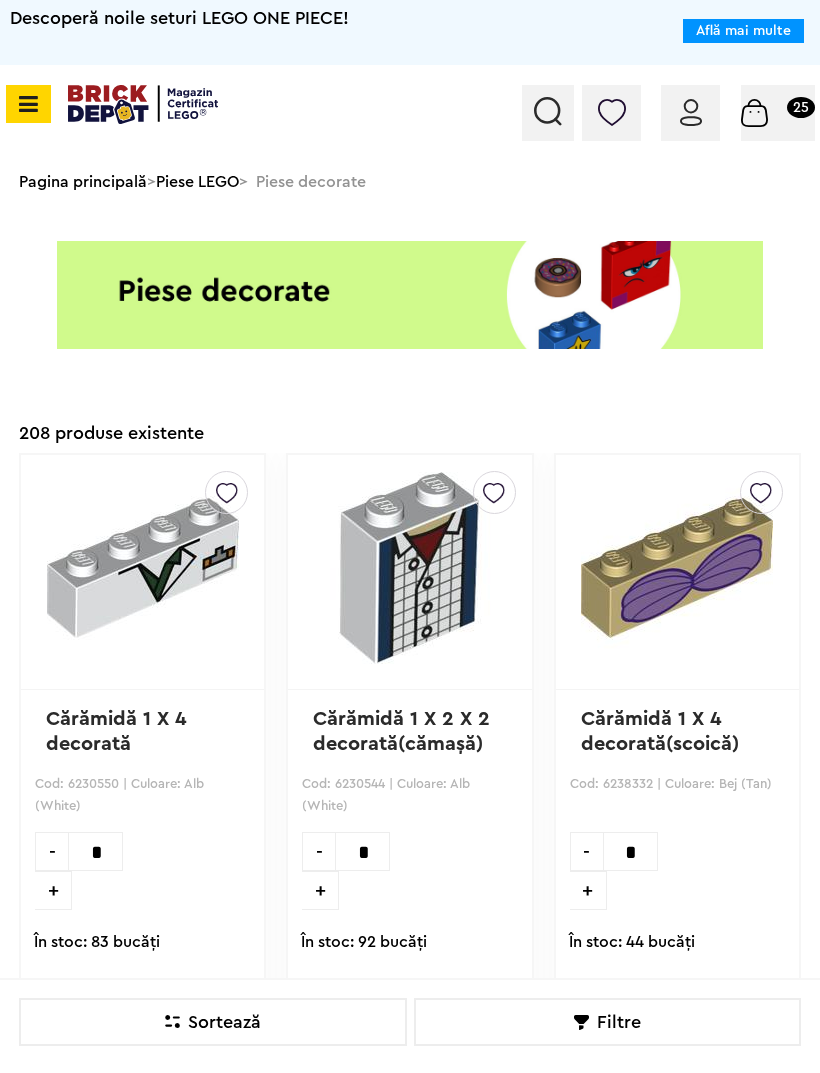 scroll, scrollTop: 0, scrollLeft: 0, axis: both 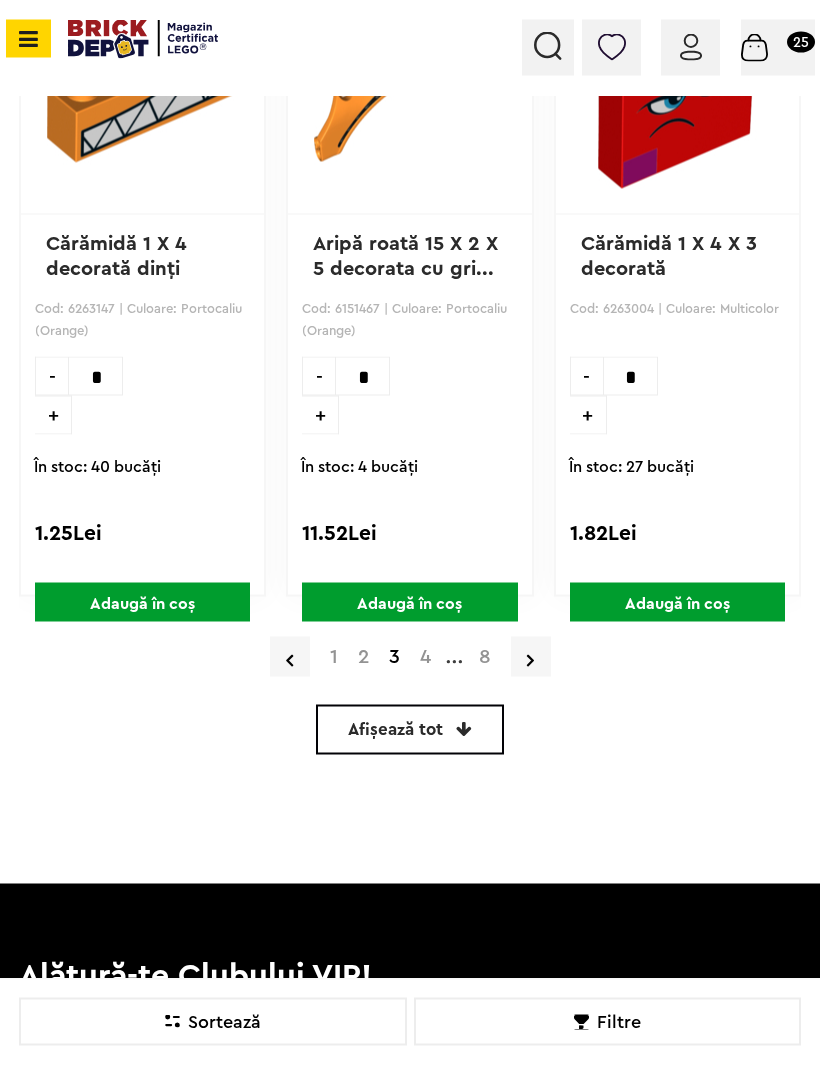 click on "4" at bounding box center [425, 657] 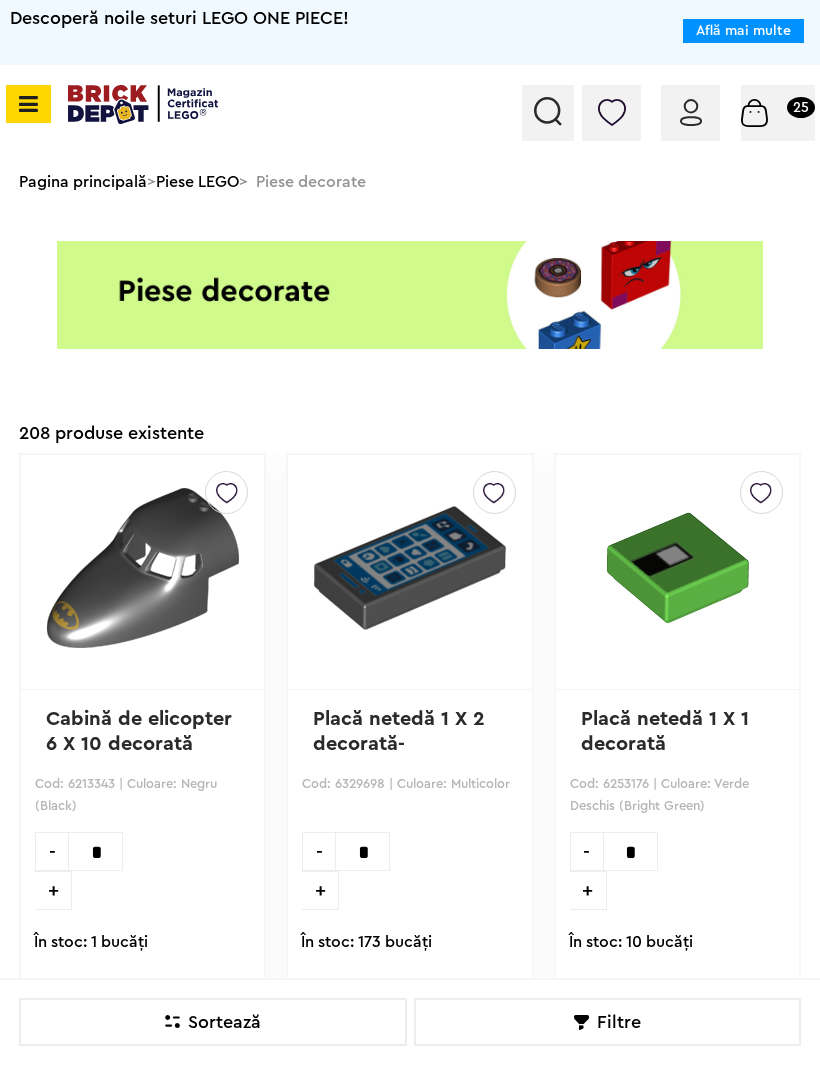 scroll, scrollTop: 0, scrollLeft: 0, axis: both 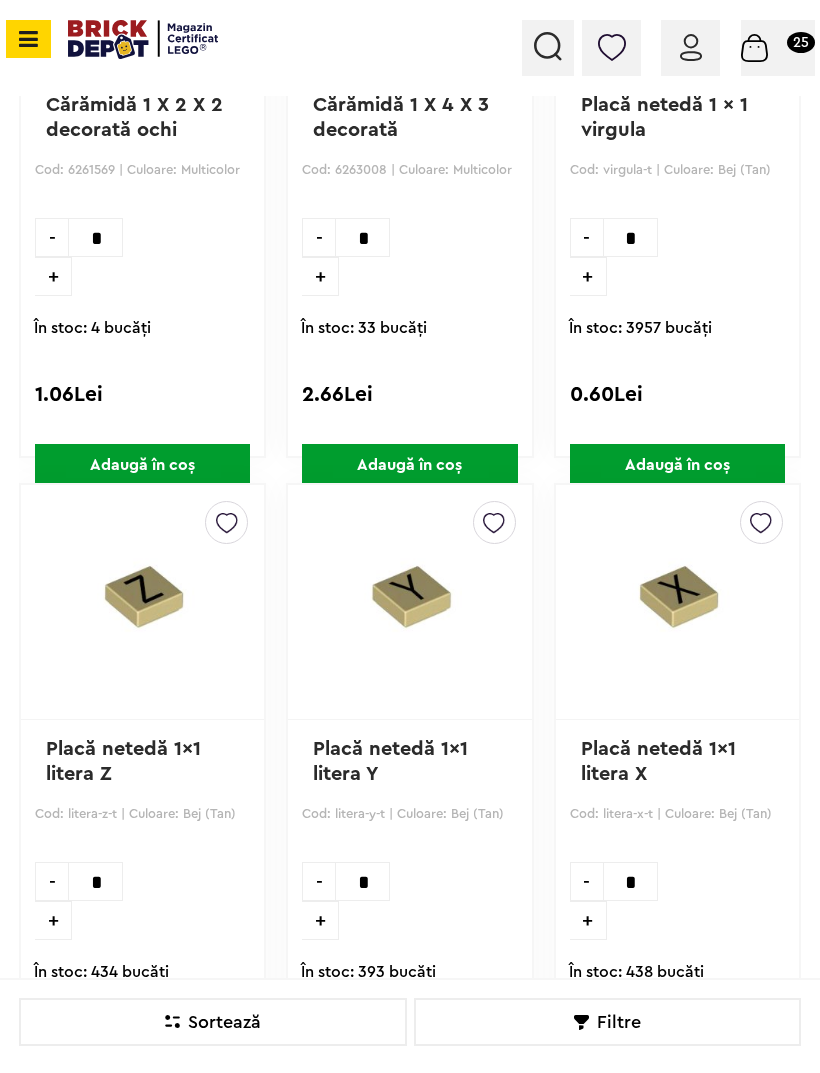 click at bounding box center (227, 518) 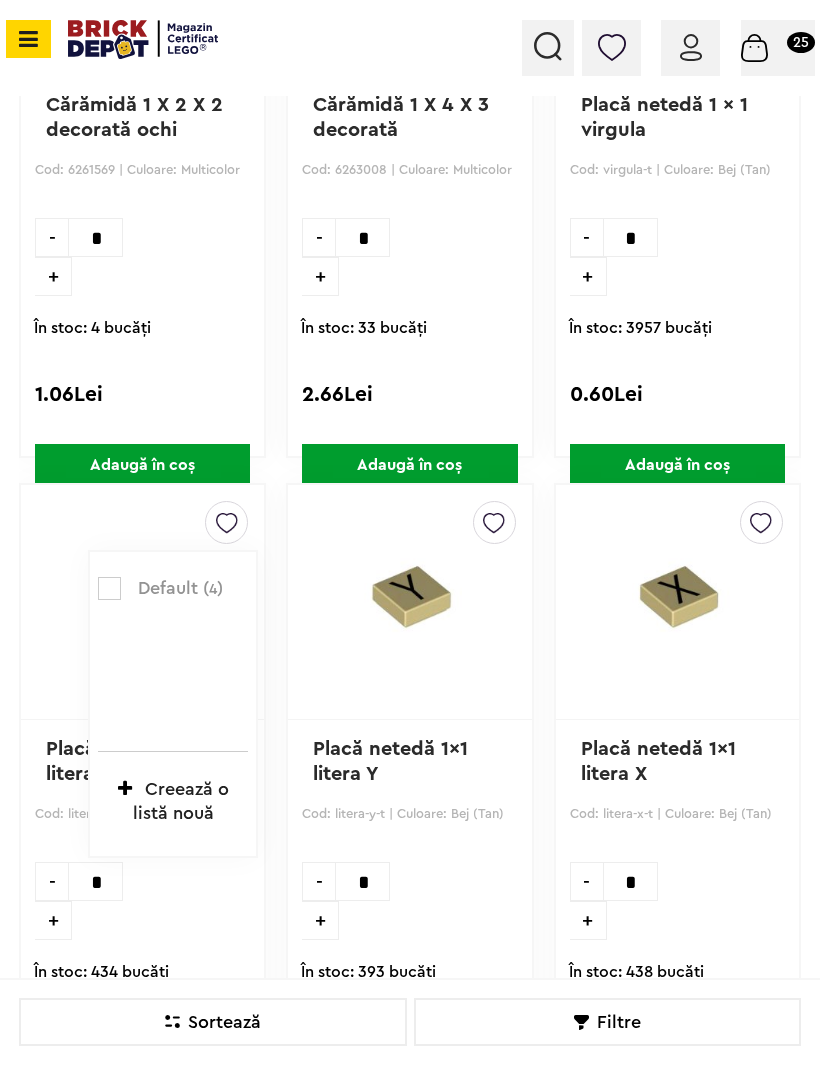 click at bounding box center (109, 588) 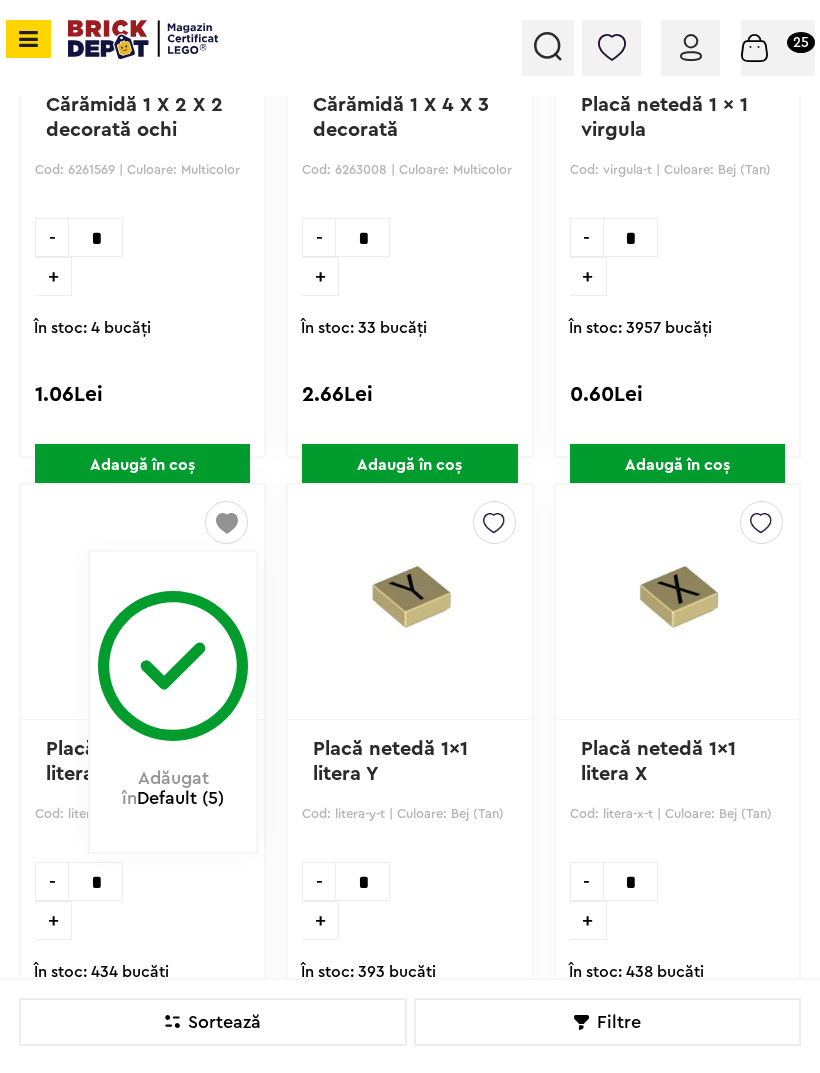 click at bounding box center [494, 518] 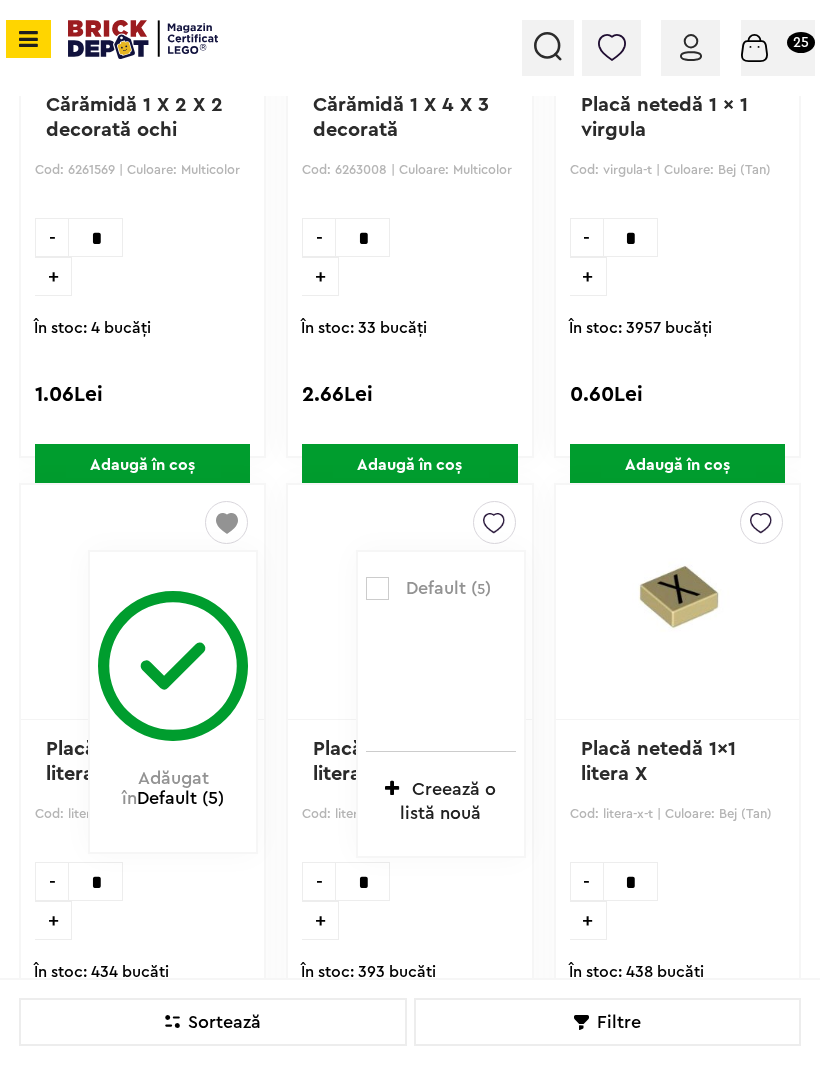click at bounding box center (377, 588) 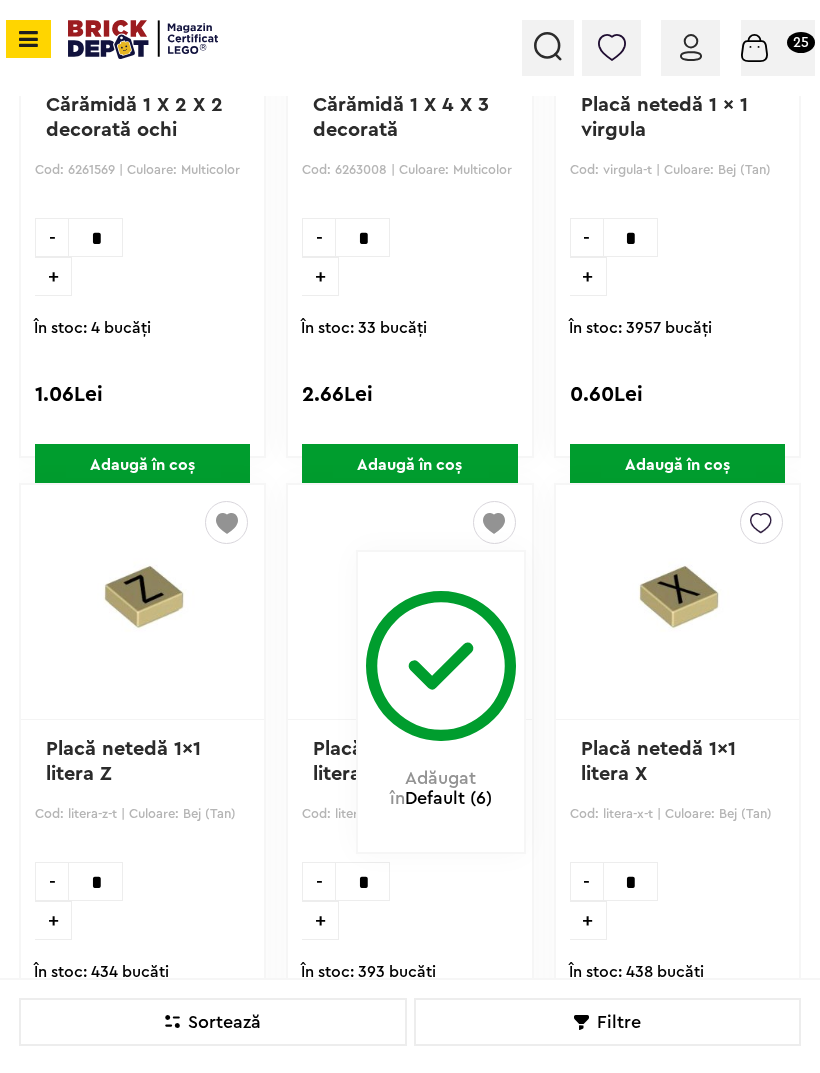 click at bounding box center (761, 518) 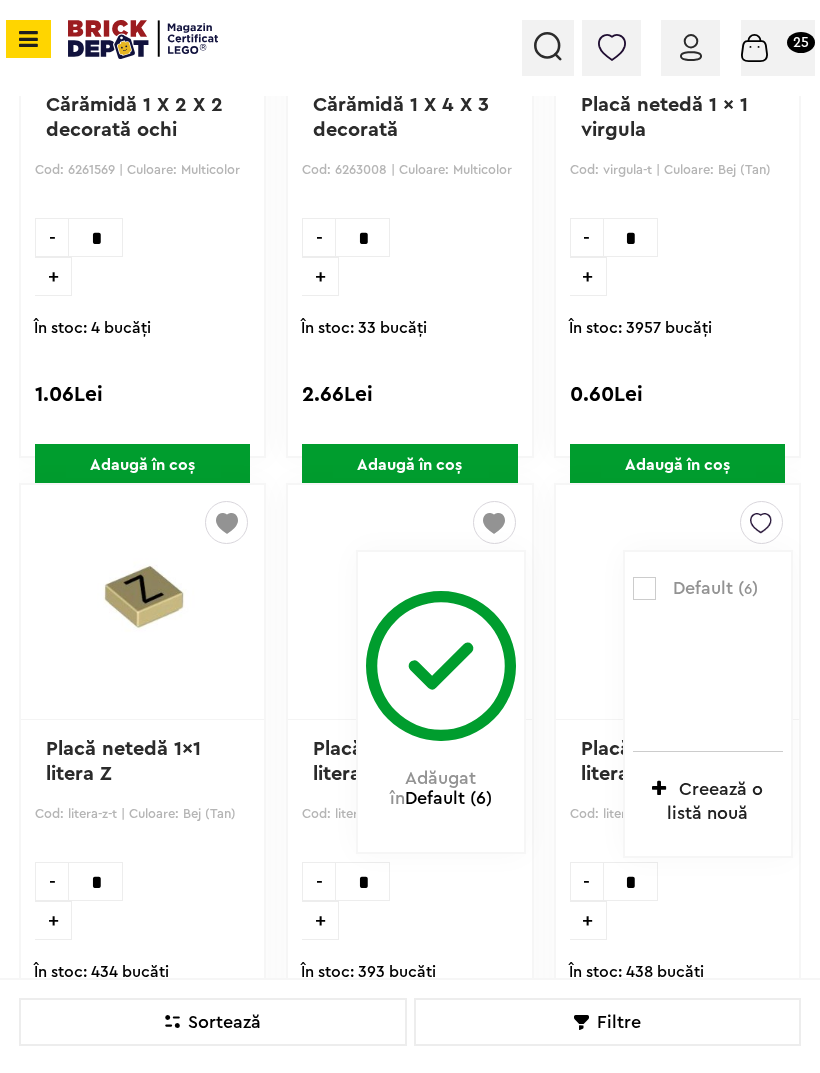 click at bounding box center [644, 588] 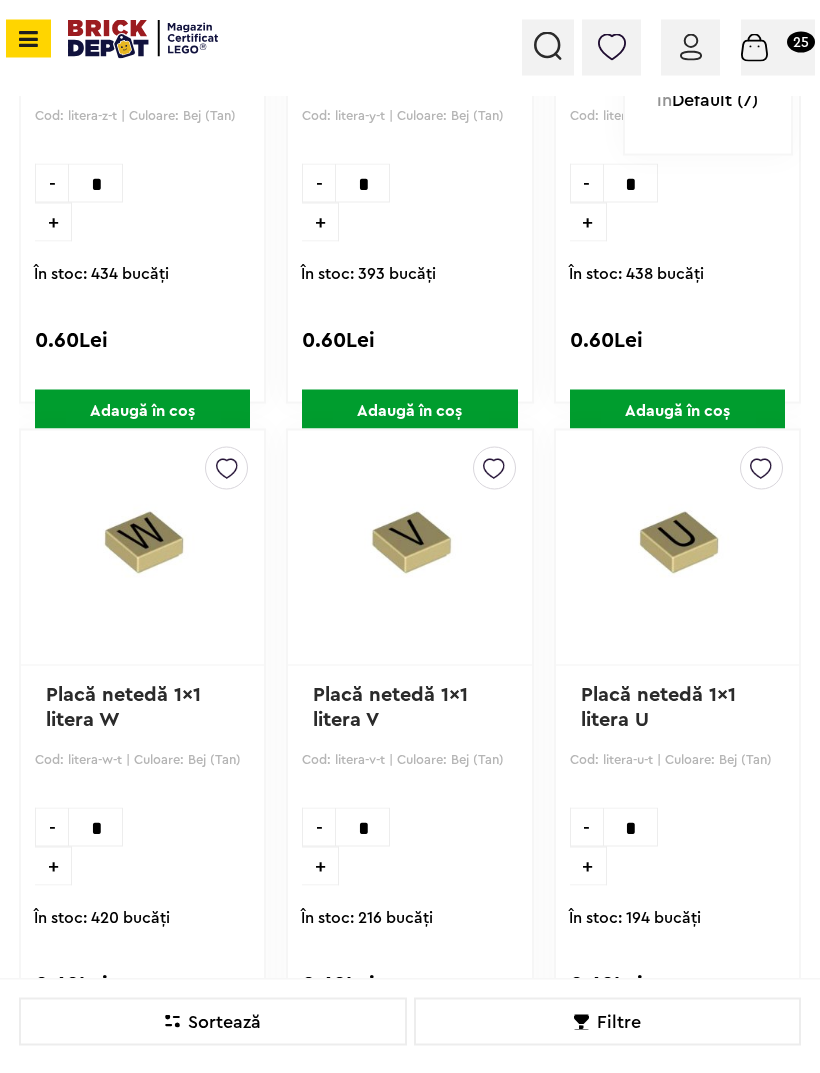 click at bounding box center (227, 464) 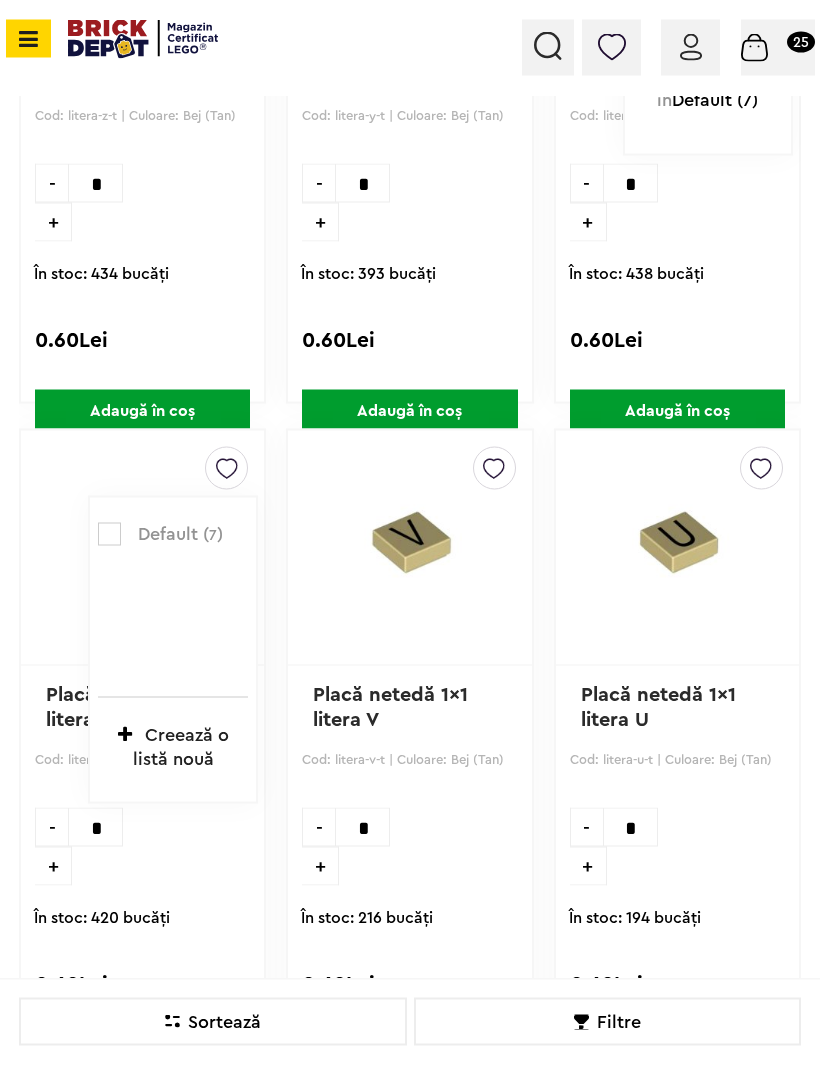 scroll, scrollTop: 4033, scrollLeft: 0, axis: vertical 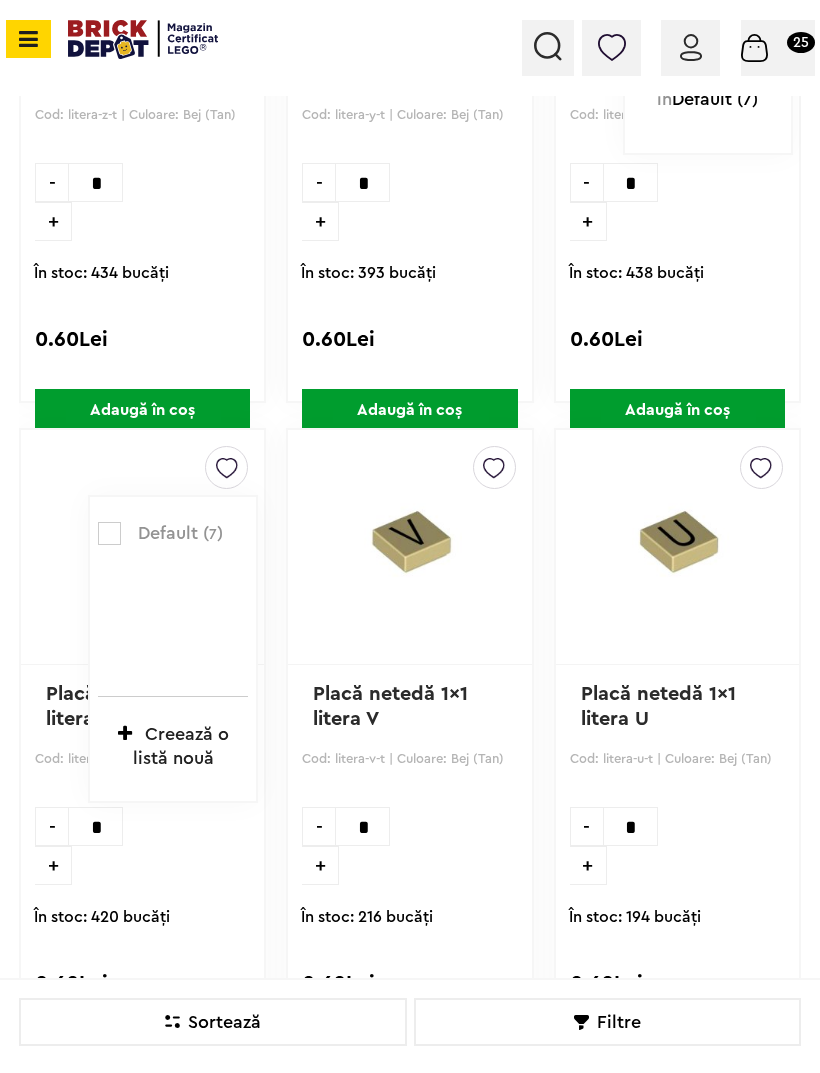 click at bounding box center (109, 533) 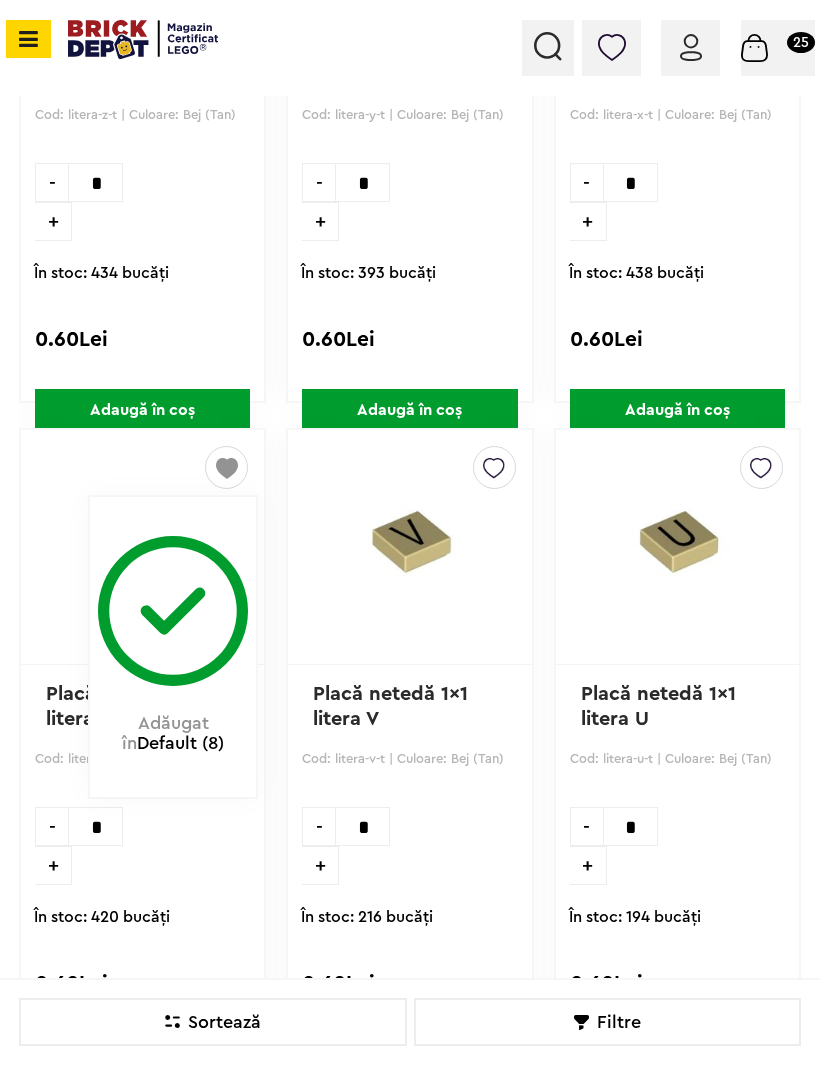 click at bounding box center [494, 463] 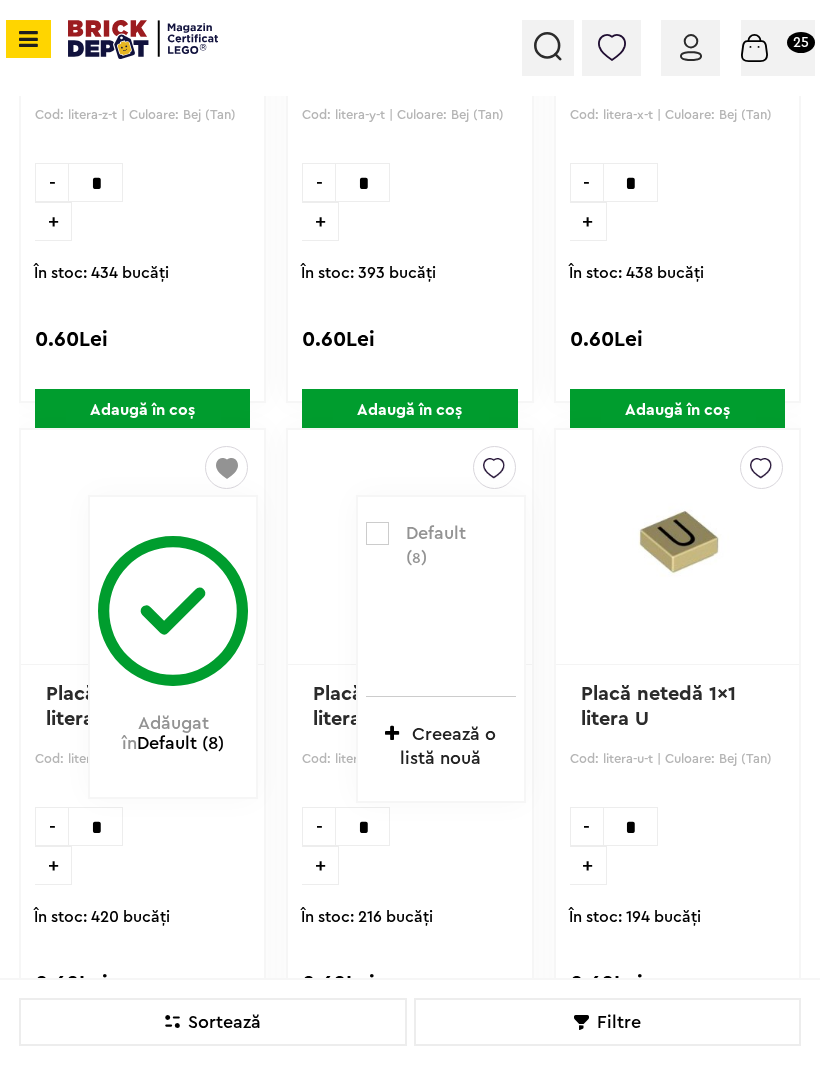 click at bounding box center (377, 533) 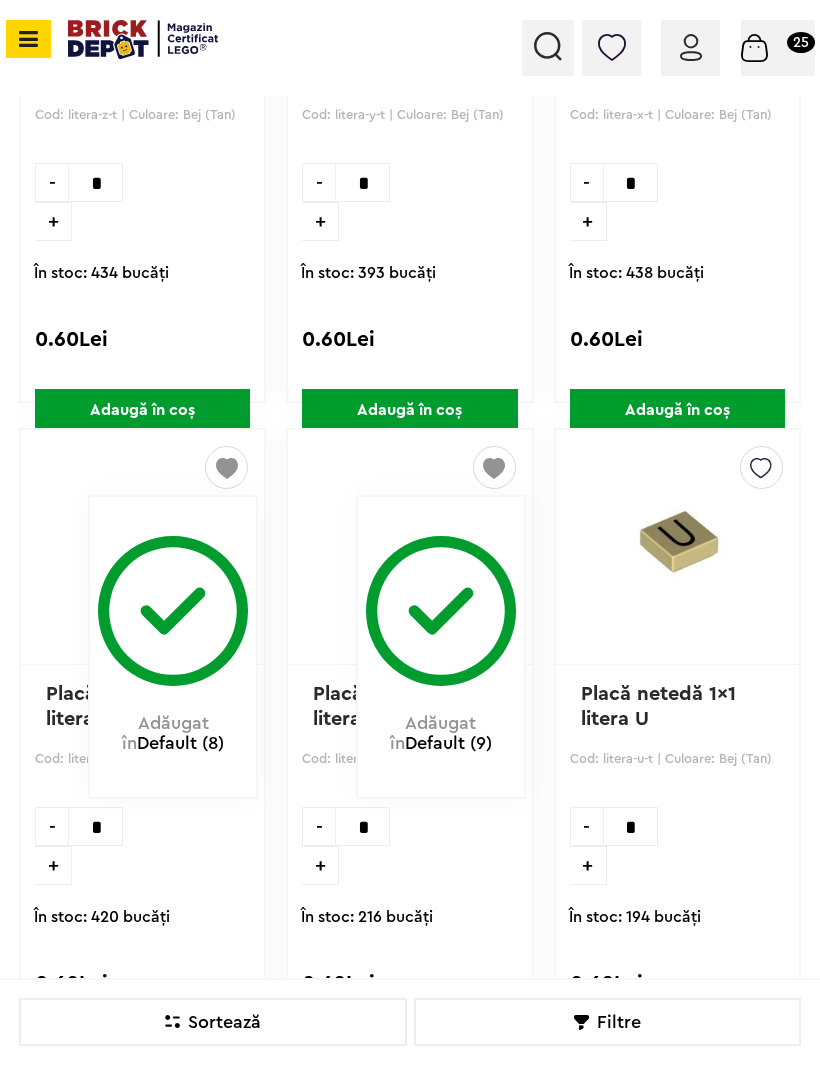 click at bounding box center [761, 463] 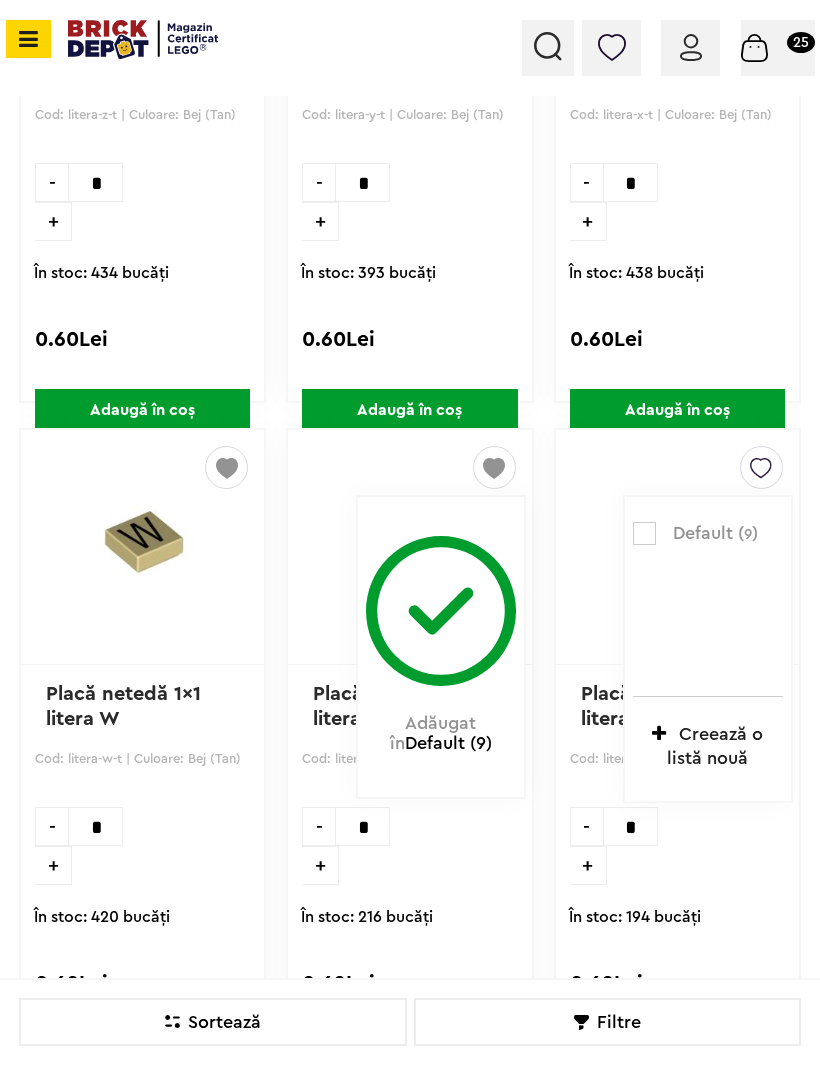 click at bounding box center (644, 533) 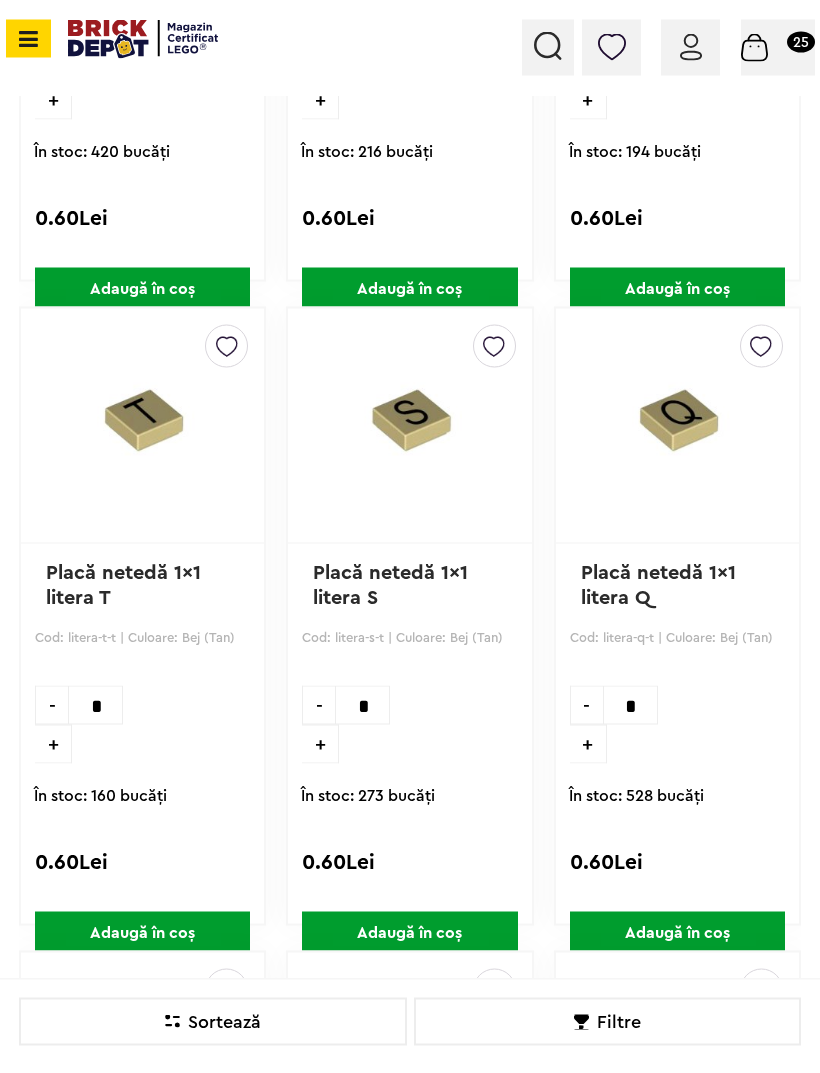scroll, scrollTop: 4784, scrollLeft: 0, axis: vertical 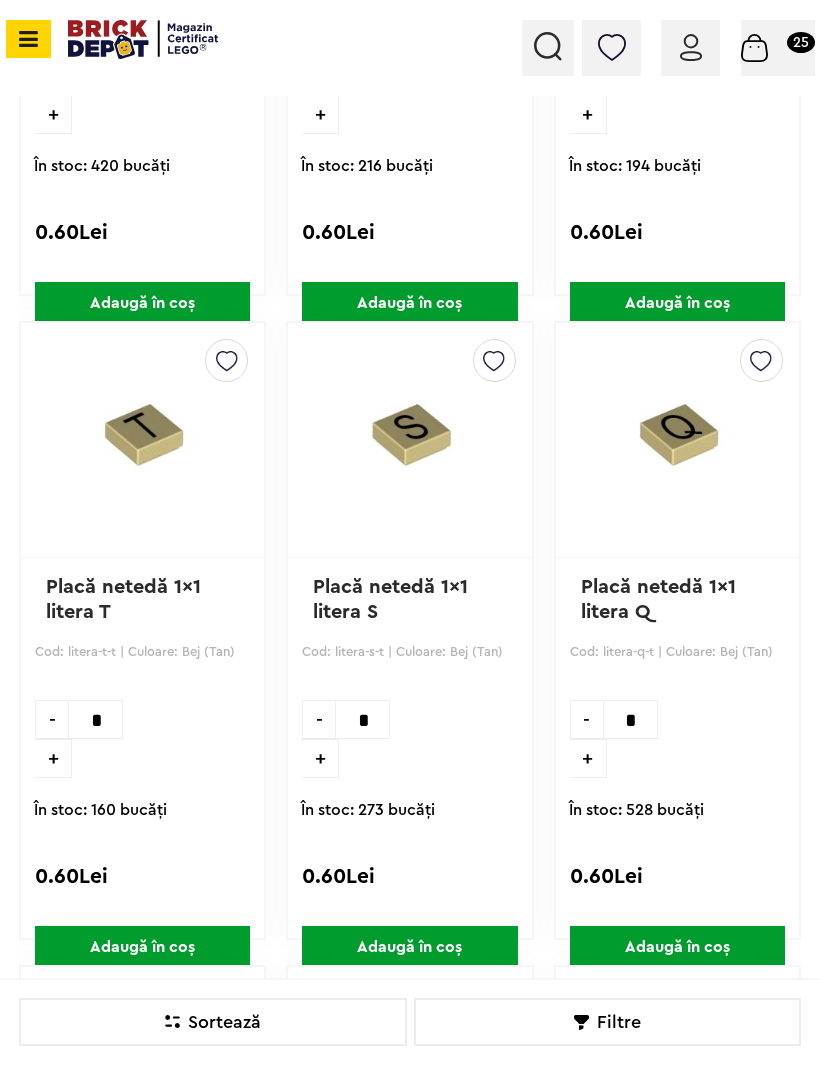 click at bounding box center [227, 356] 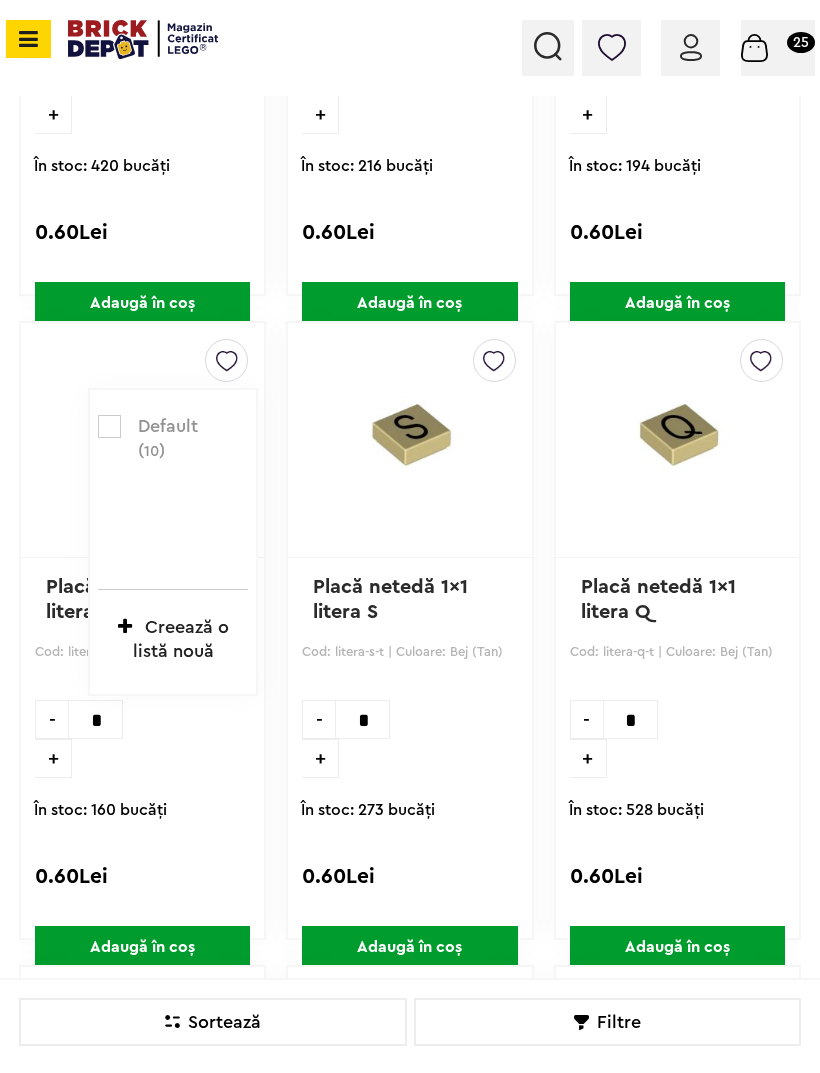 click at bounding box center [109, 426] 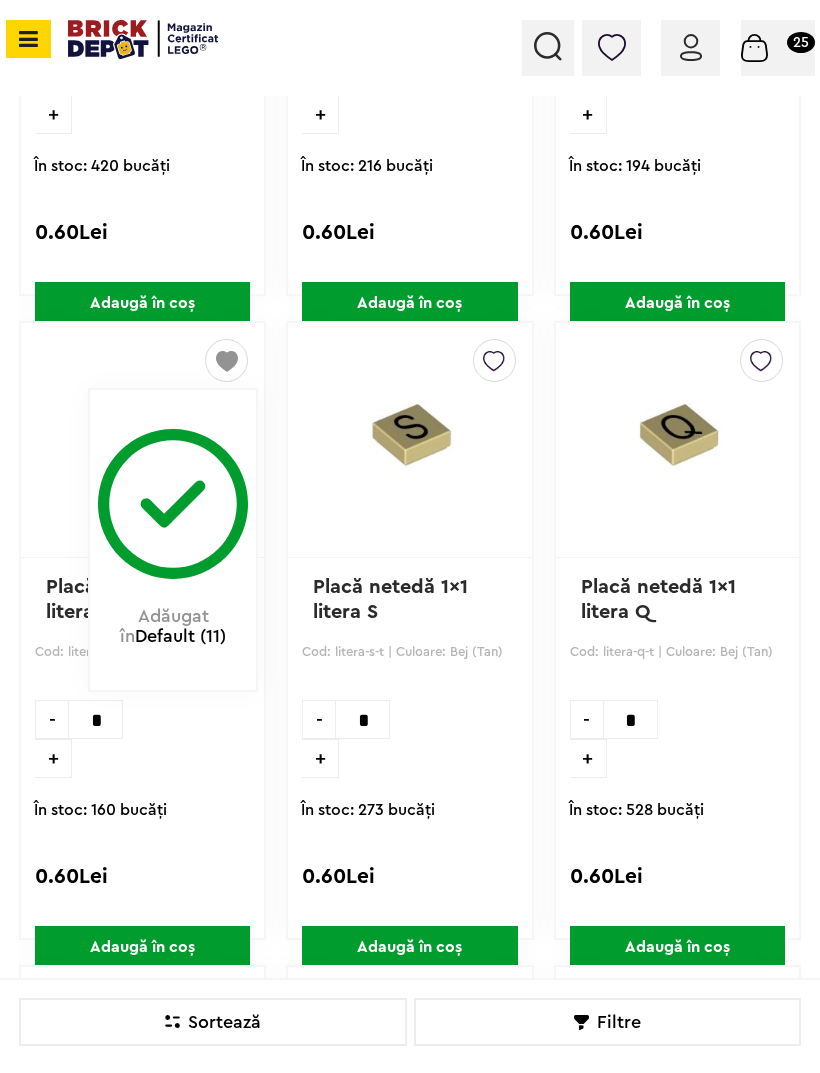 click at bounding box center (494, 356) 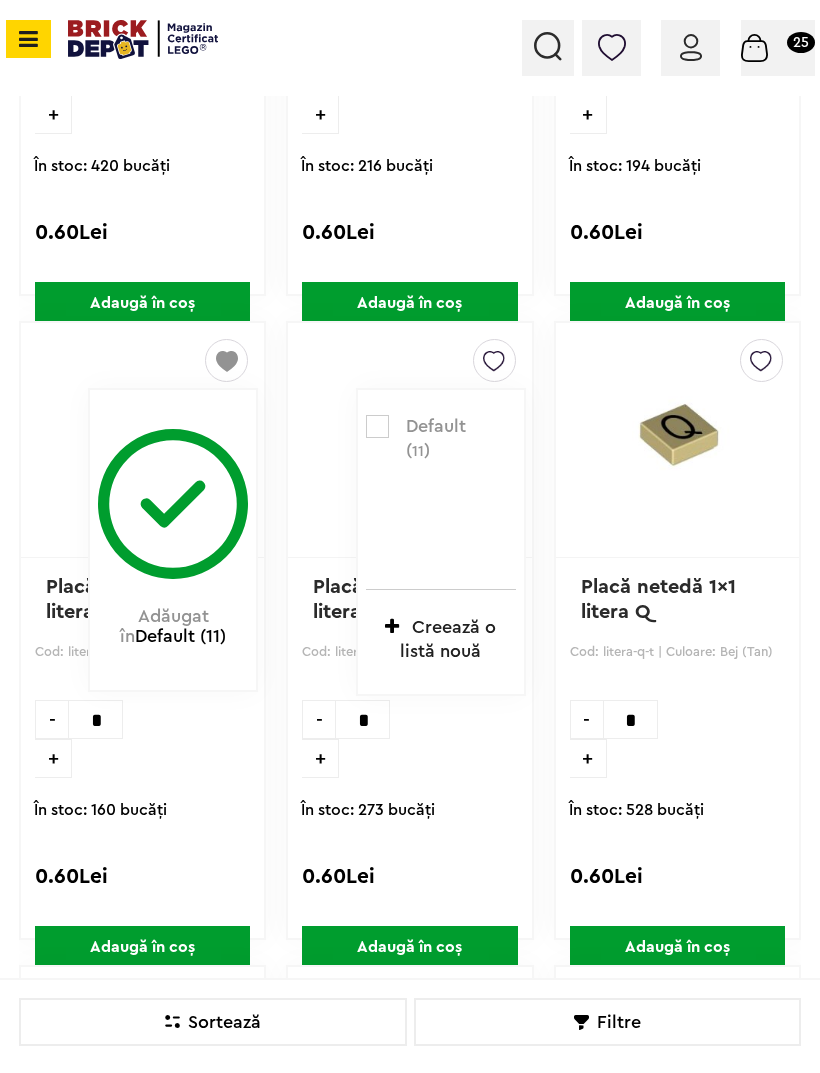 click at bounding box center (377, 426) 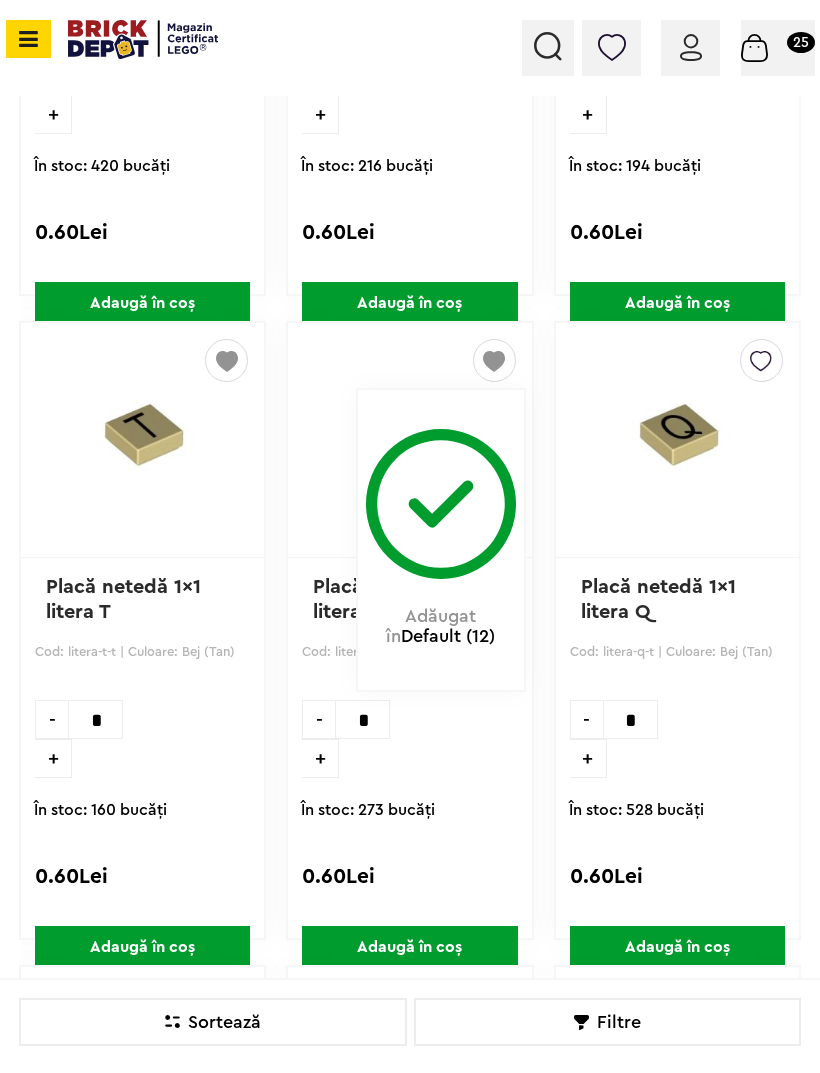 click at bounding box center (761, 356) 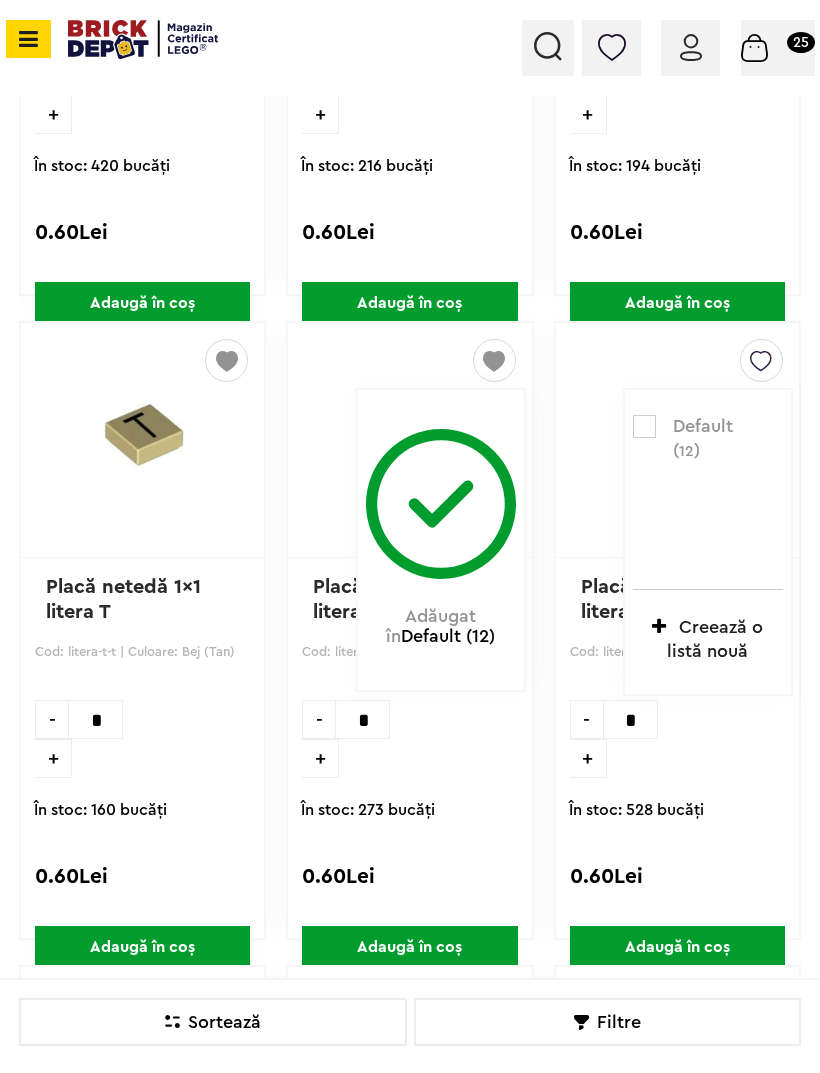 click at bounding box center (644, 426) 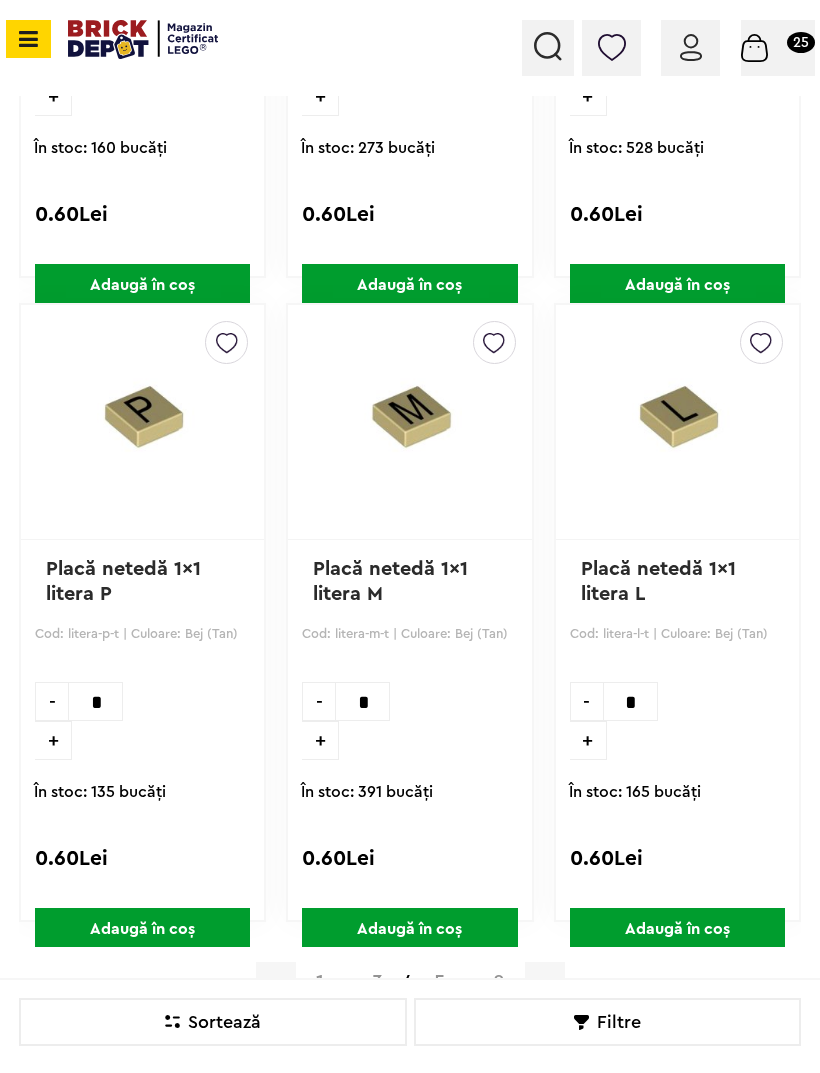scroll, scrollTop: 5449, scrollLeft: 0, axis: vertical 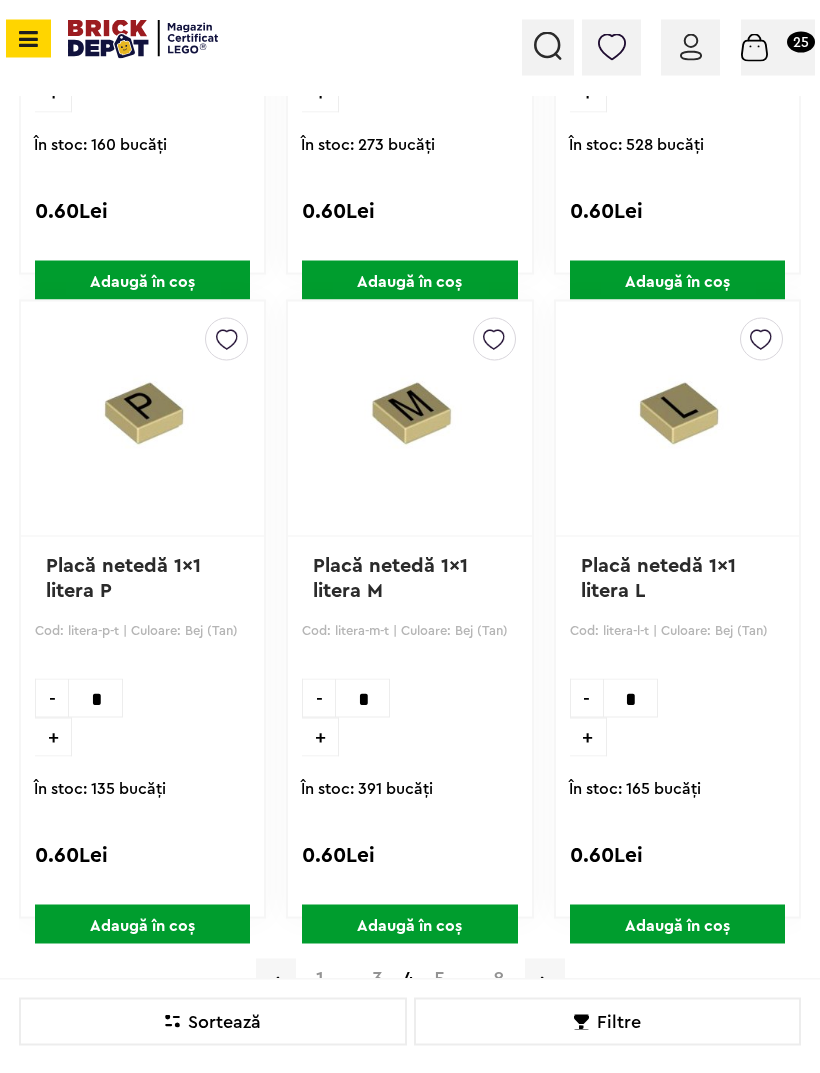 click at bounding box center [227, 335] 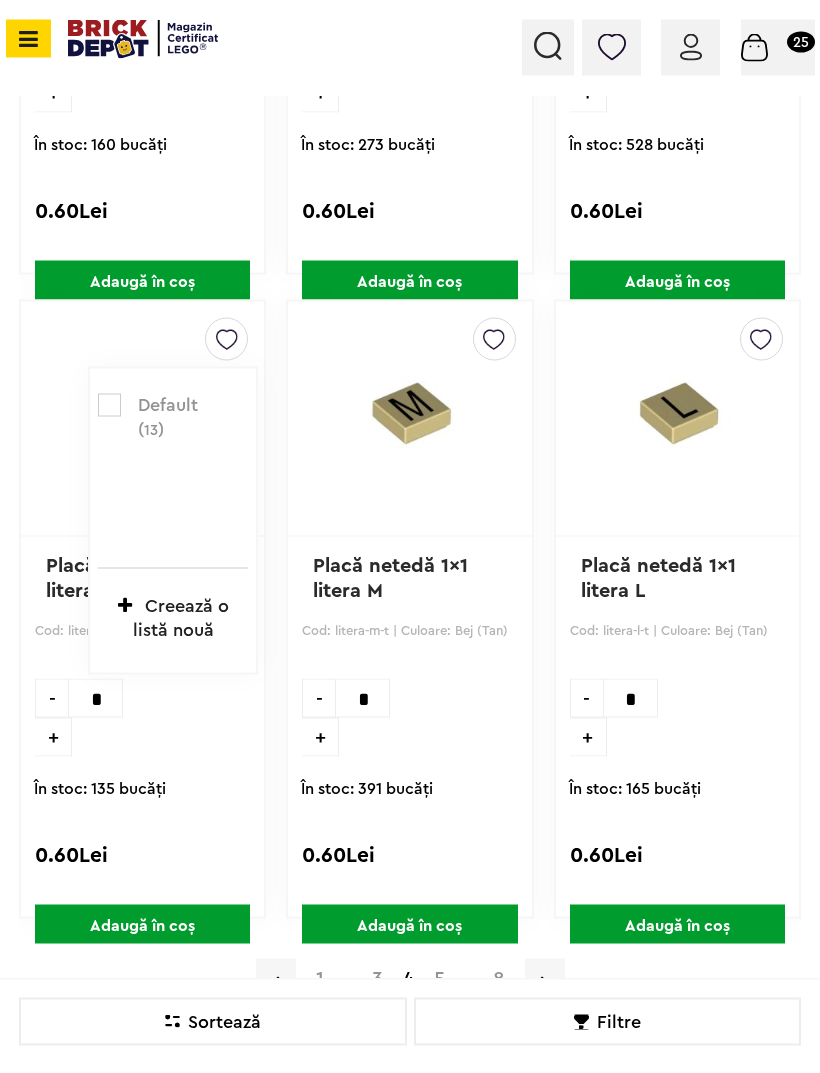 scroll, scrollTop: 5450, scrollLeft: 0, axis: vertical 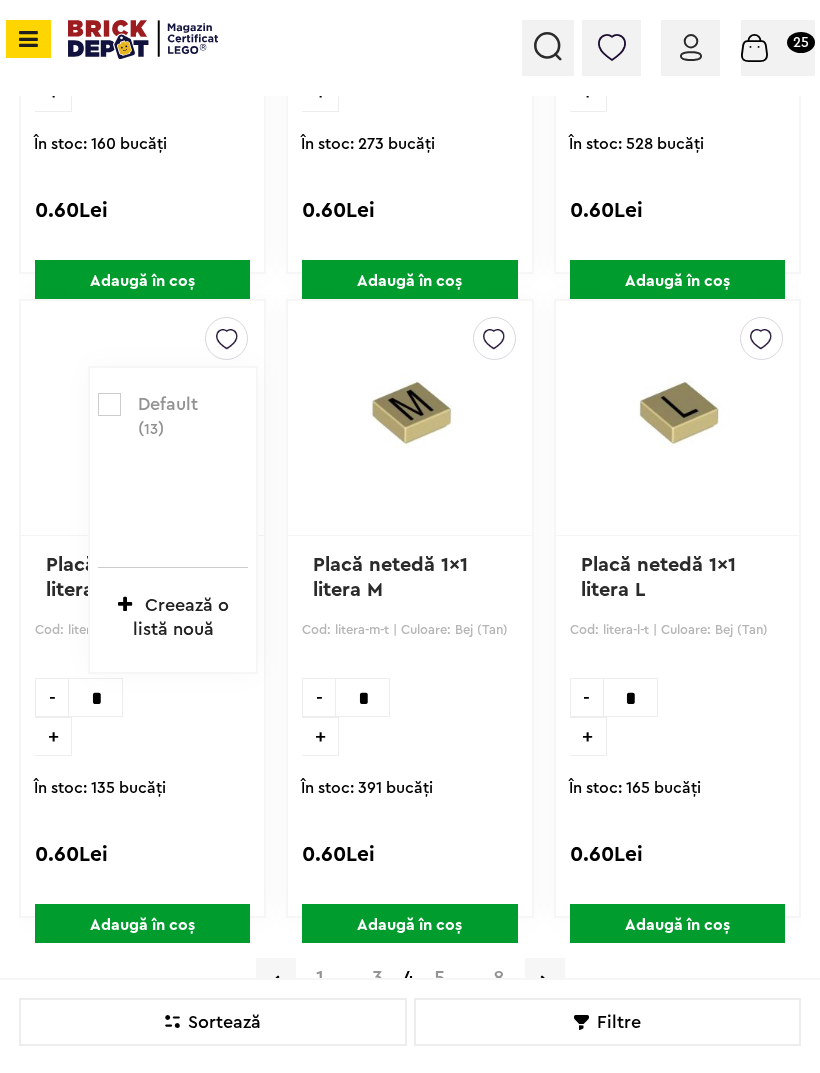 click at bounding box center (109, 404) 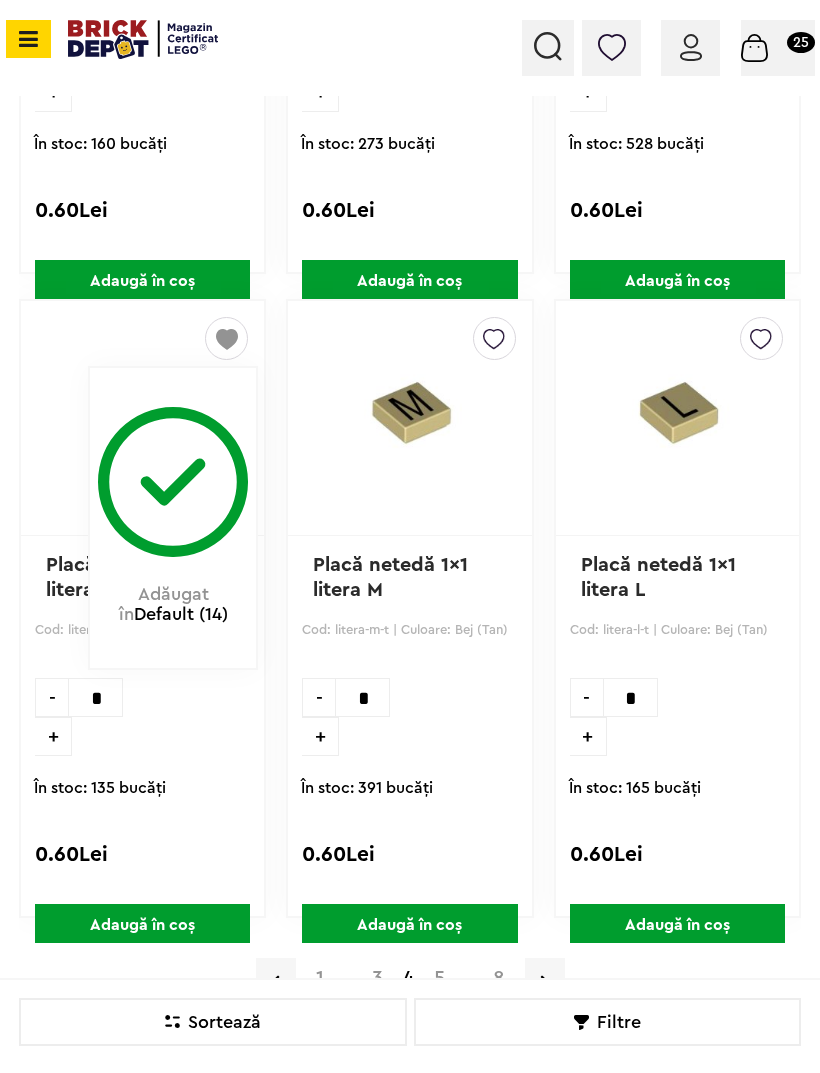 click at bounding box center [494, 334] 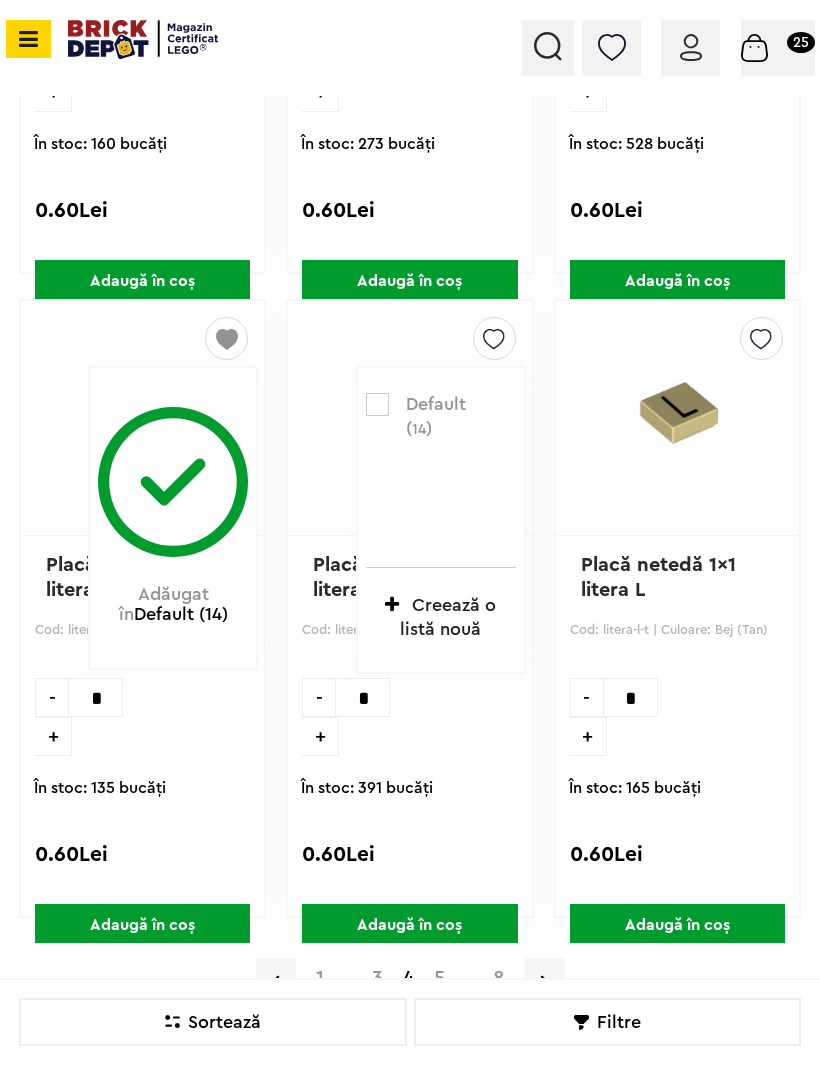 click at bounding box center [377, 404] 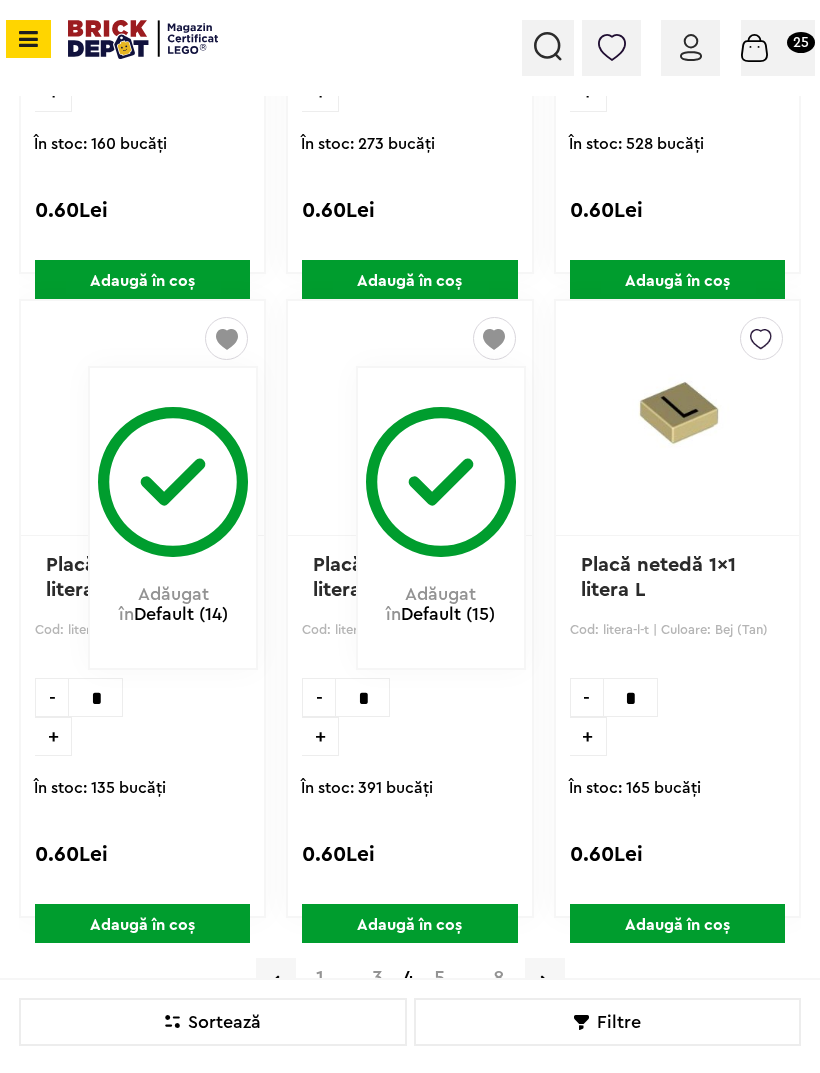 click at bounding box center [761, 334] 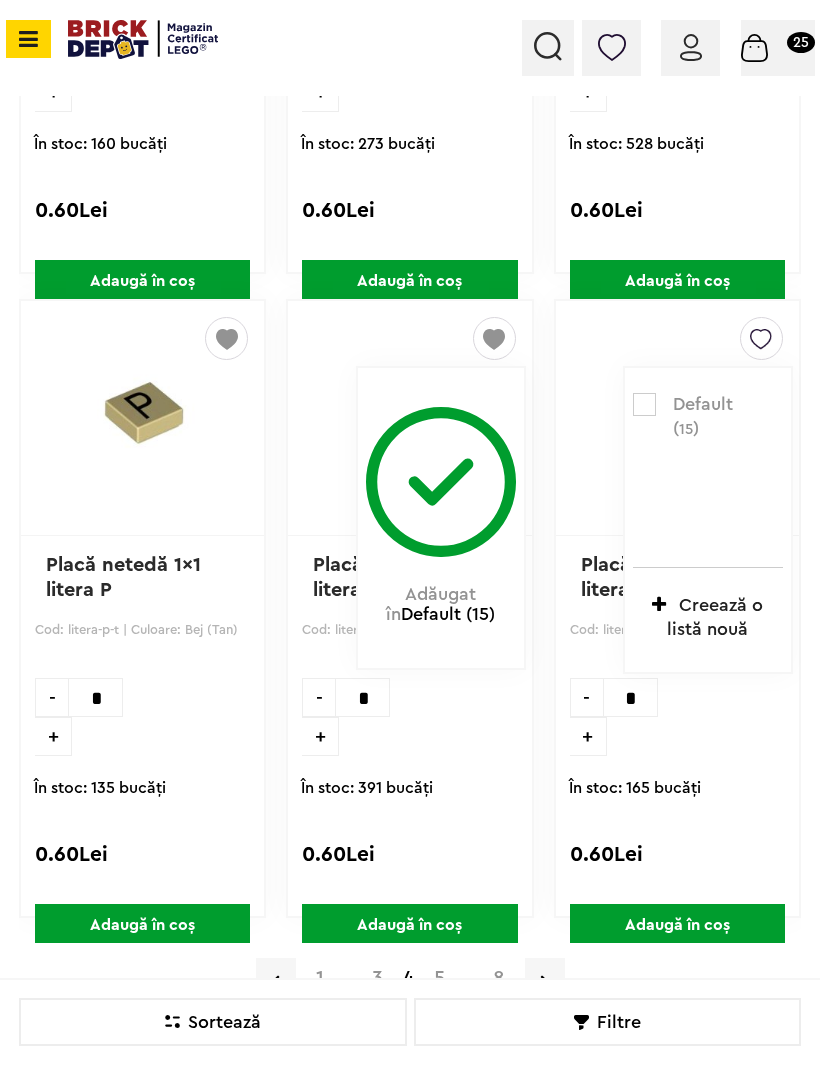 click at bounding box center [644, 404] 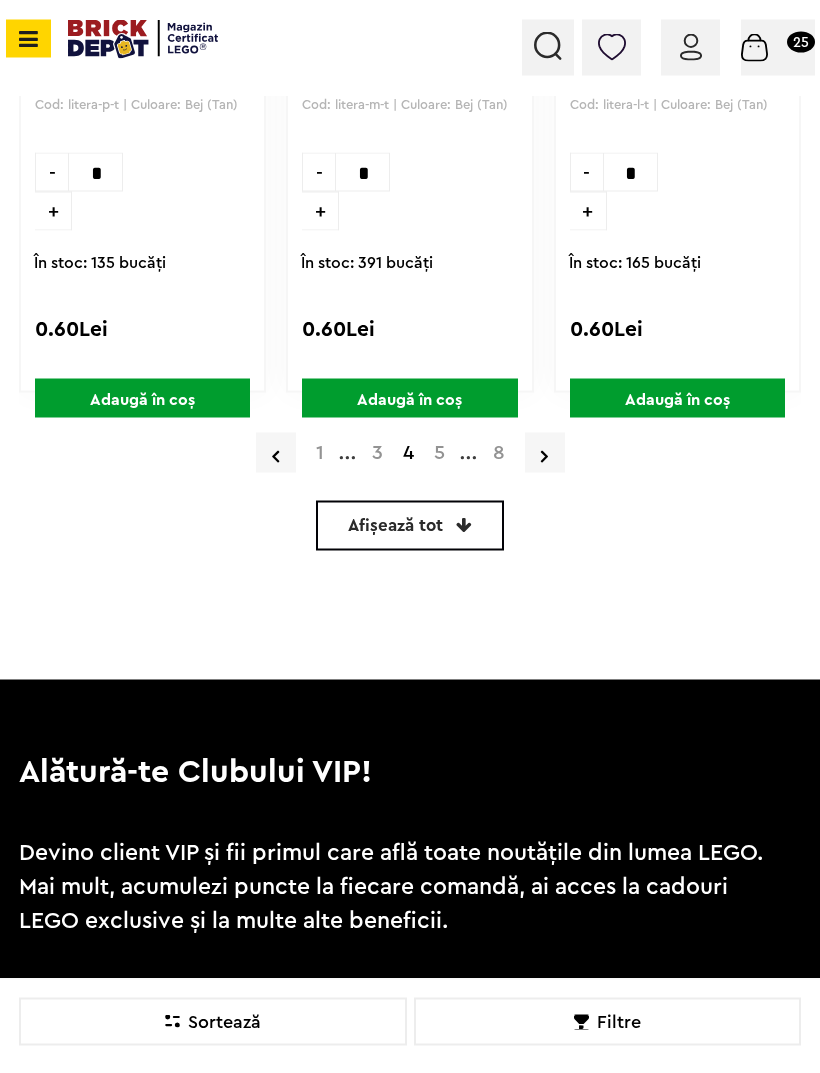 scroll, scrollTop: 5969, scrollLeft: 0, axis: vertical 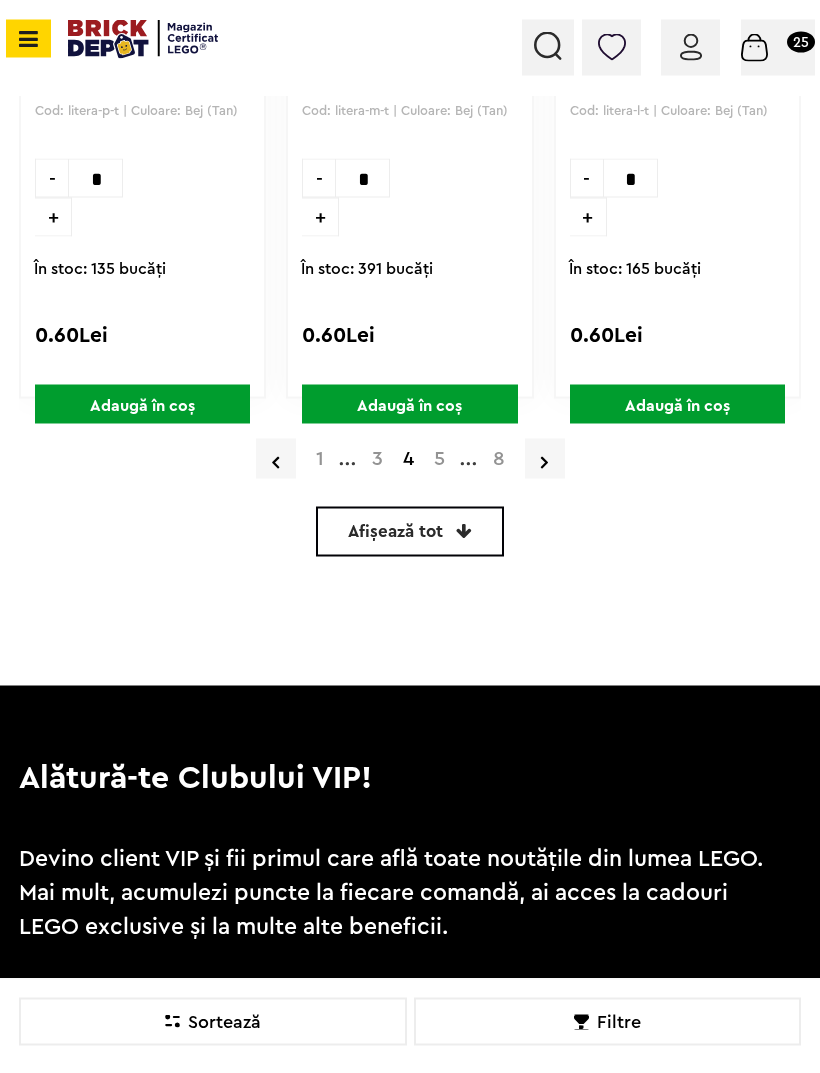 click on "5" at bounding box center (439, 459) 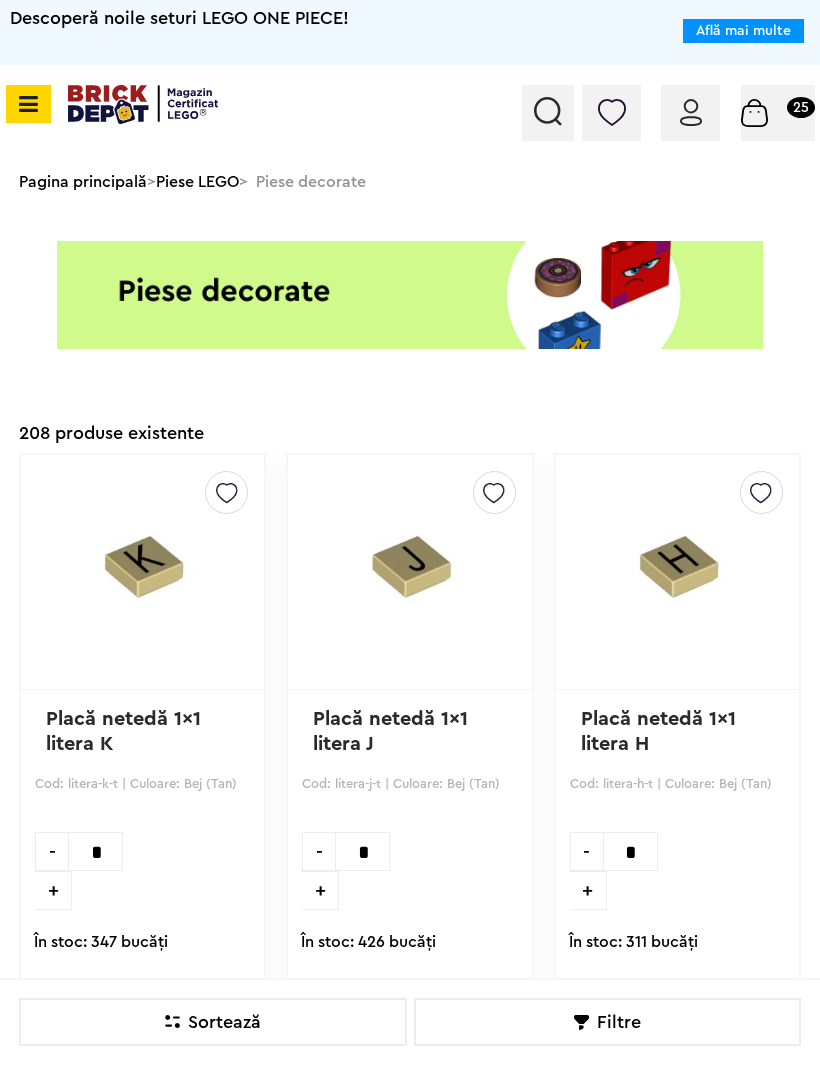 scroll, scrollTop: 0, scrollLeft: 0, axis: both 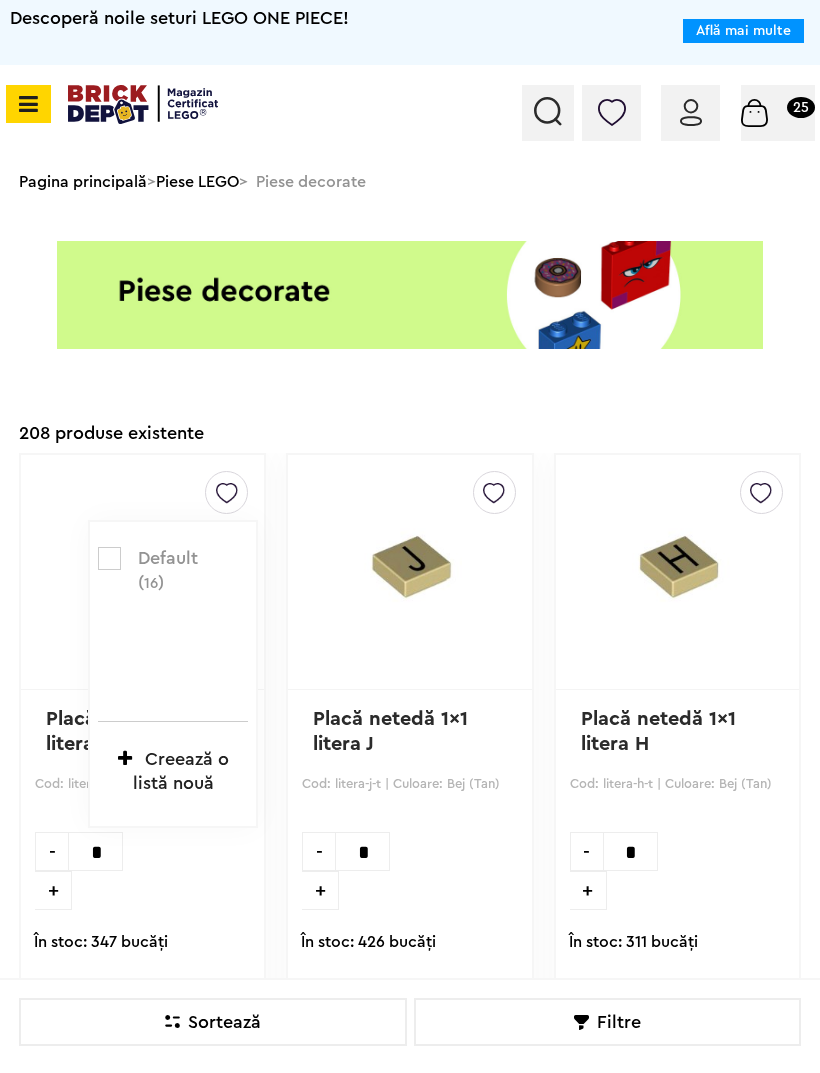 click at bounding box center [109, 558] 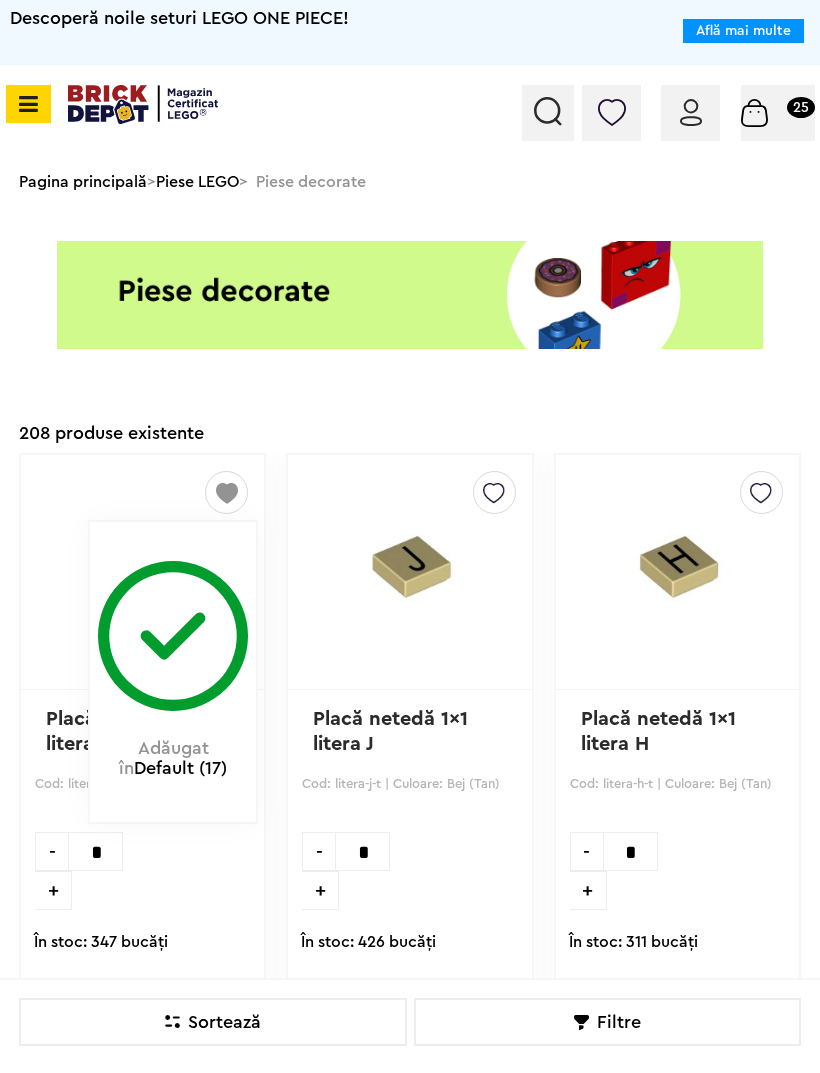 click at bounding box center (494, 488) 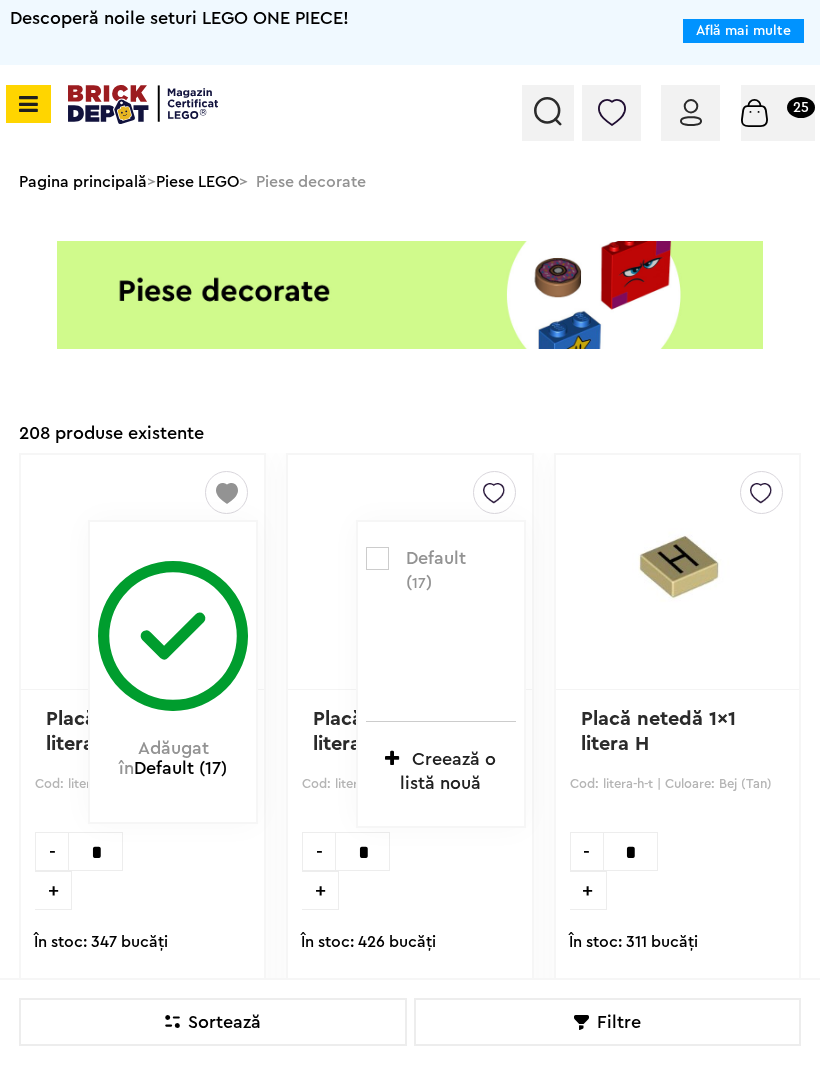 click at bounding box center (377, 558) 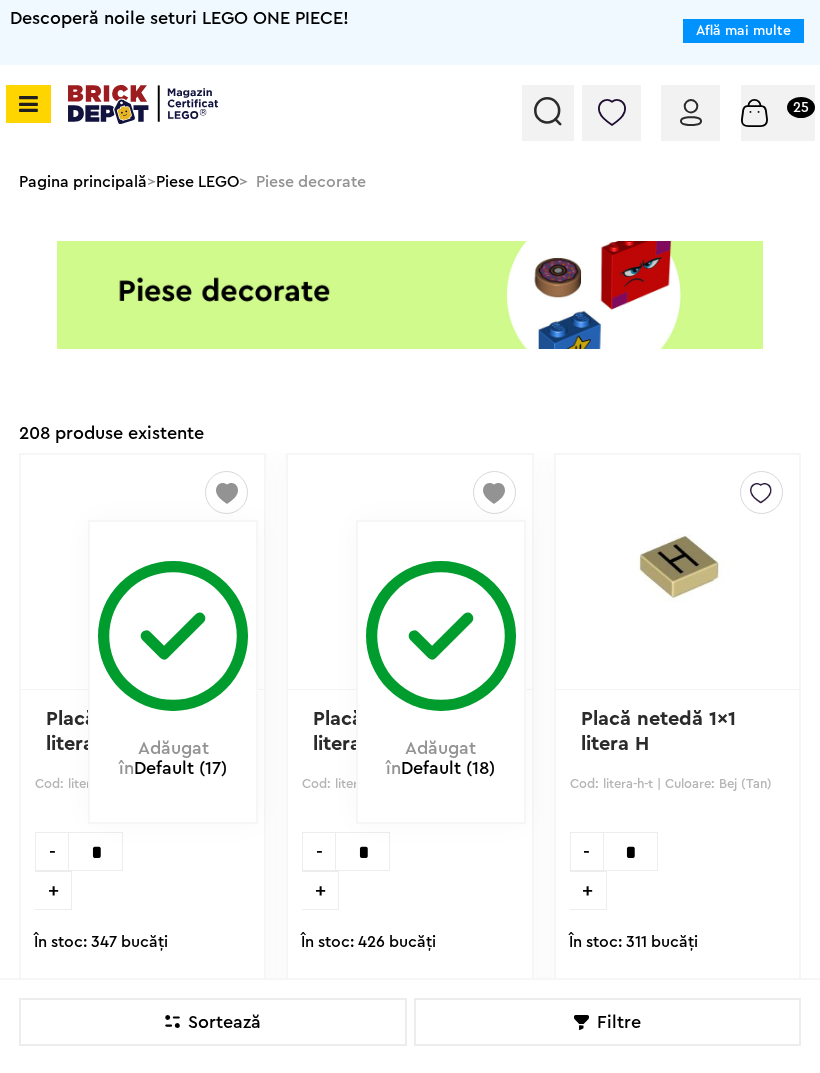 click at bounding box center [761, 488] 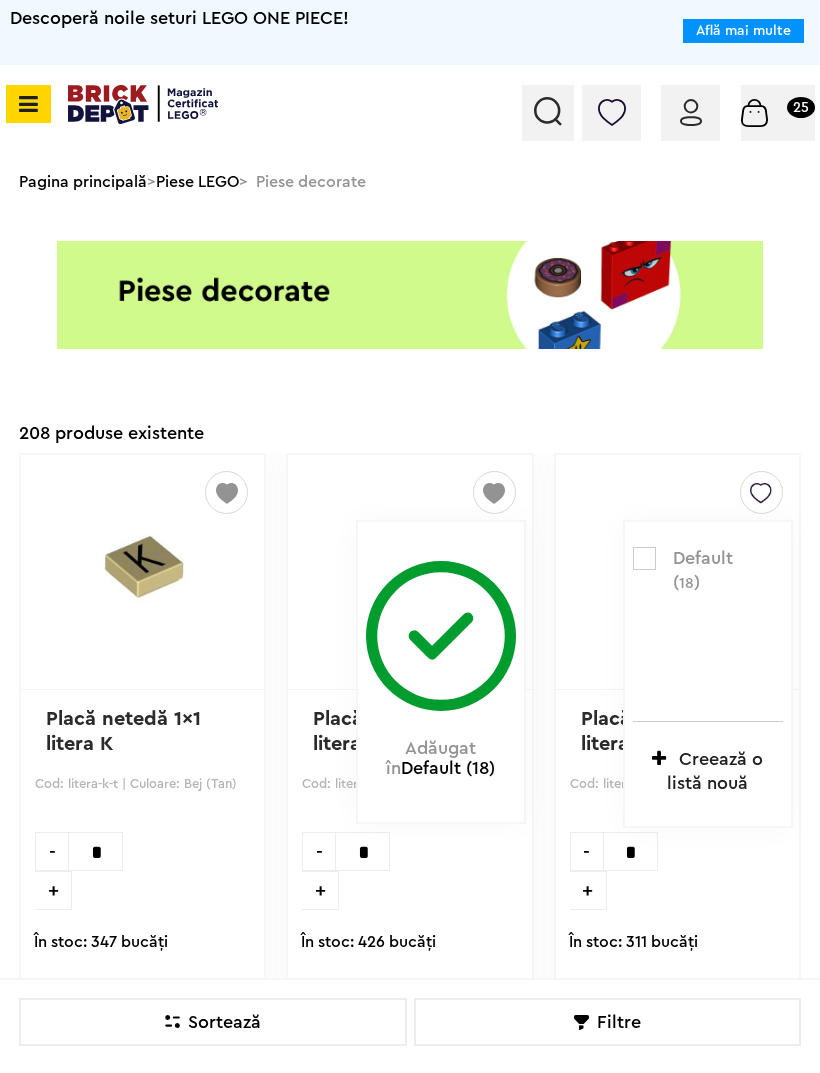 click at bounding box center [644, 558] 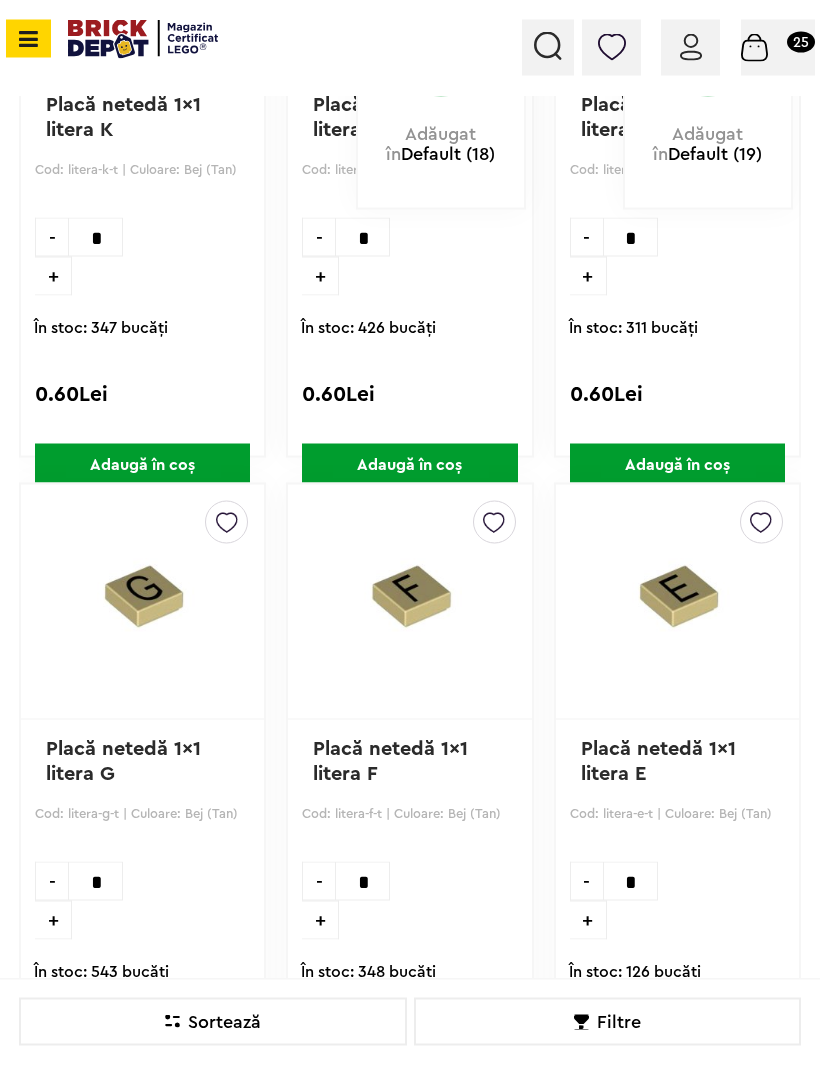 scroll, scrollTop: 759, scrollLeft: 0, axis: vertical 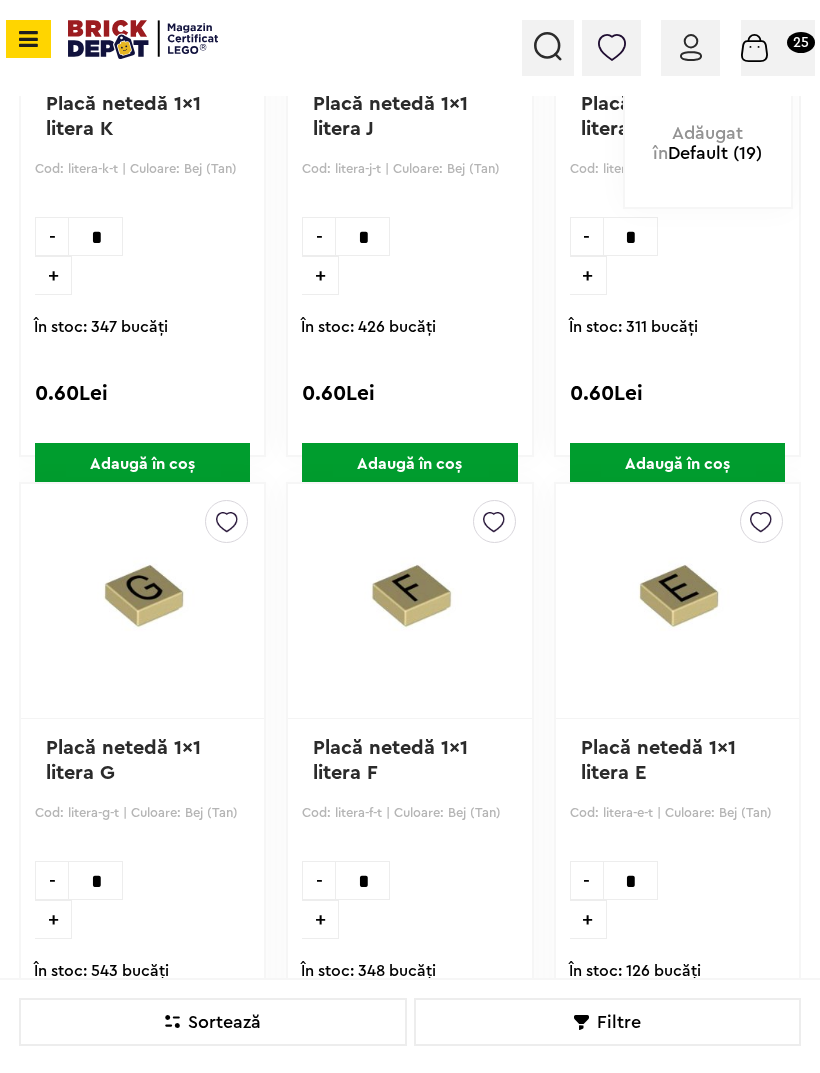 click at bounding box center (227, 517) 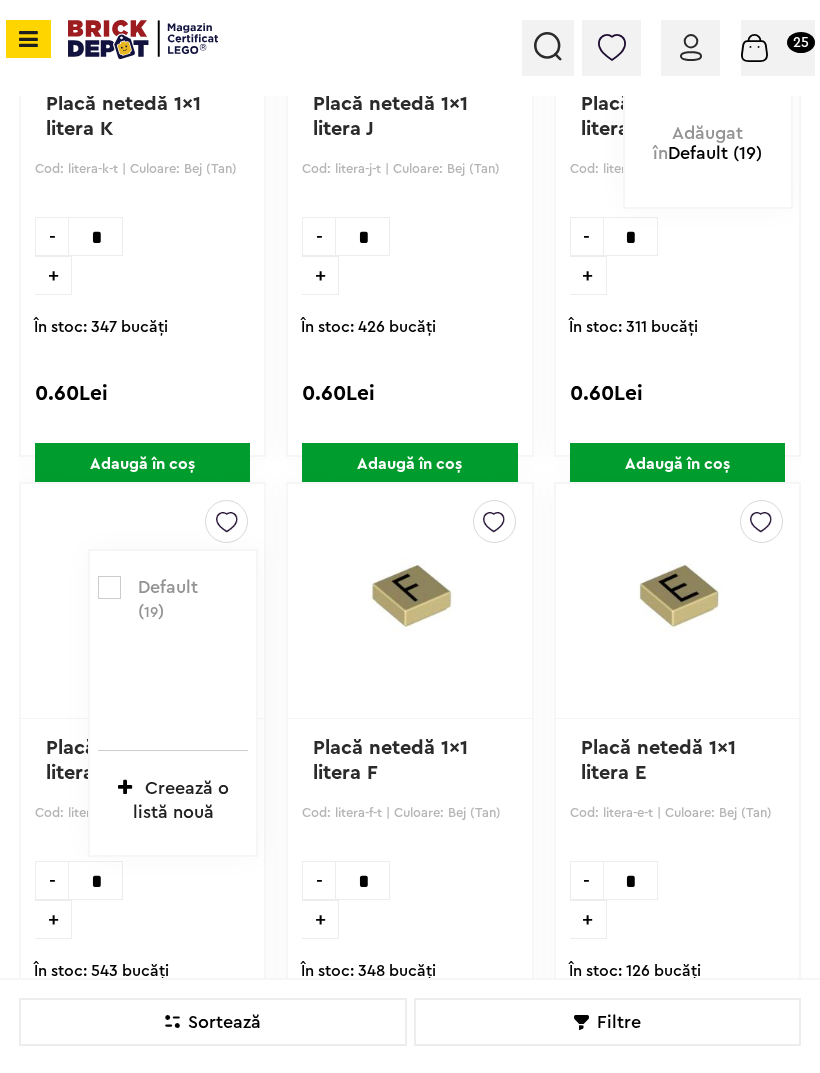 click at bounding box center (109, 587) 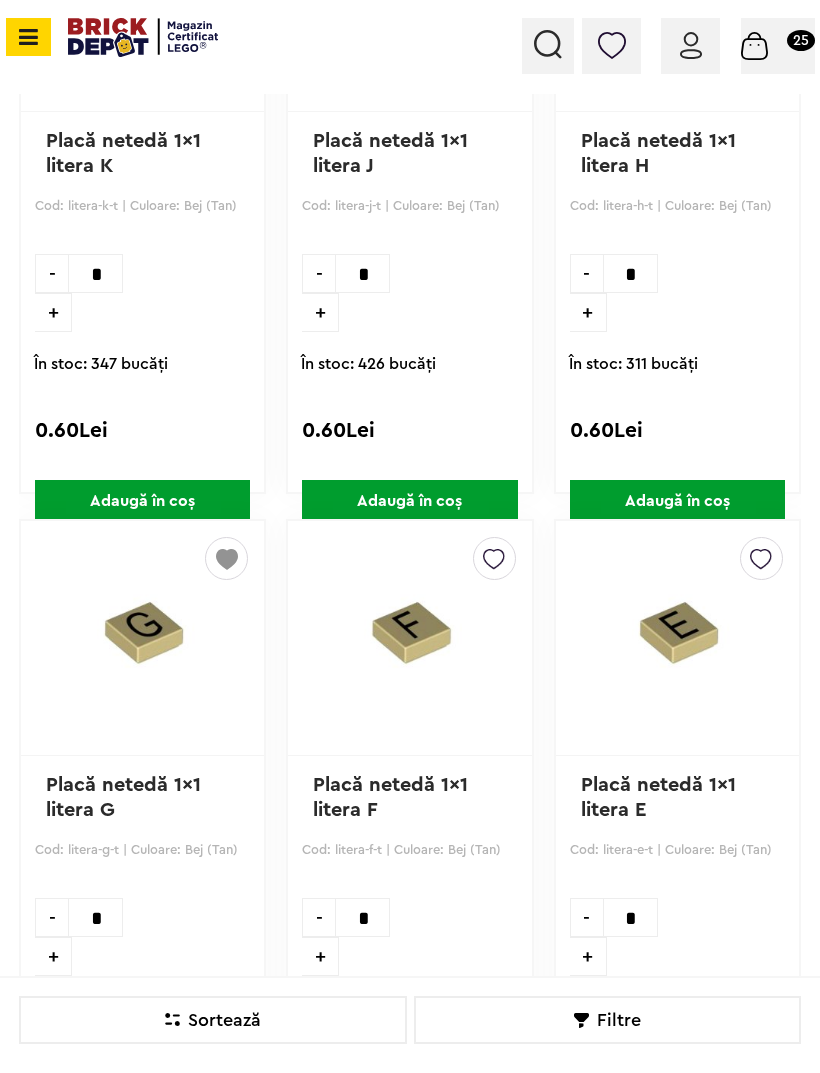 click at bounding box center (494, 556) 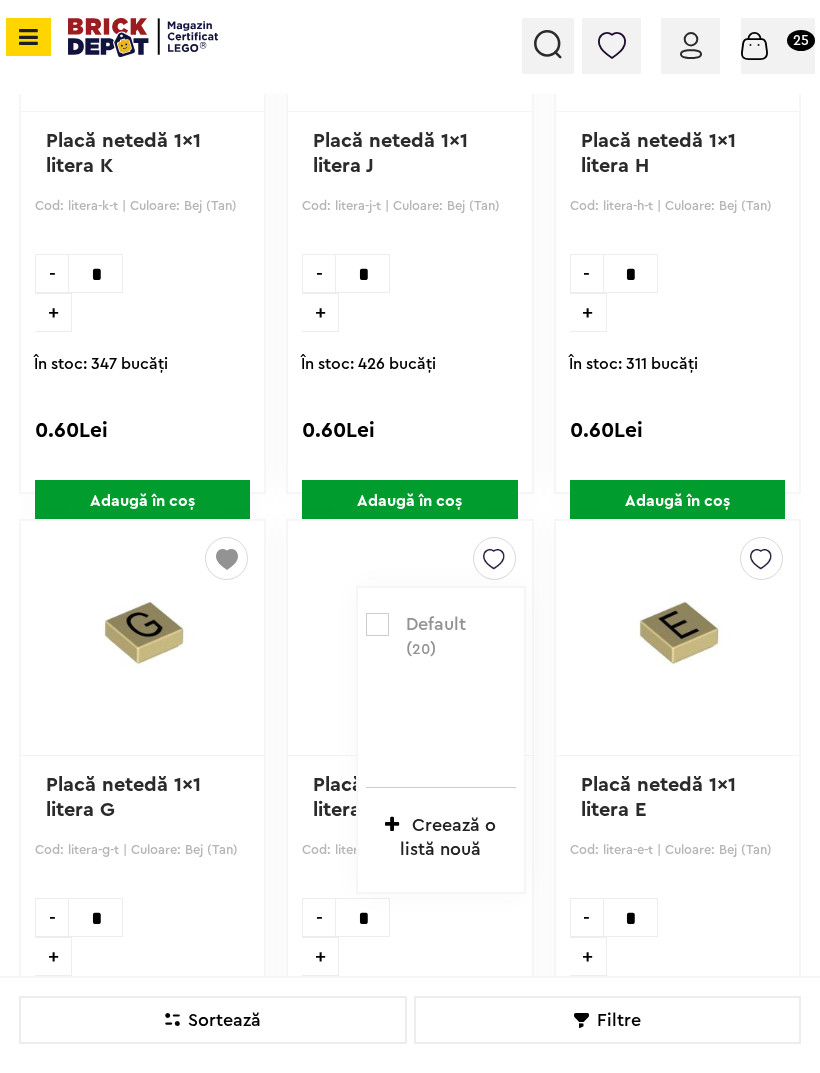 scroll, scrollTop: 722, scrollLeft: 0, axis: vertical 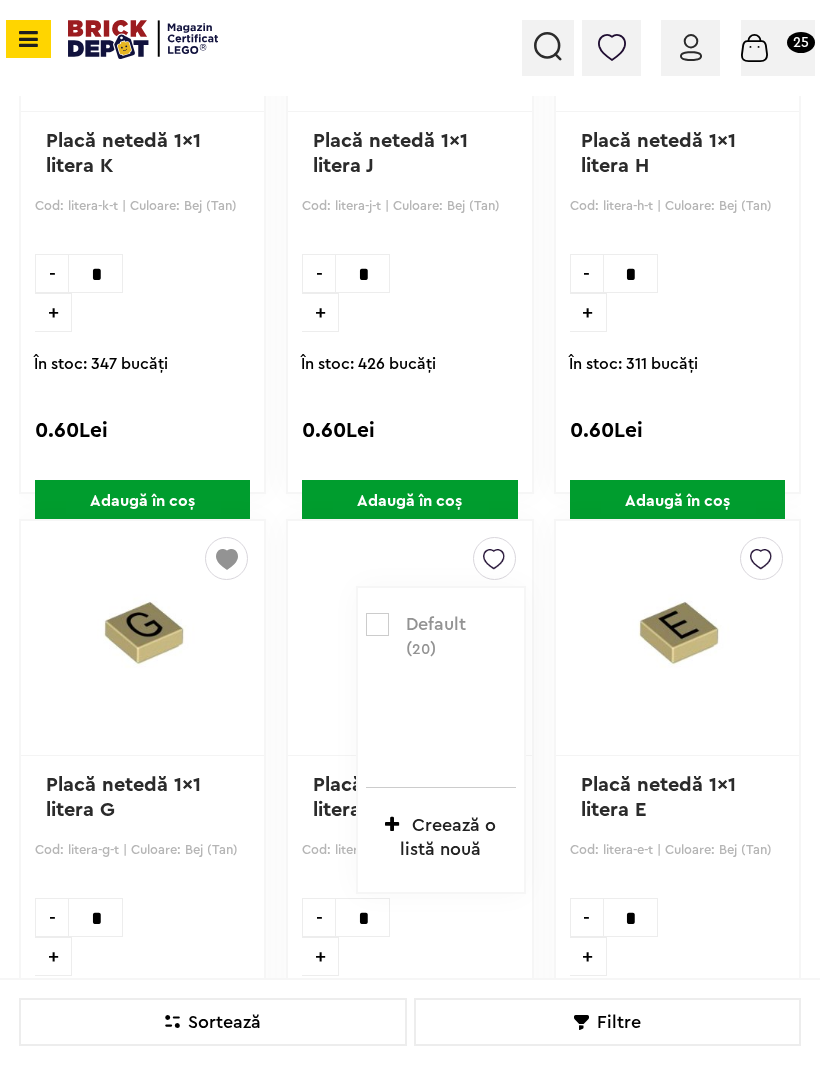 click at bounding box center (377, 624) 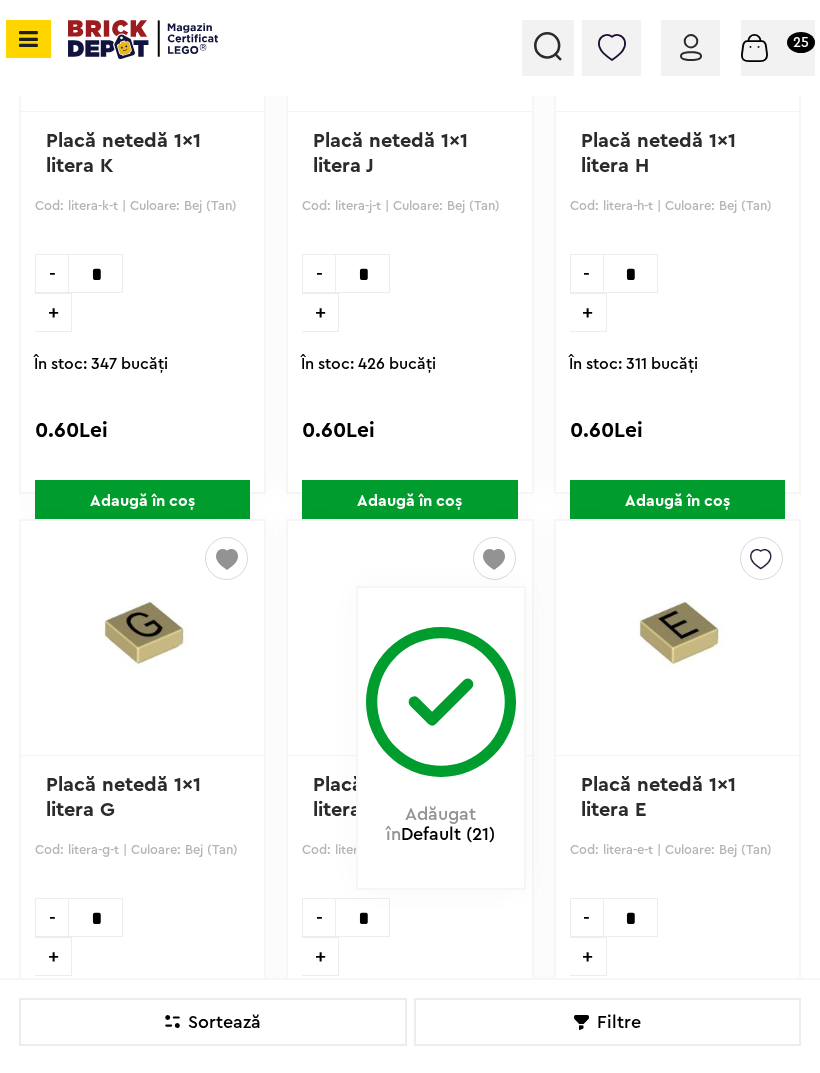 click at bounding box center (761, 554) 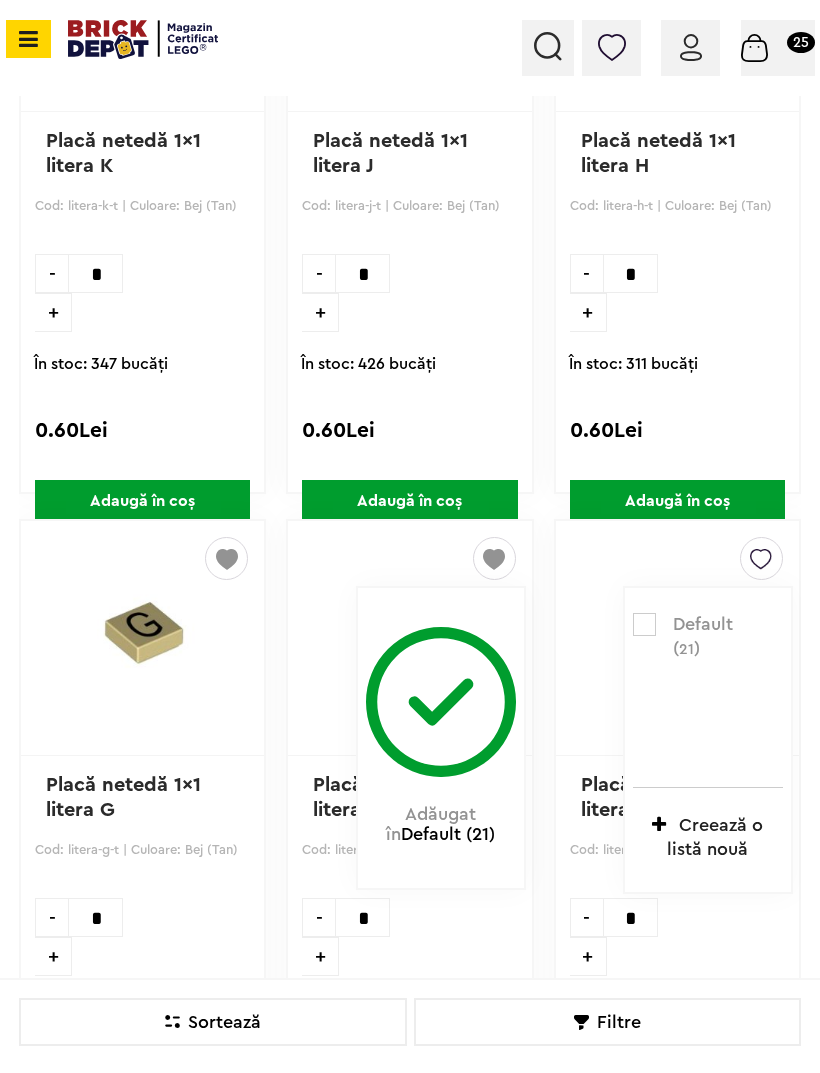 click at bounding box center [644, 624] 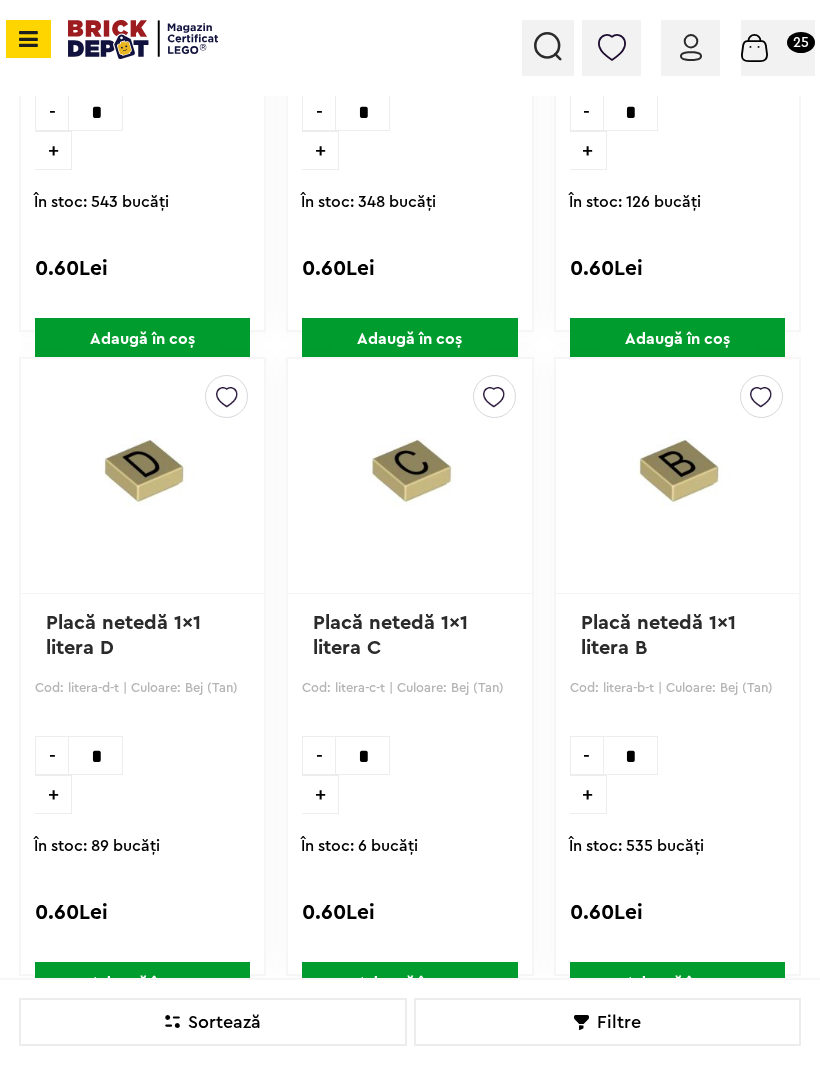 scroll, scrollTop: 1578, scrollLeft: 0, axis: vertical 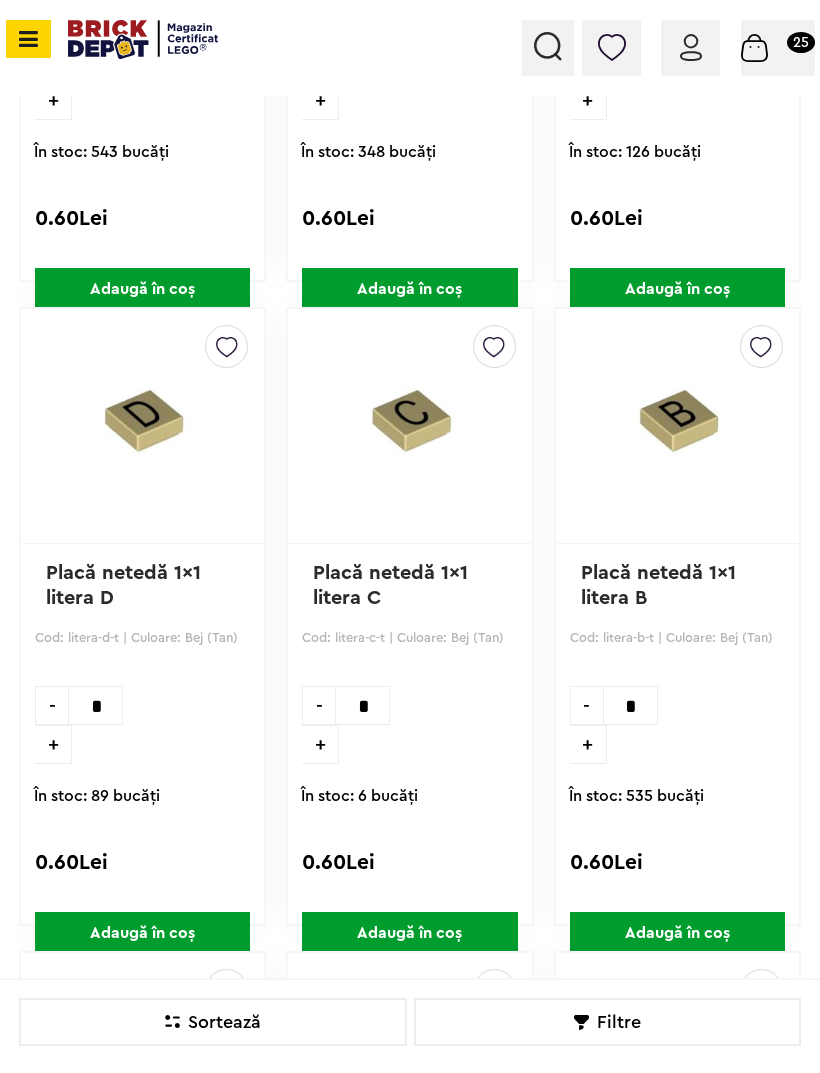 click at bounding box center [227, 342] 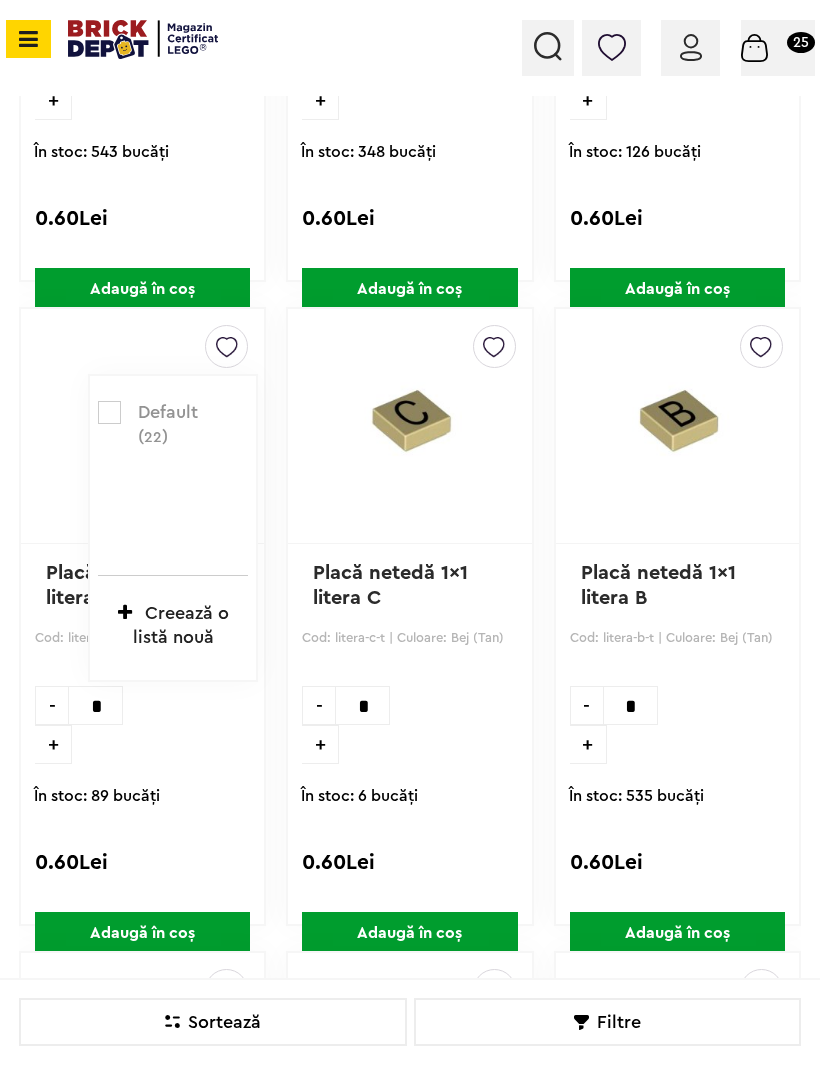 click at bounding box center (109, 412) 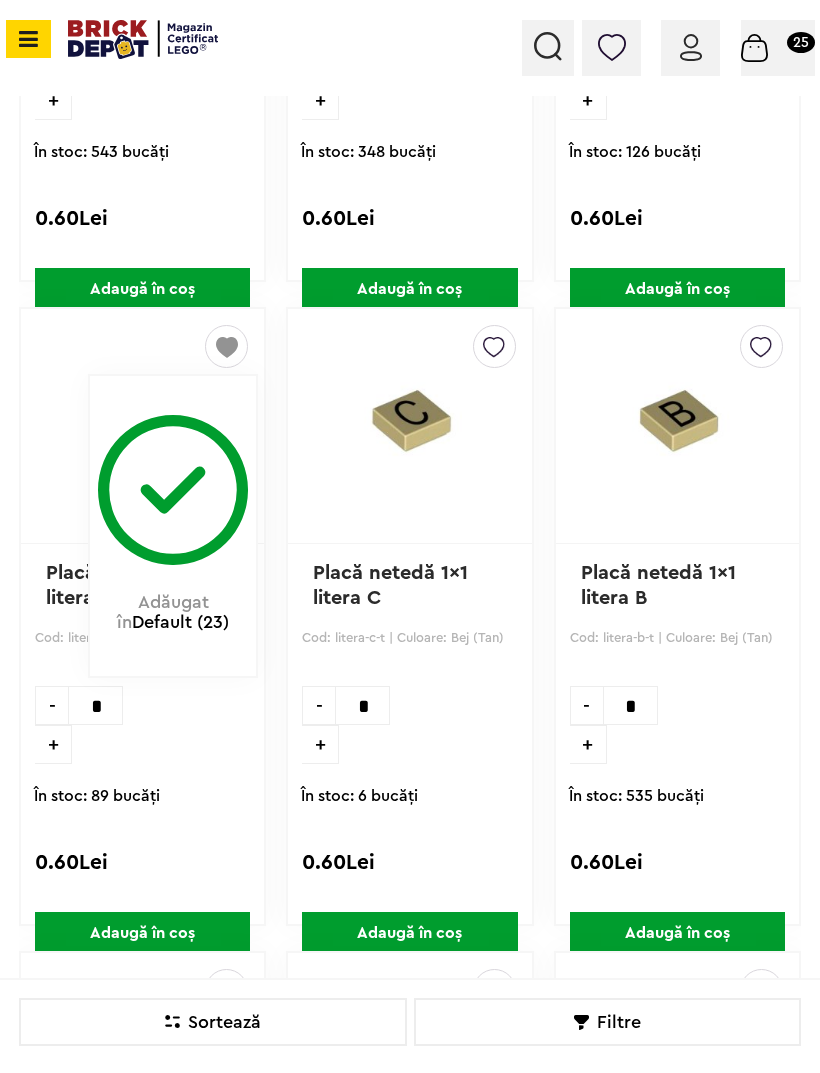 click at bounding box center (494, 342) 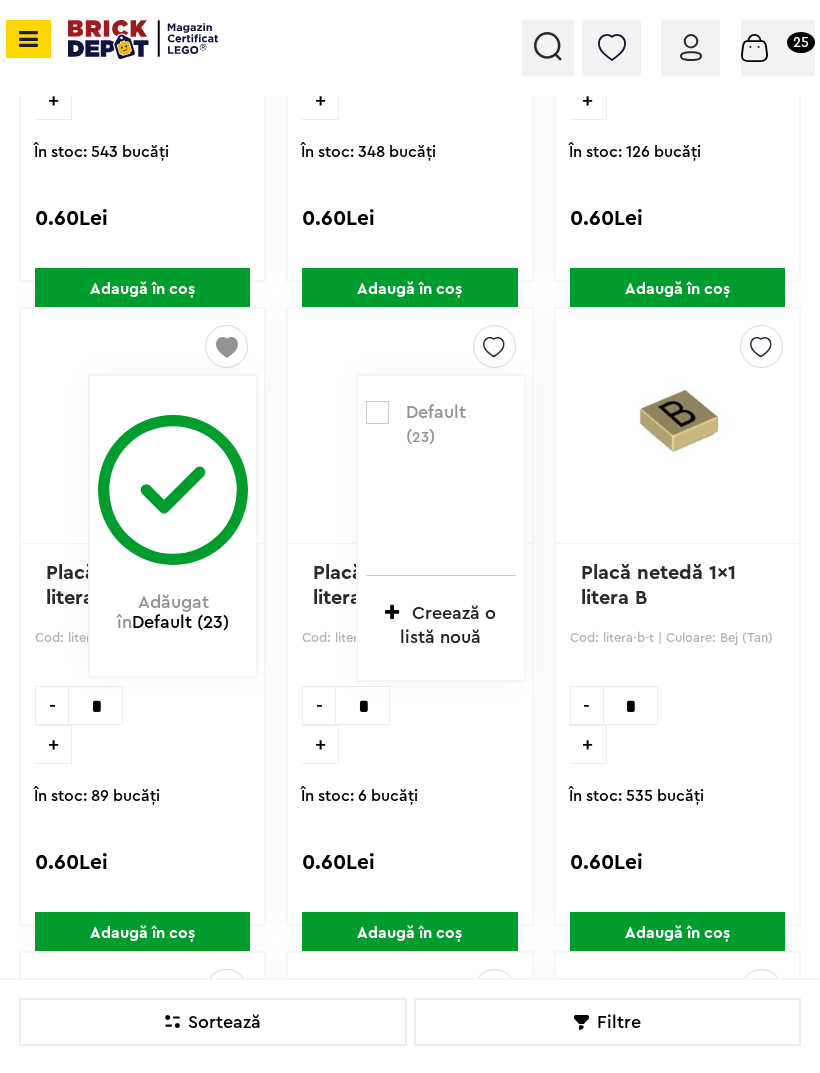 click at bounding box center (377, 412) 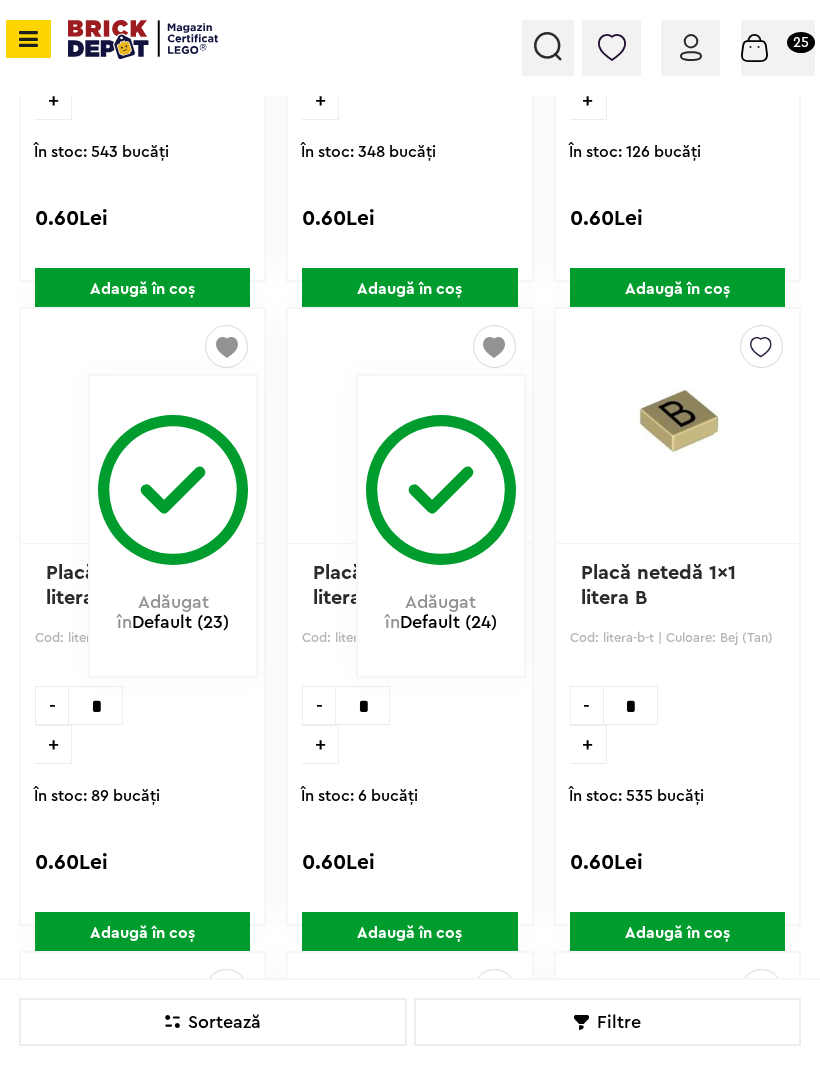 click at bounding box center [761, 342] 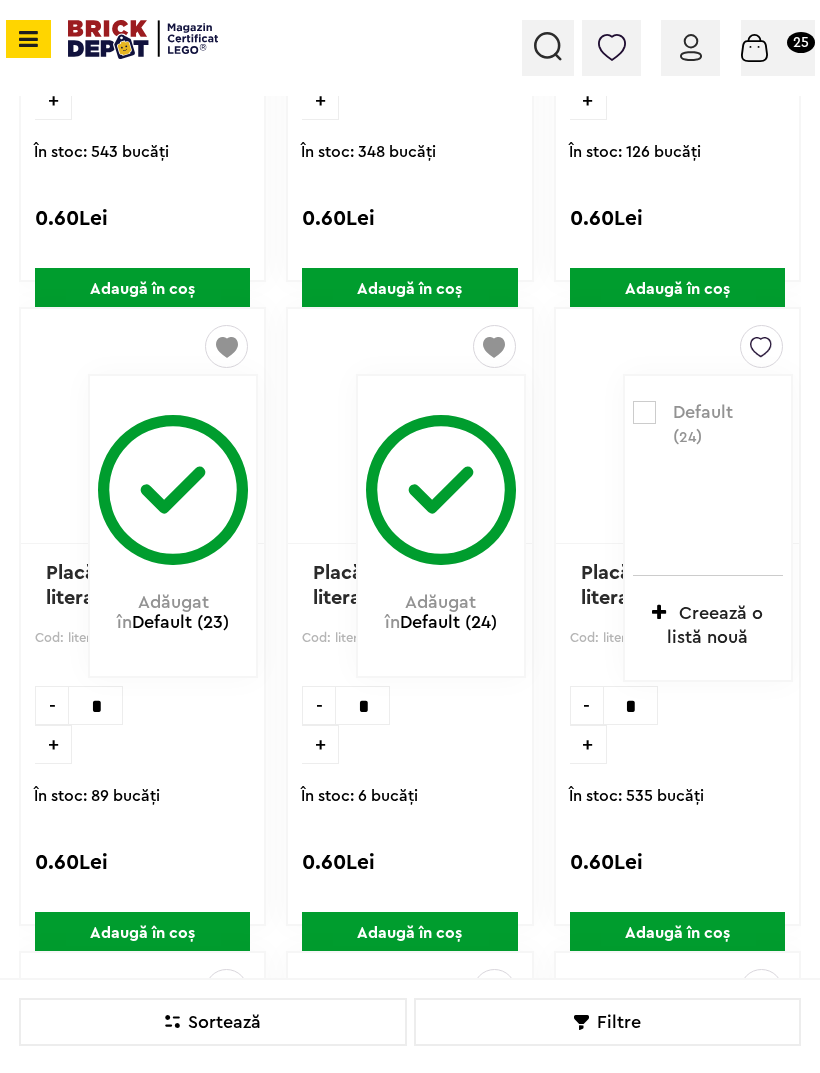 click at bounding box center [677, 426] 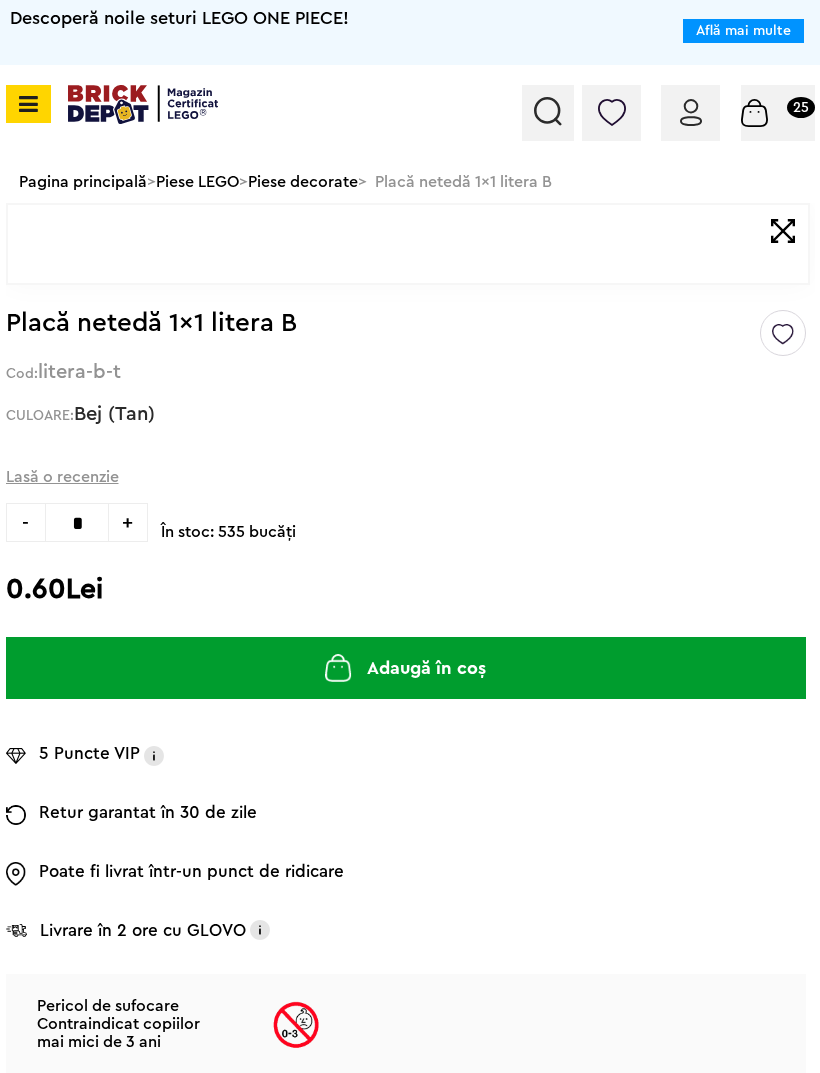 scroll, scrollTop: 0, scrollLeft: 0, axis: both 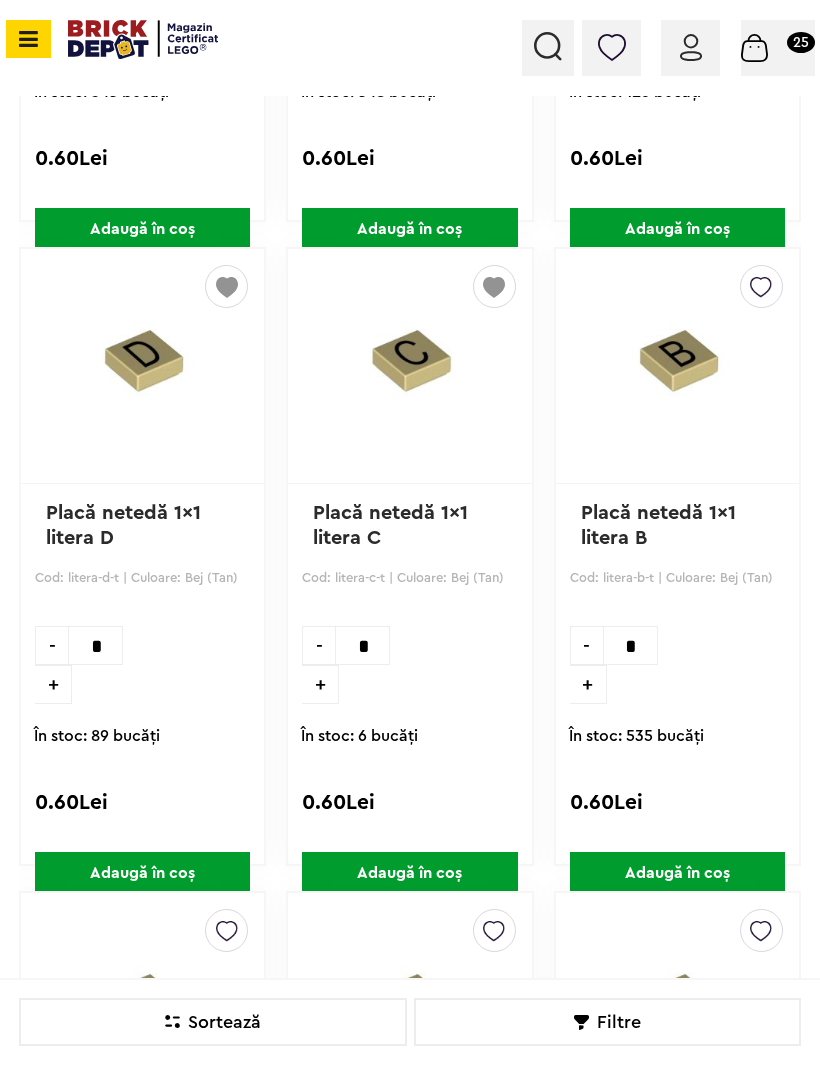 click at bounding box center (761, 282) 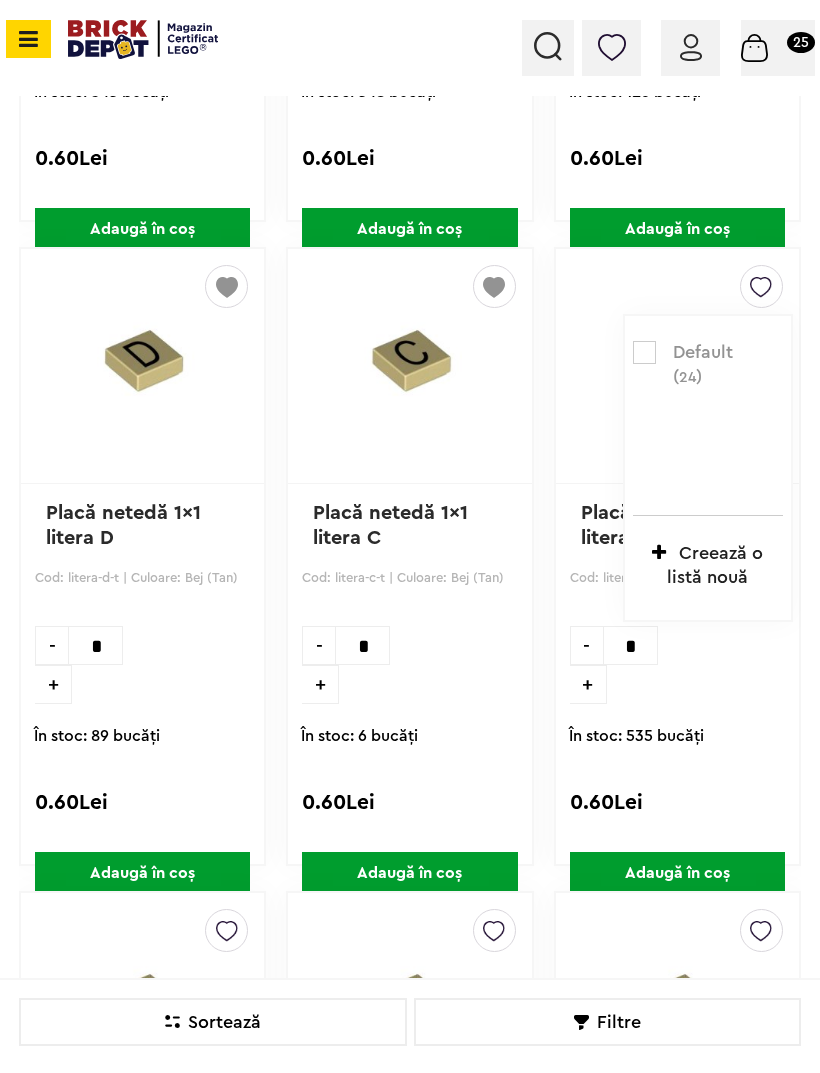click at bounding box center [644, 352] 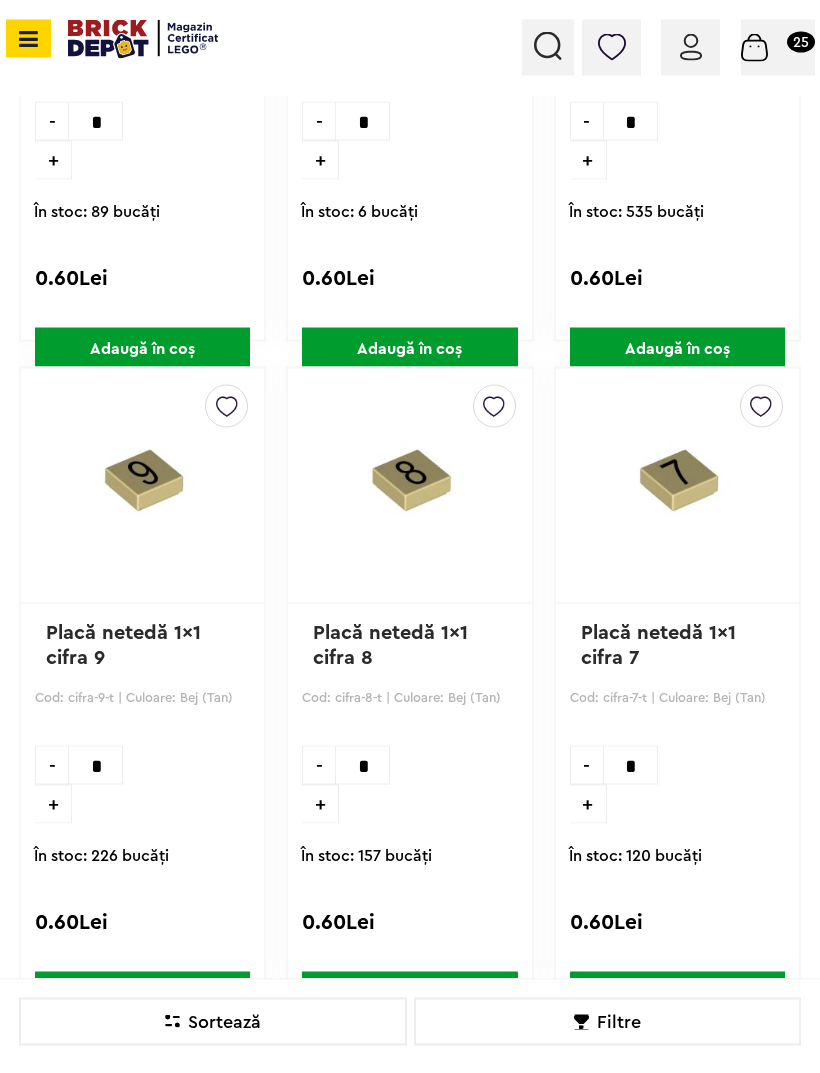 scroll, scrollTop: 2153, scrollLeft: 0, axis: vertical 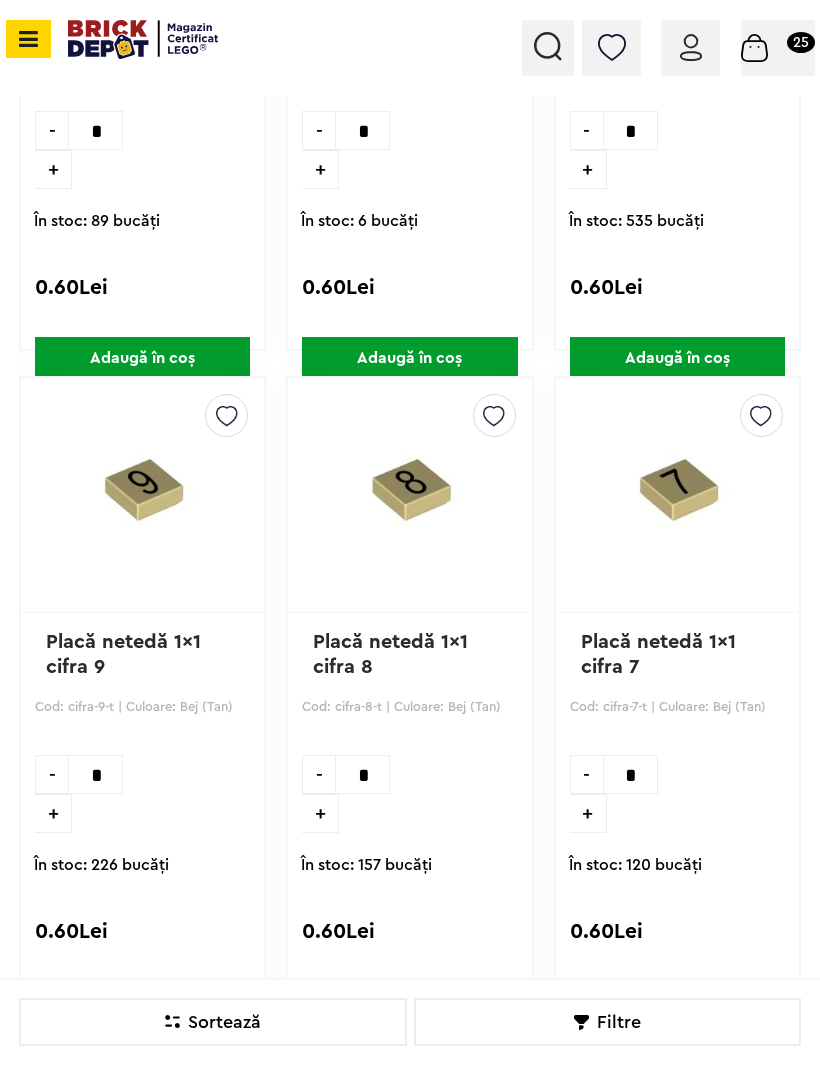 click at bounding box center [227, 411] 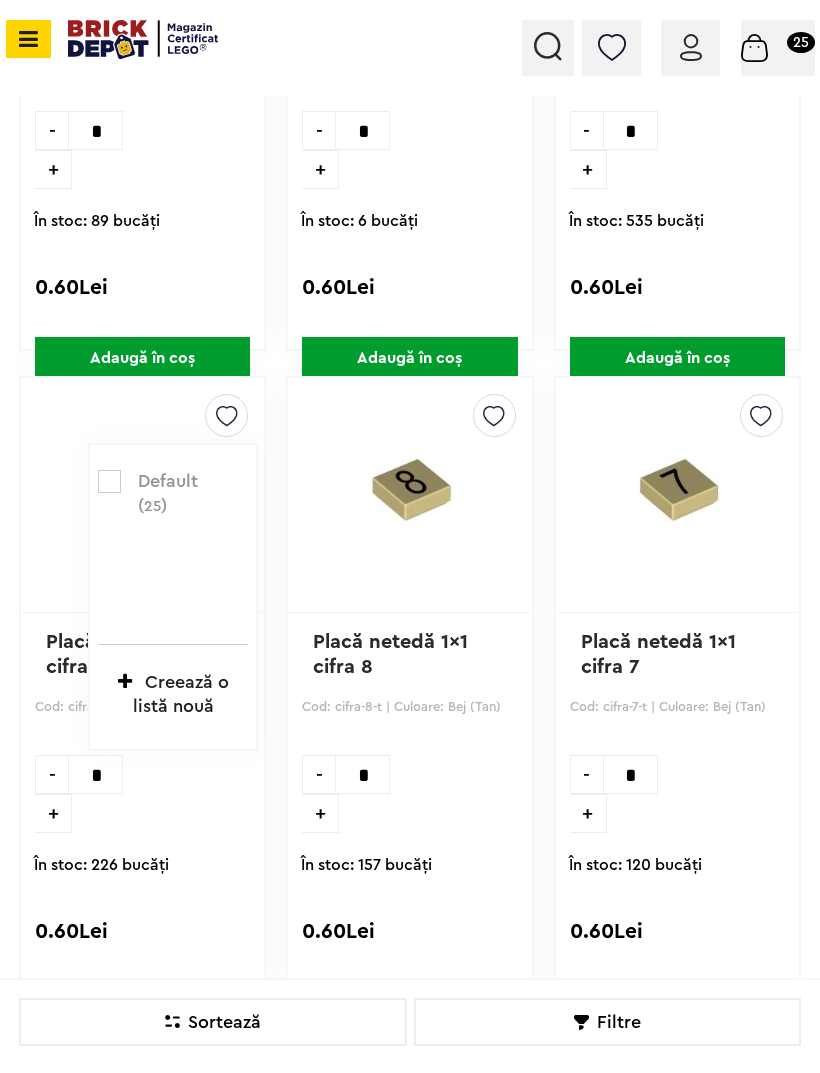click at bounding box center (109, 481) 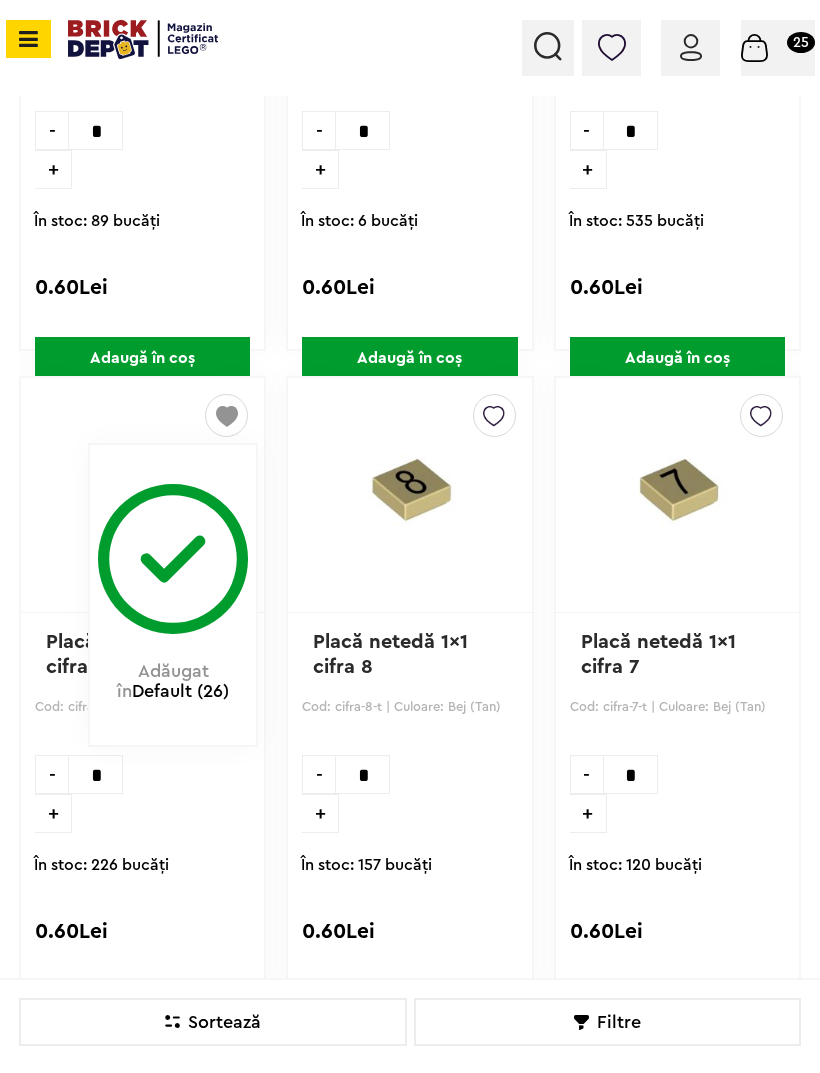 click at bounding box center (494, 411) 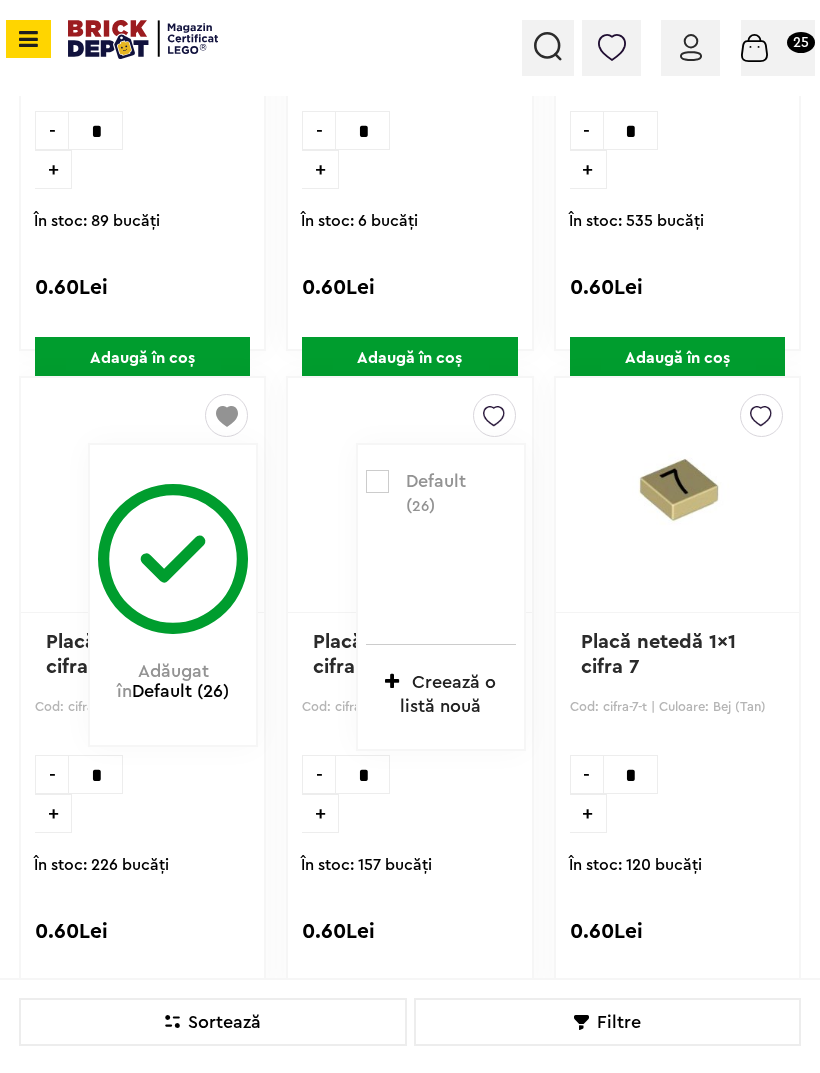 click at bounding box center (377, 481) 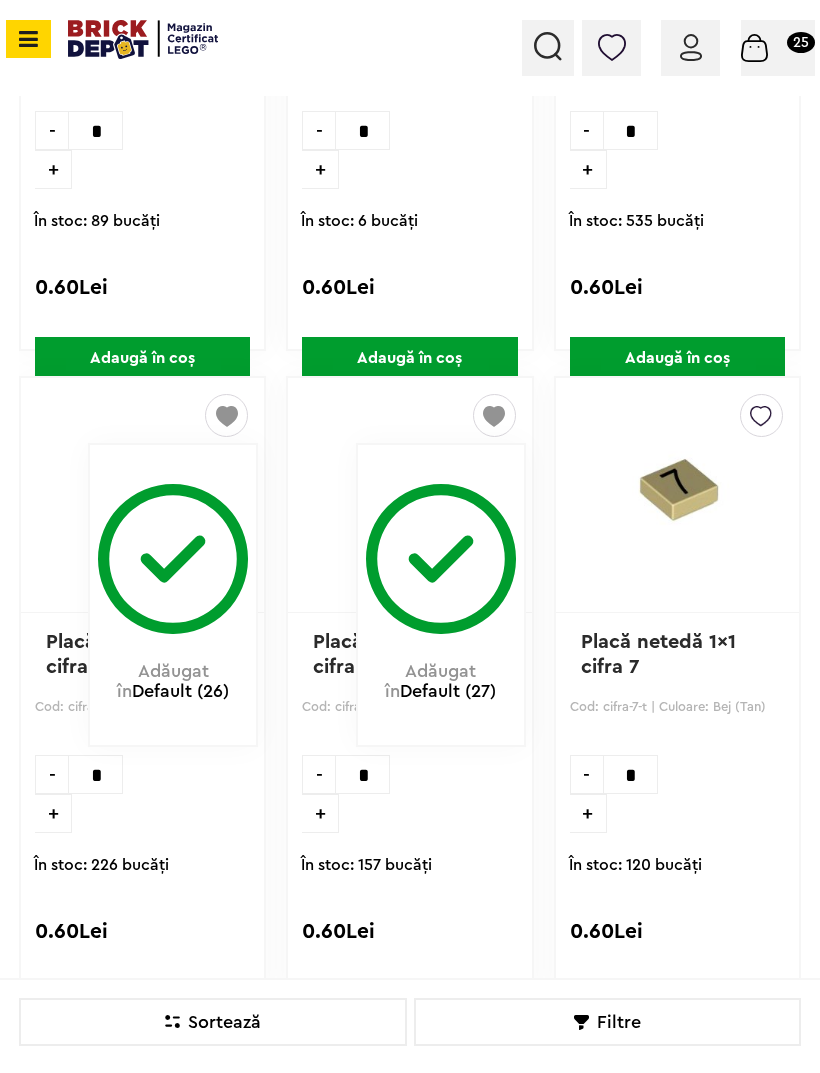 click at bounding box center [761, 411] 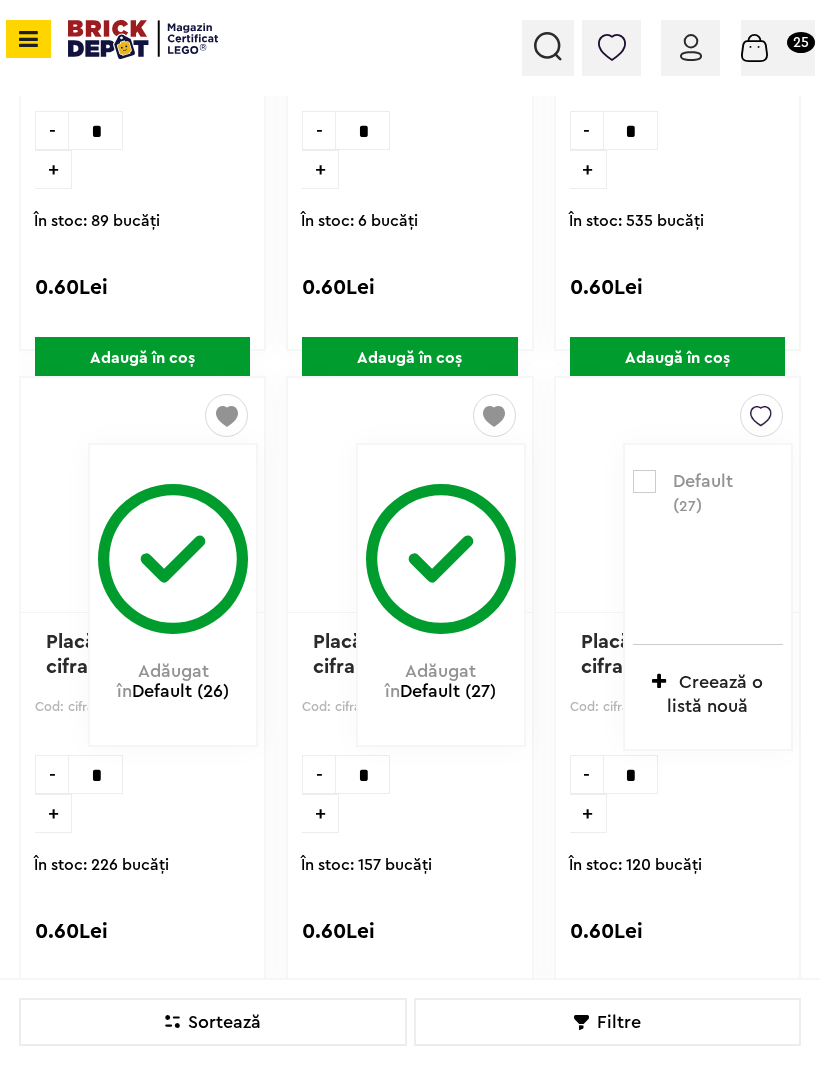 click at bounding box center [644, 481] 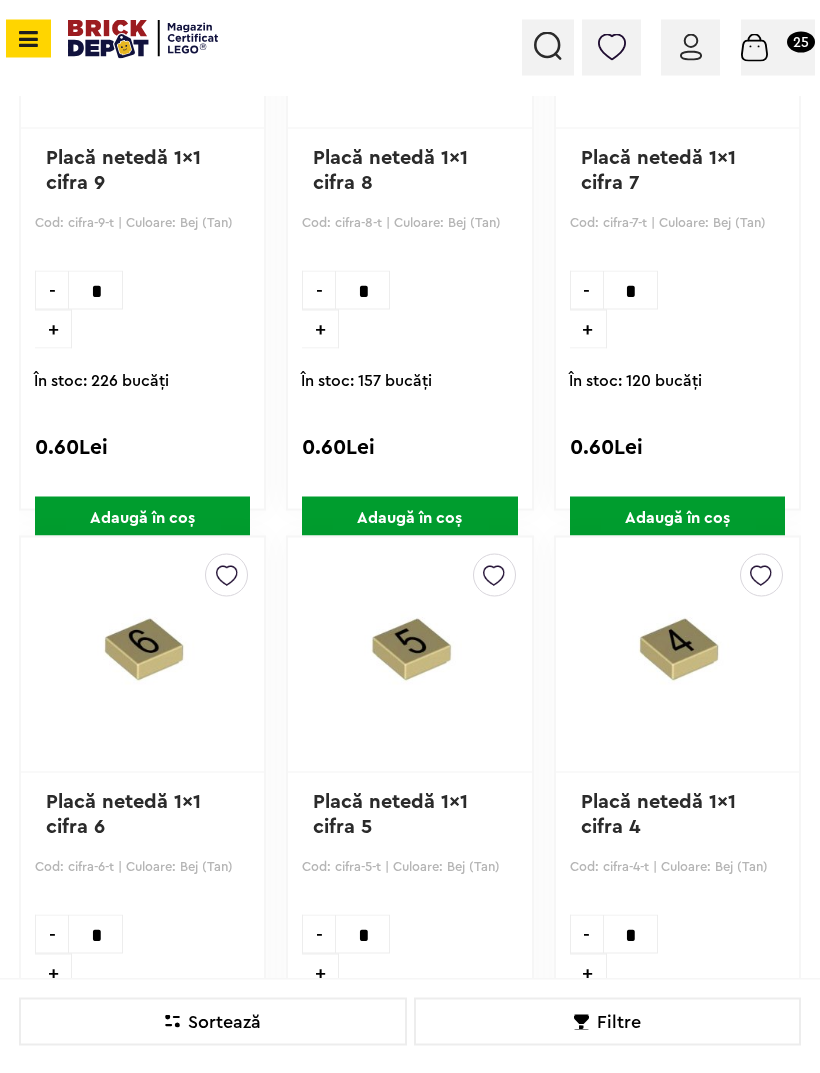 scroll, scrollTop: 2638, scrollLeft: 0, axis: vertical 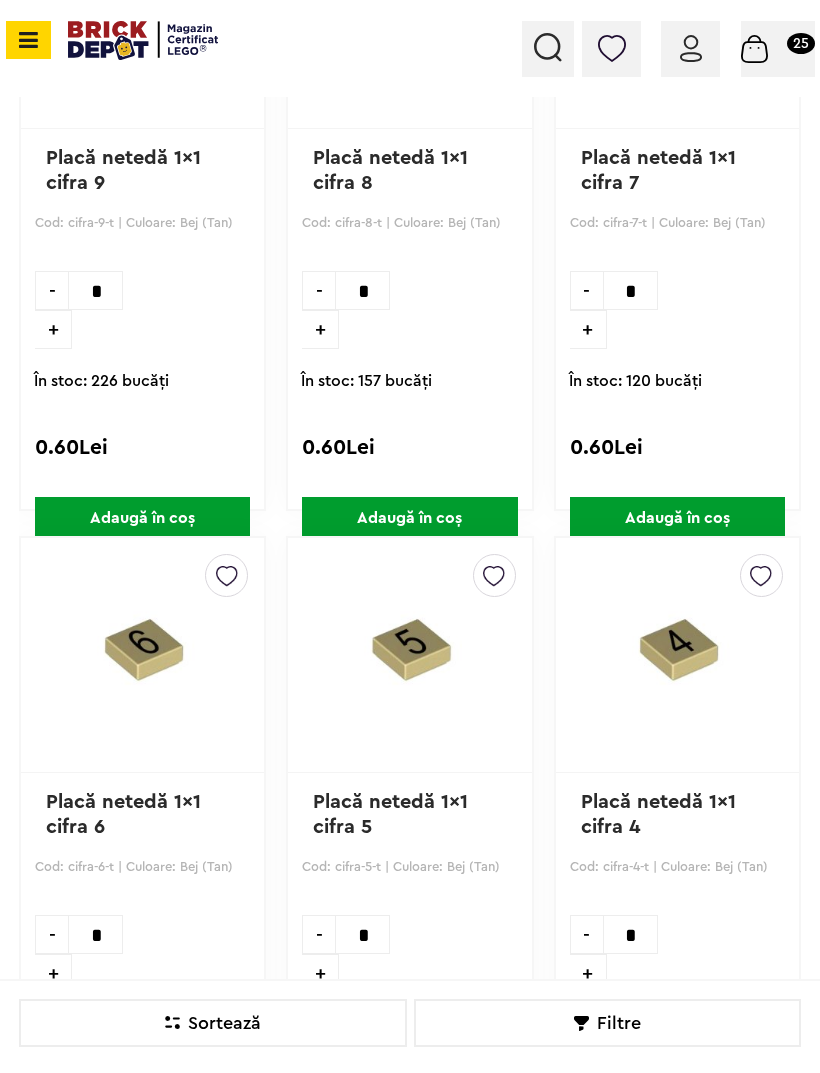 click at bounding box center [227, 570] 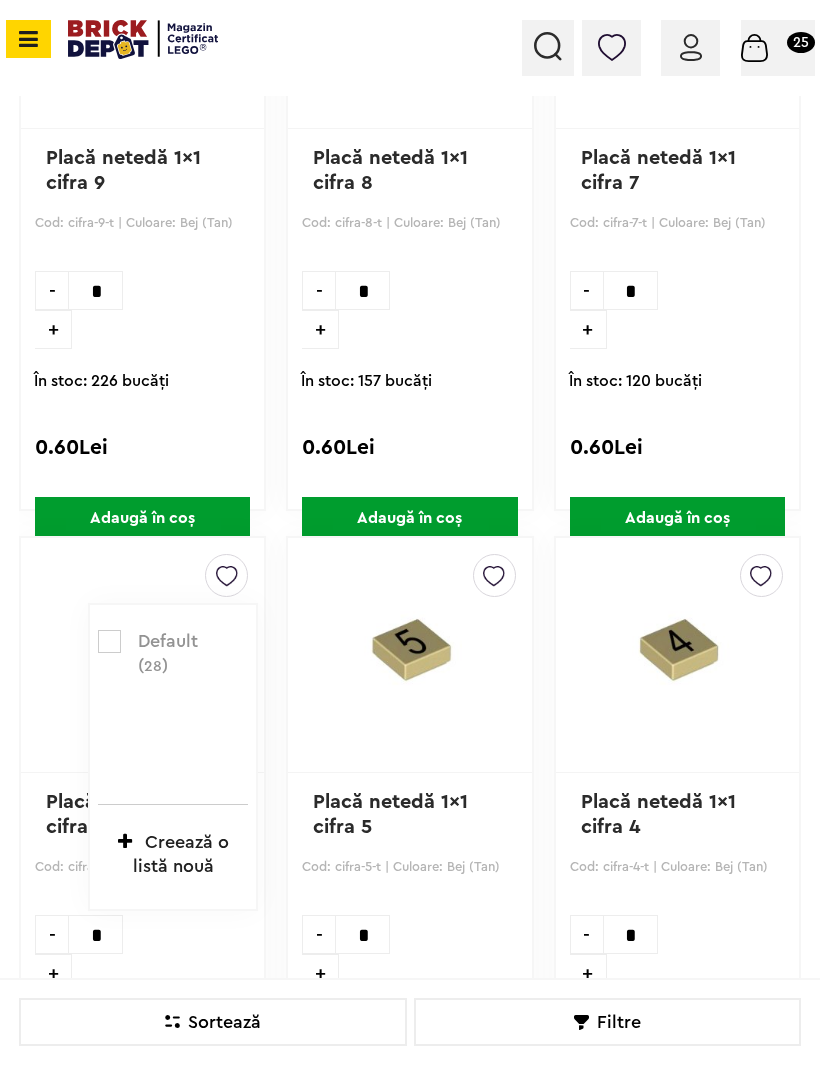 click at bounding box center (109, 641) 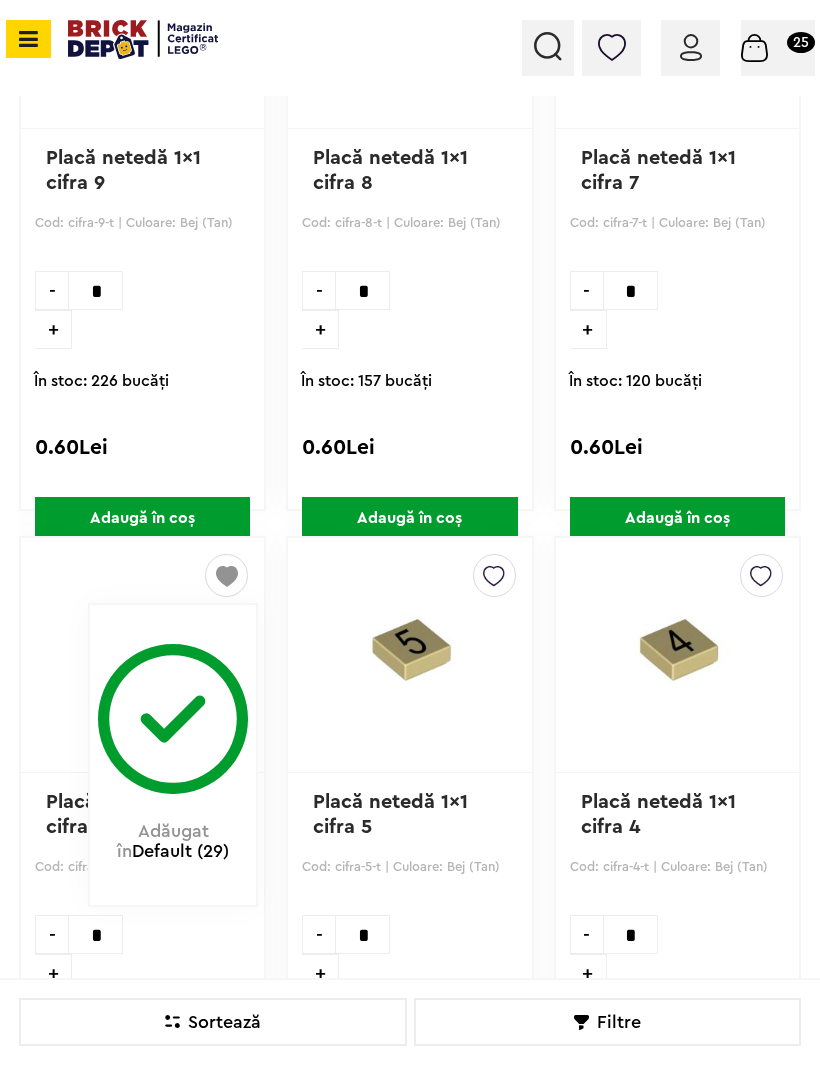 click at bounding box center [494, 571] 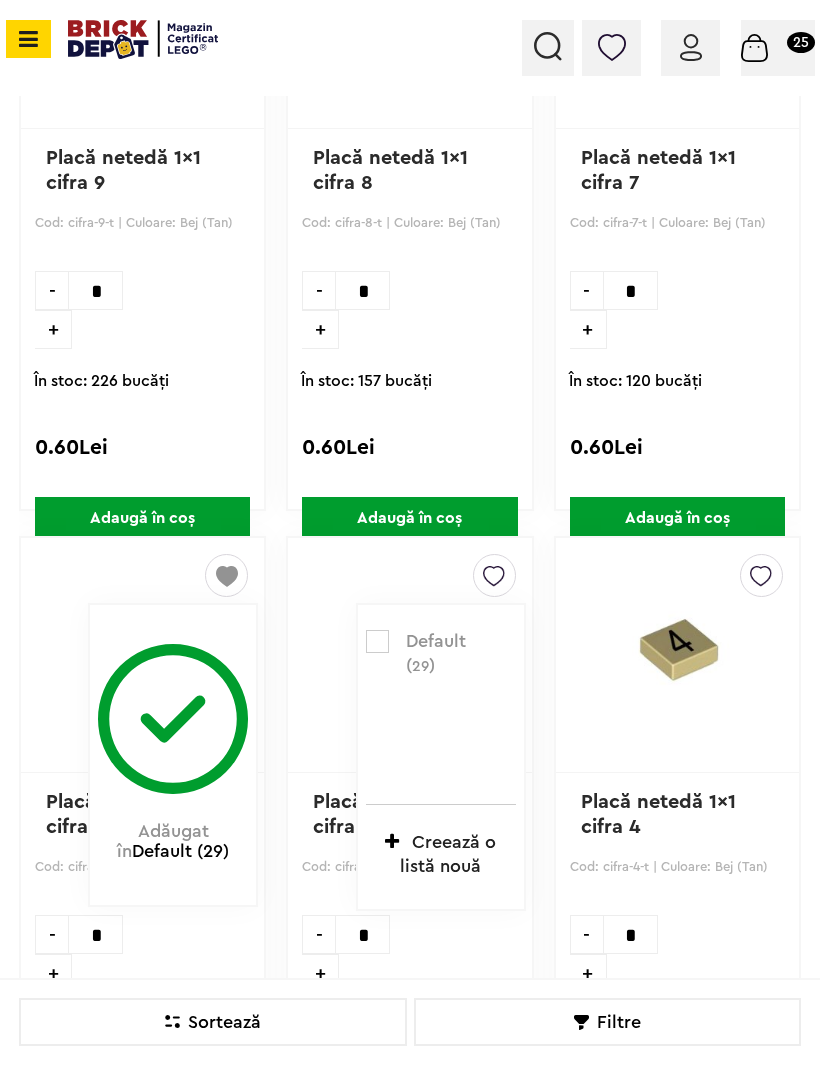 click at bounding box center (377, 641) 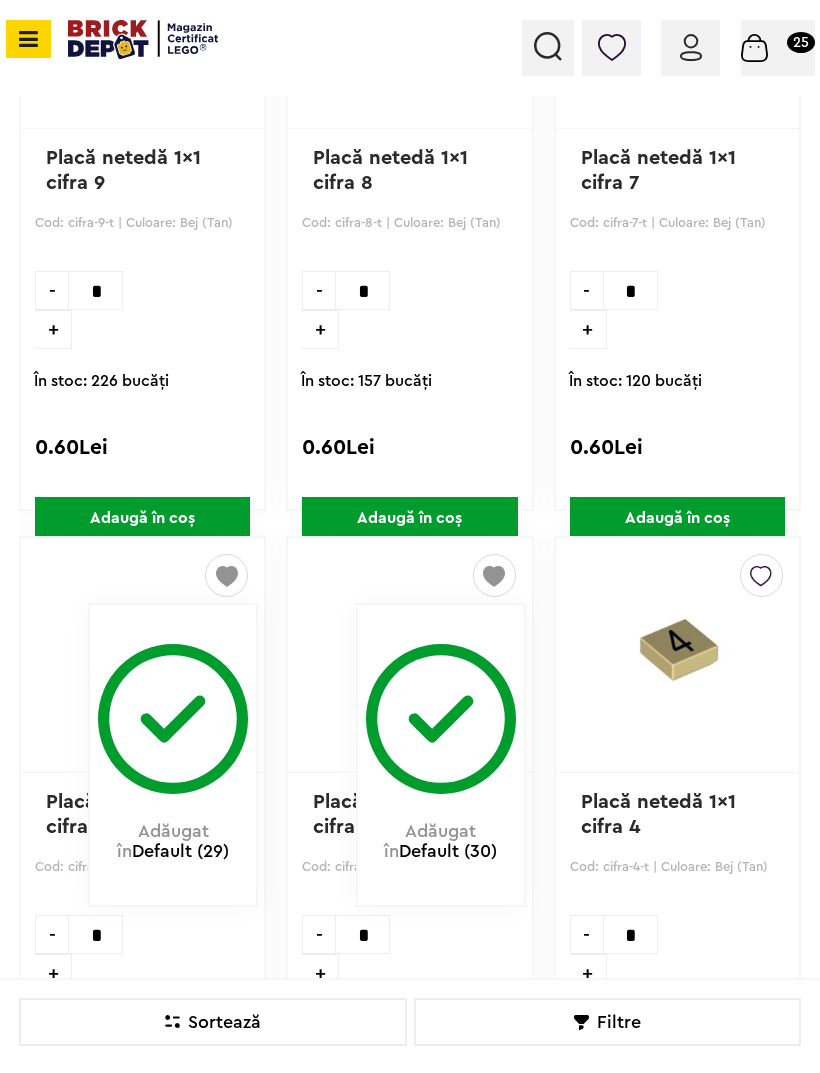 click at bounding box center (761, 571) 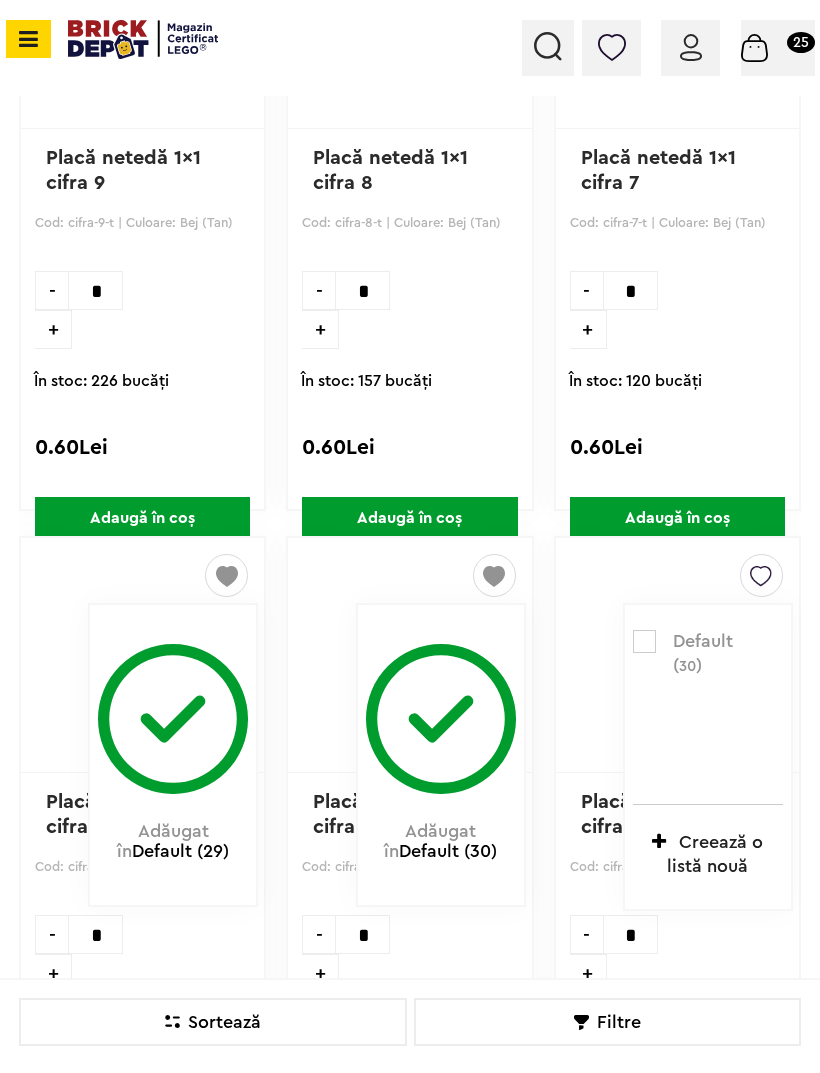 click at bounding box center (644, 641) 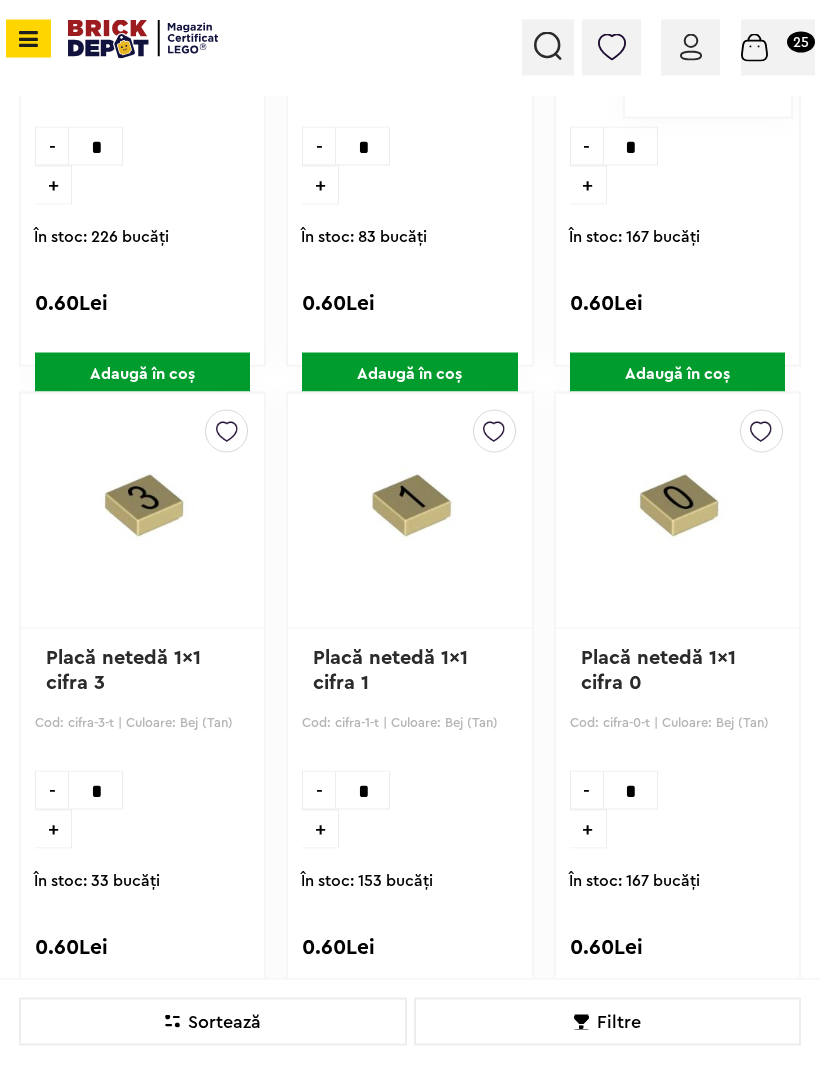 click at bounding box center (227, 427) 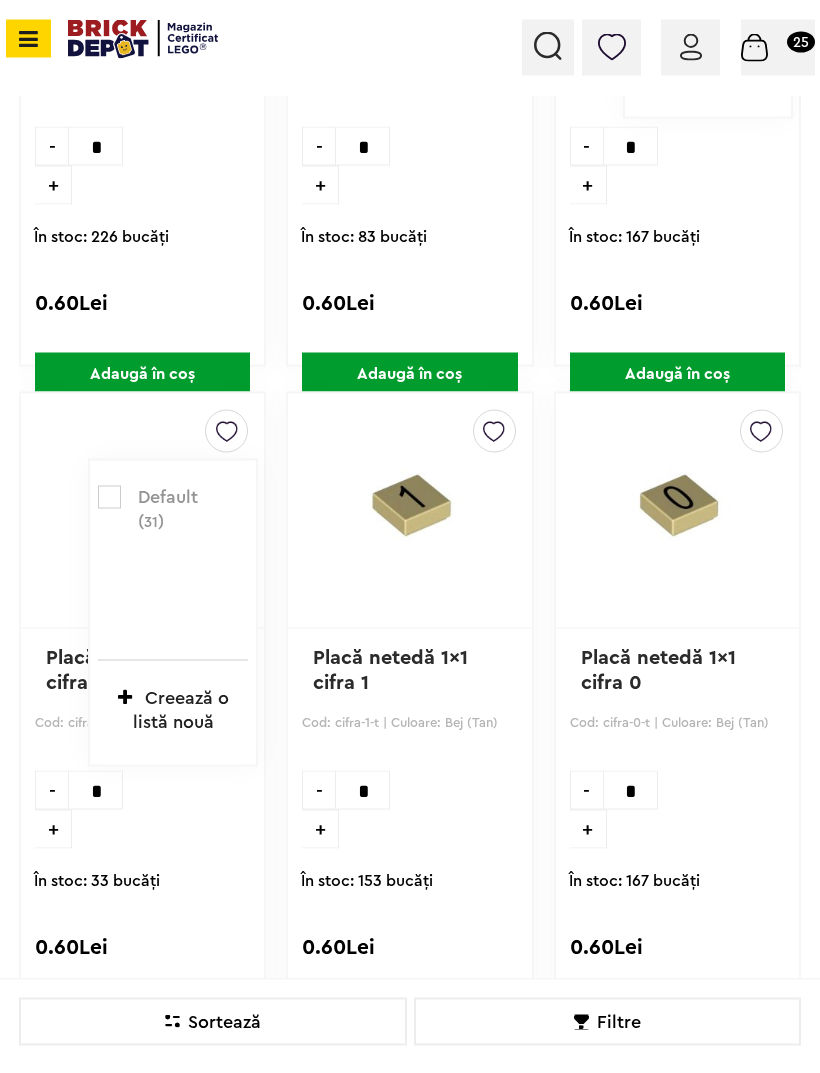 scroll, scrollTop: 3426, scrollLeft: 0, axis: vertical 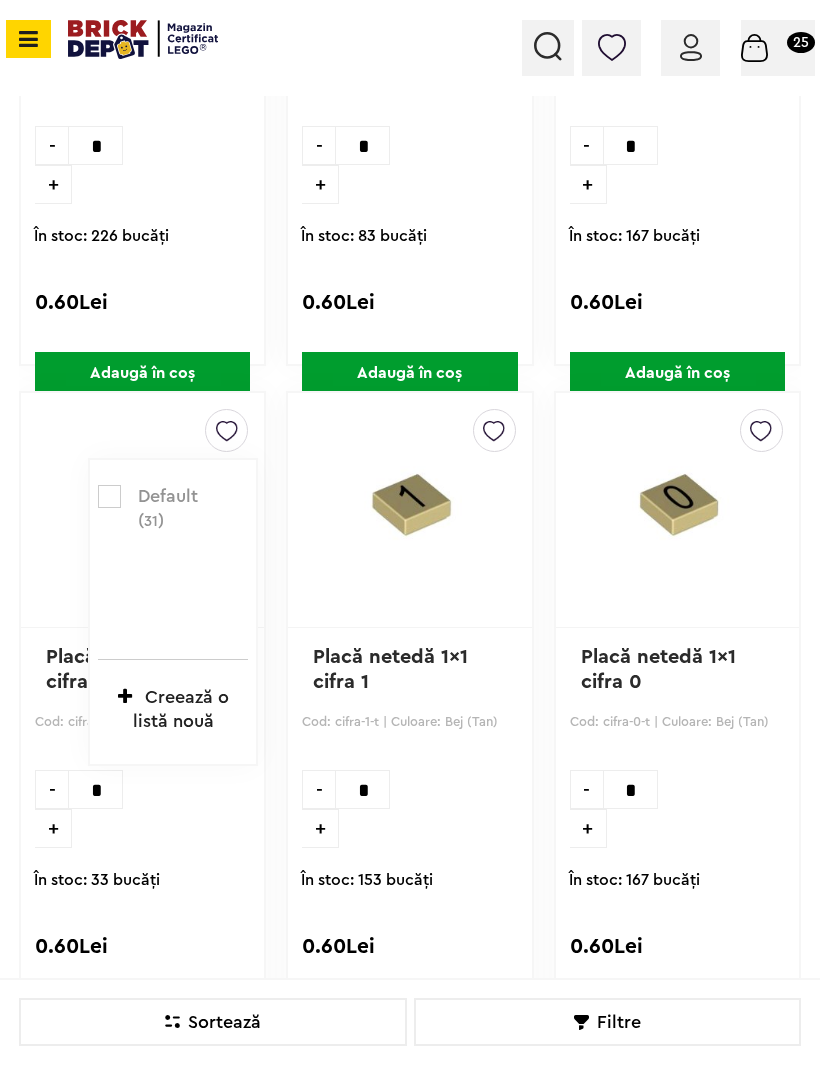 click at bounding box center (109, 496) 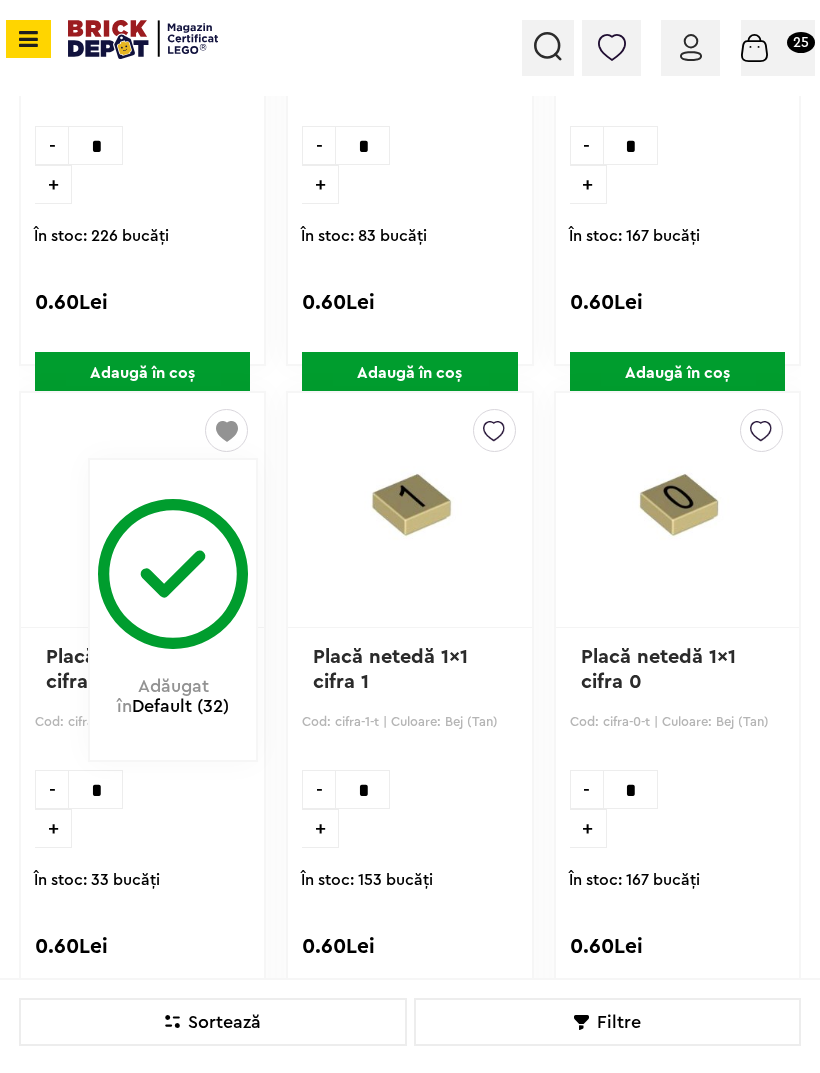 click at bounding box center (494, 426) 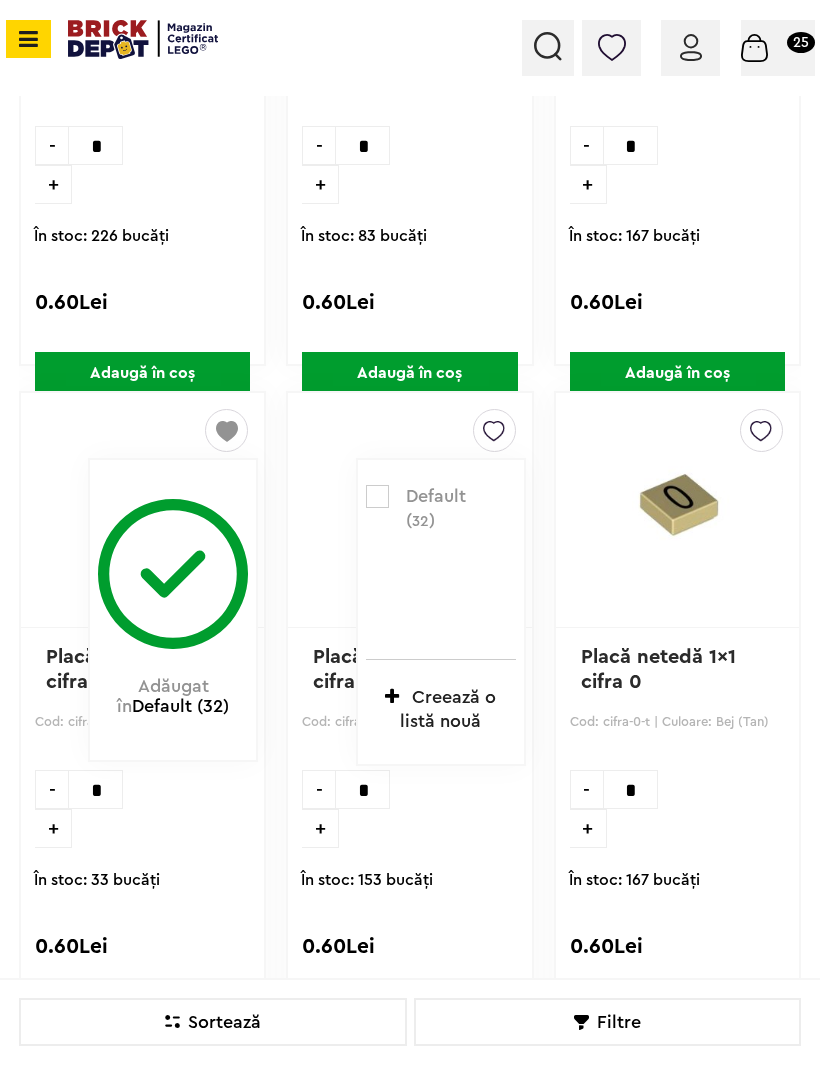 click at bounding box center (377, 496) 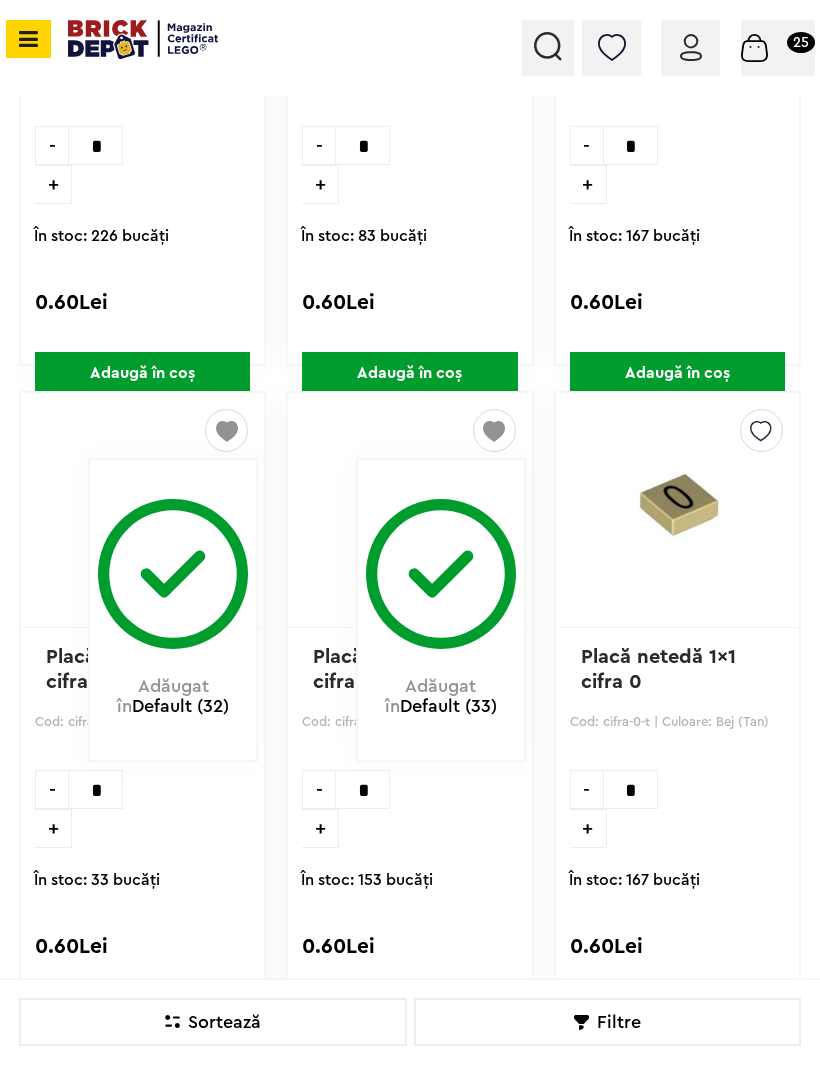 click at bounding box center (761, 426) 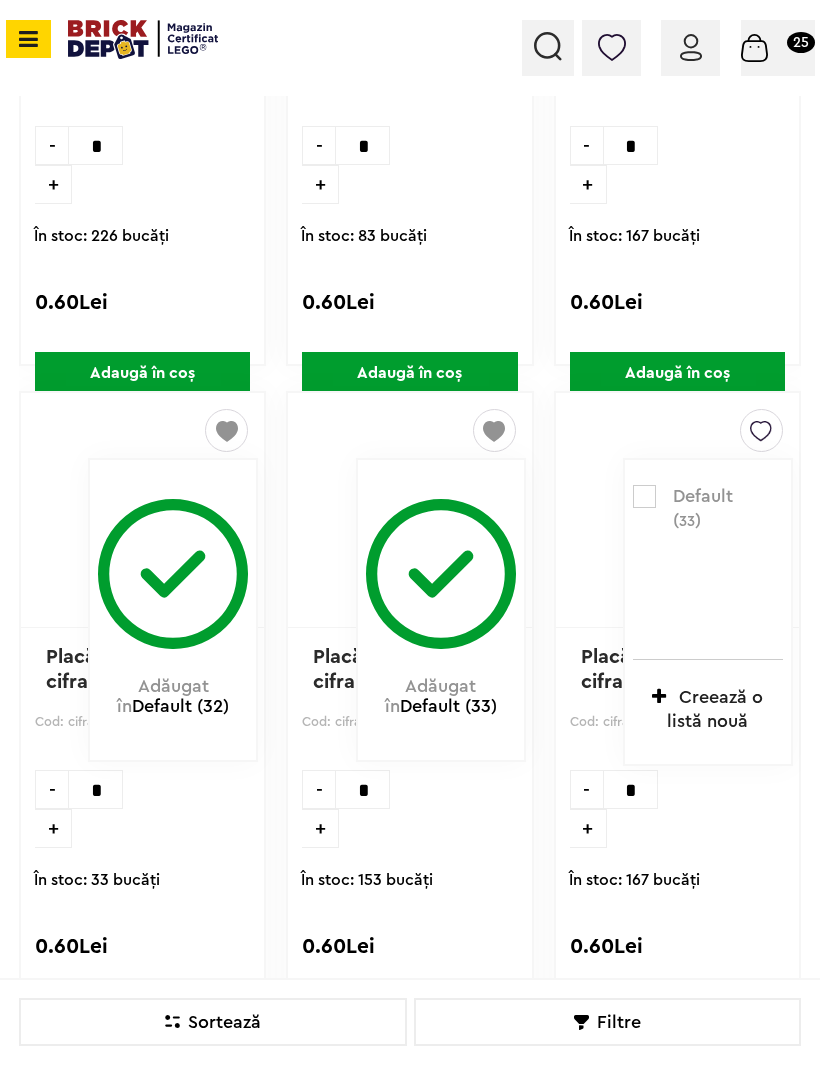 click at bounding box center (644, 496) 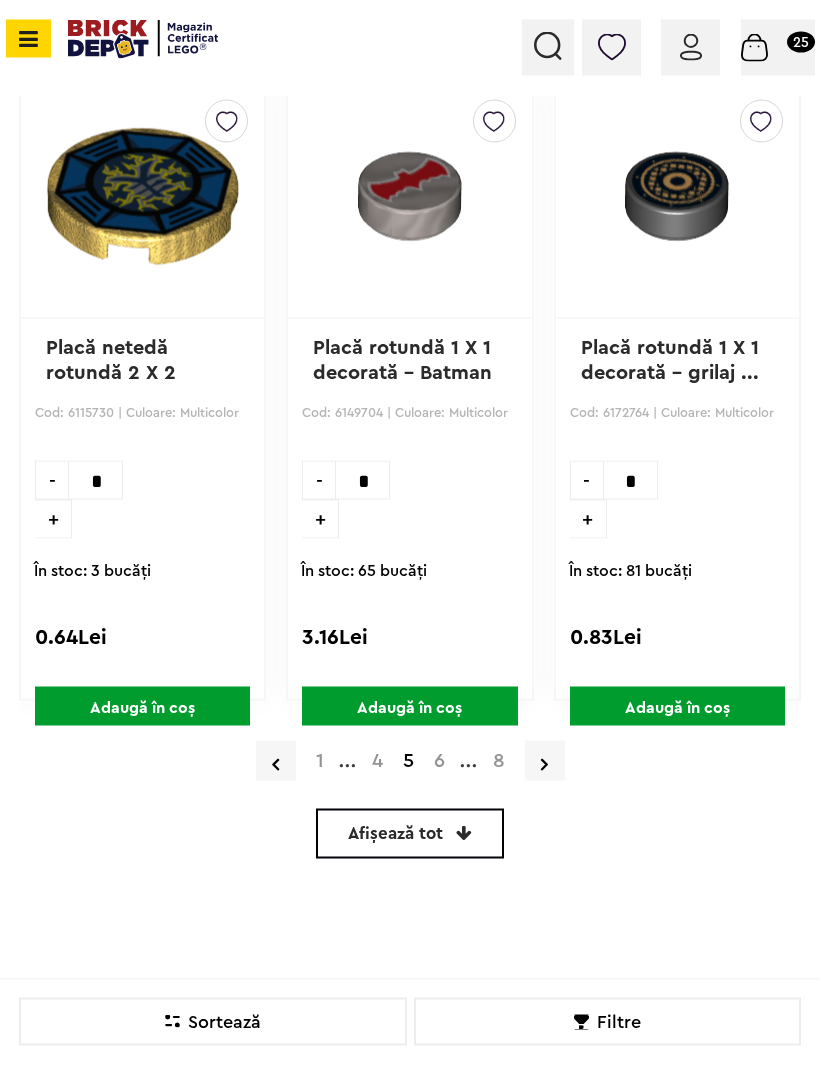 scroll, scrollTop: 5663, scrollLeft: 0, axis: vertical 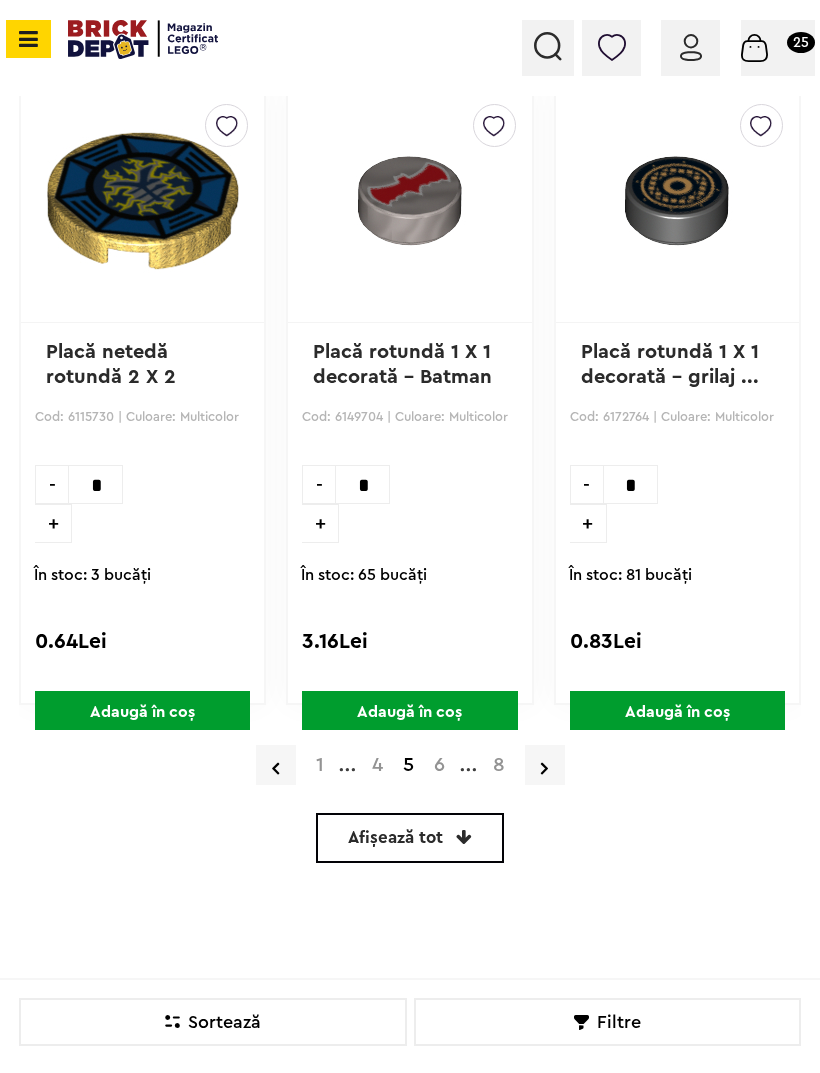click on "6" at bounding box center [439, 765] 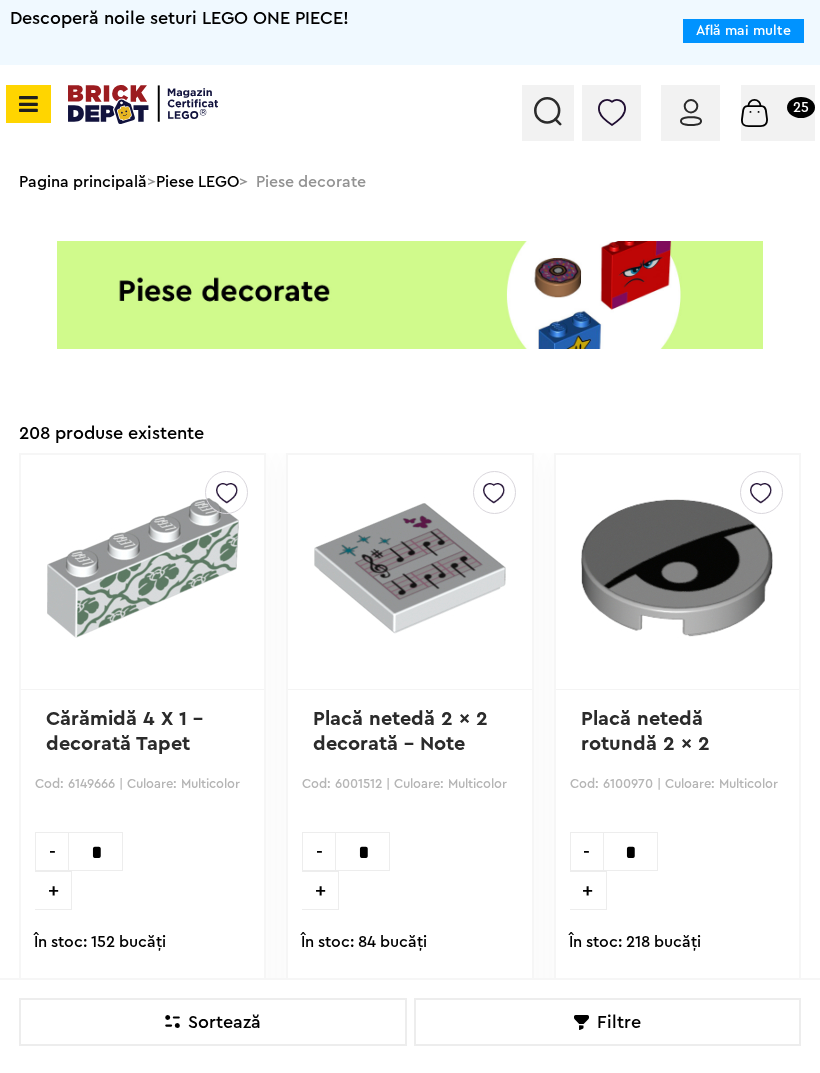 scroll, scrollTop: 0, scrollLeft: 0, axis: both 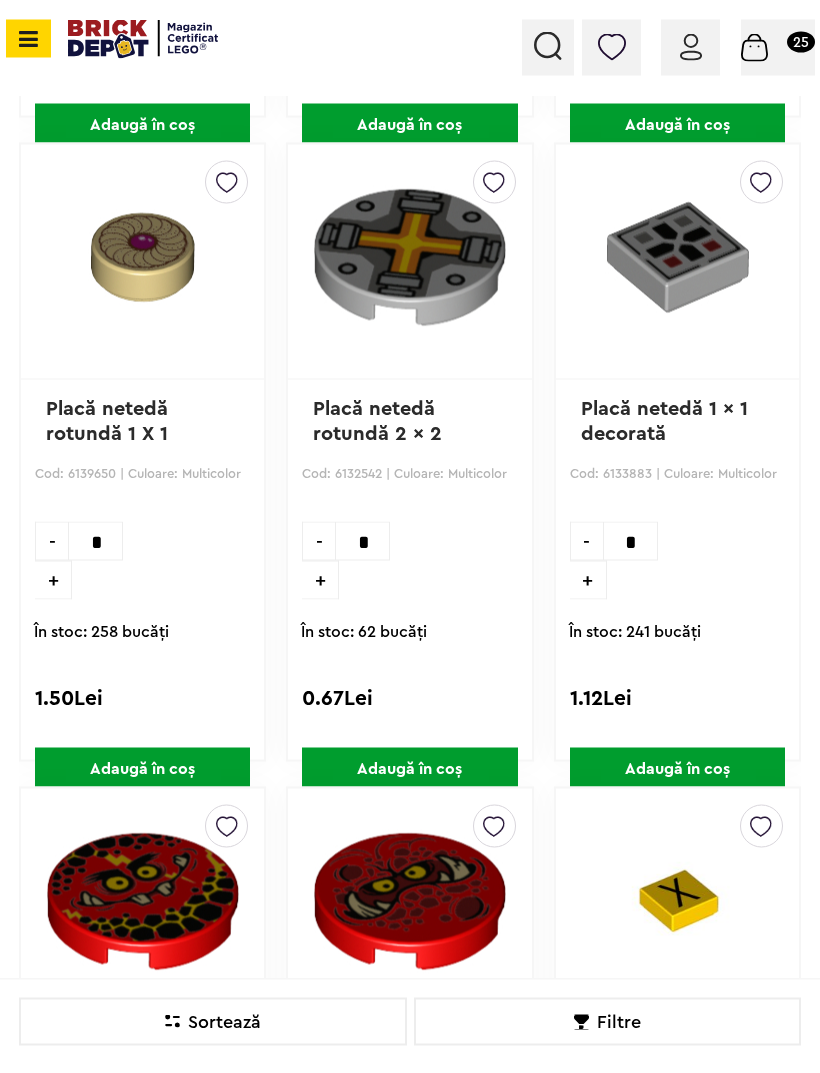 click at bounding box center (227, 178) 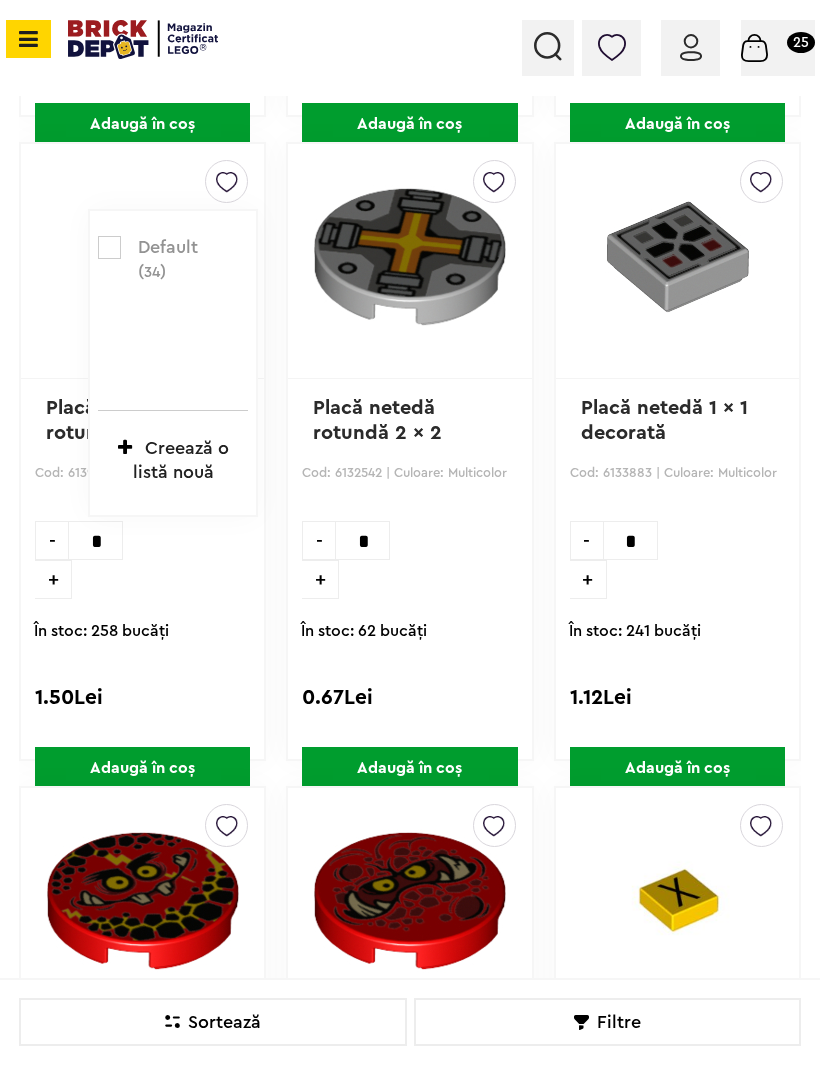 click at bounding box center [109, 247] 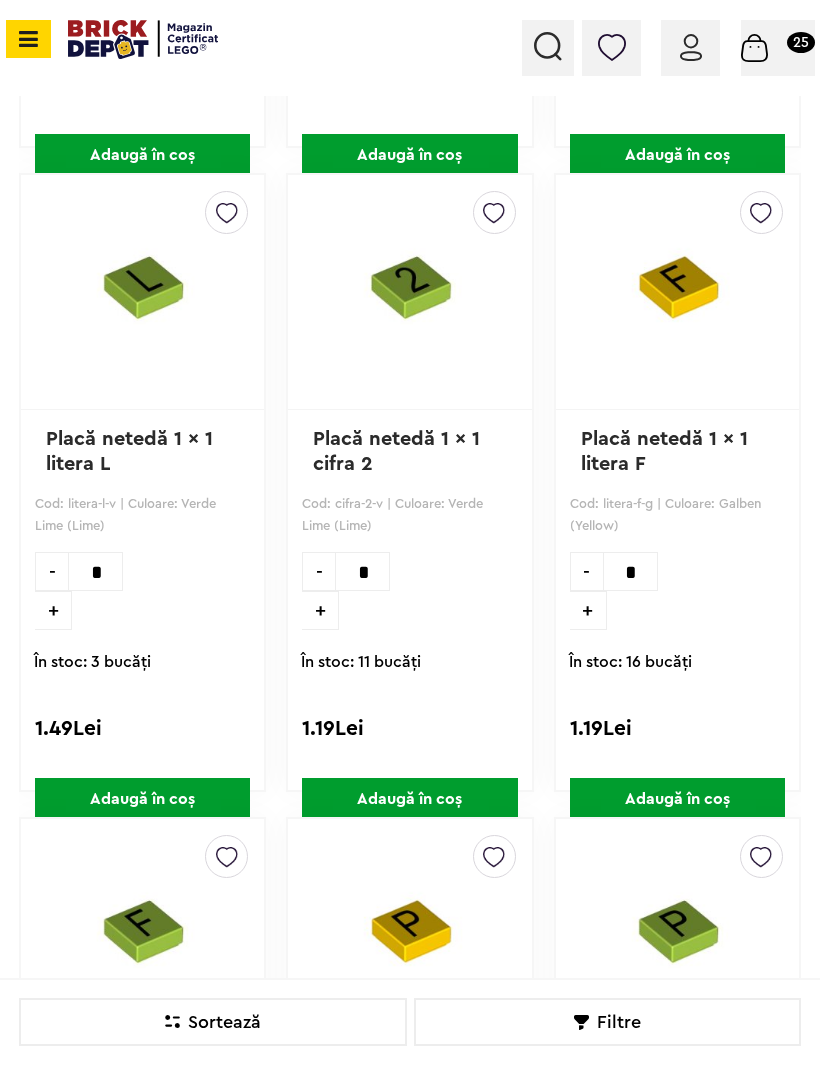scroll, scrollTop: 4289, scrollLeft: 0, axis: vertical 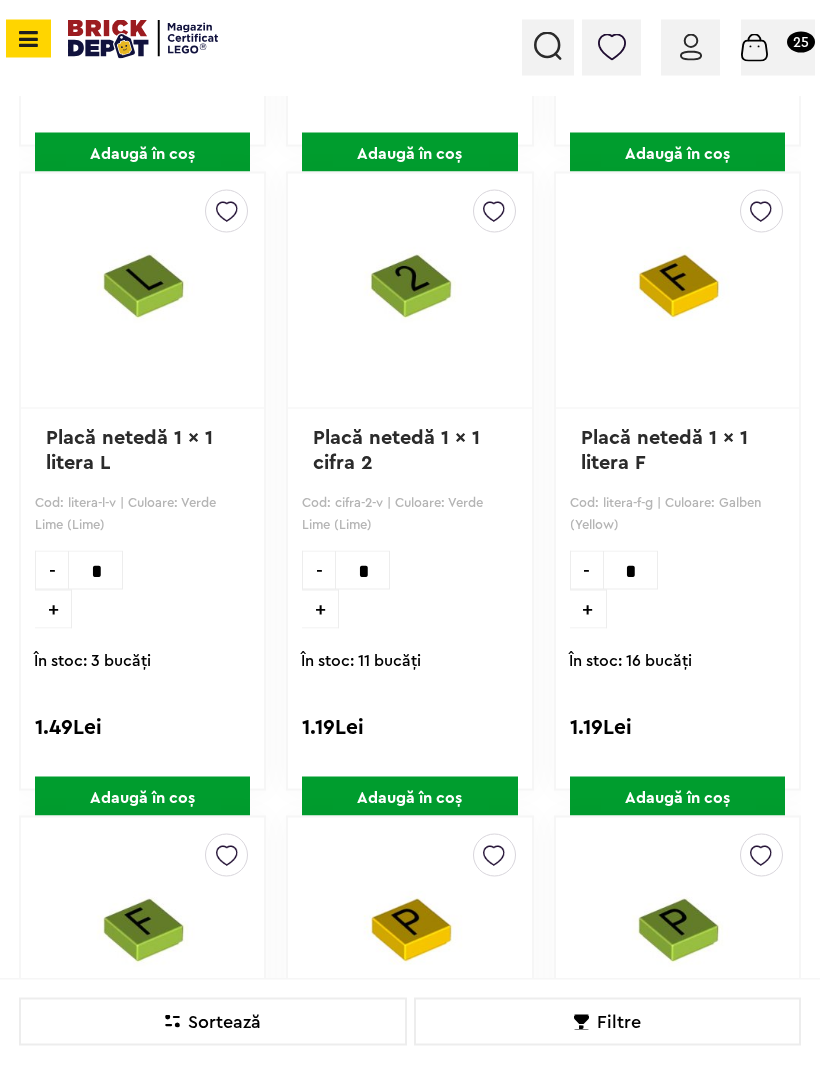 click at bounding box center (494, 207) 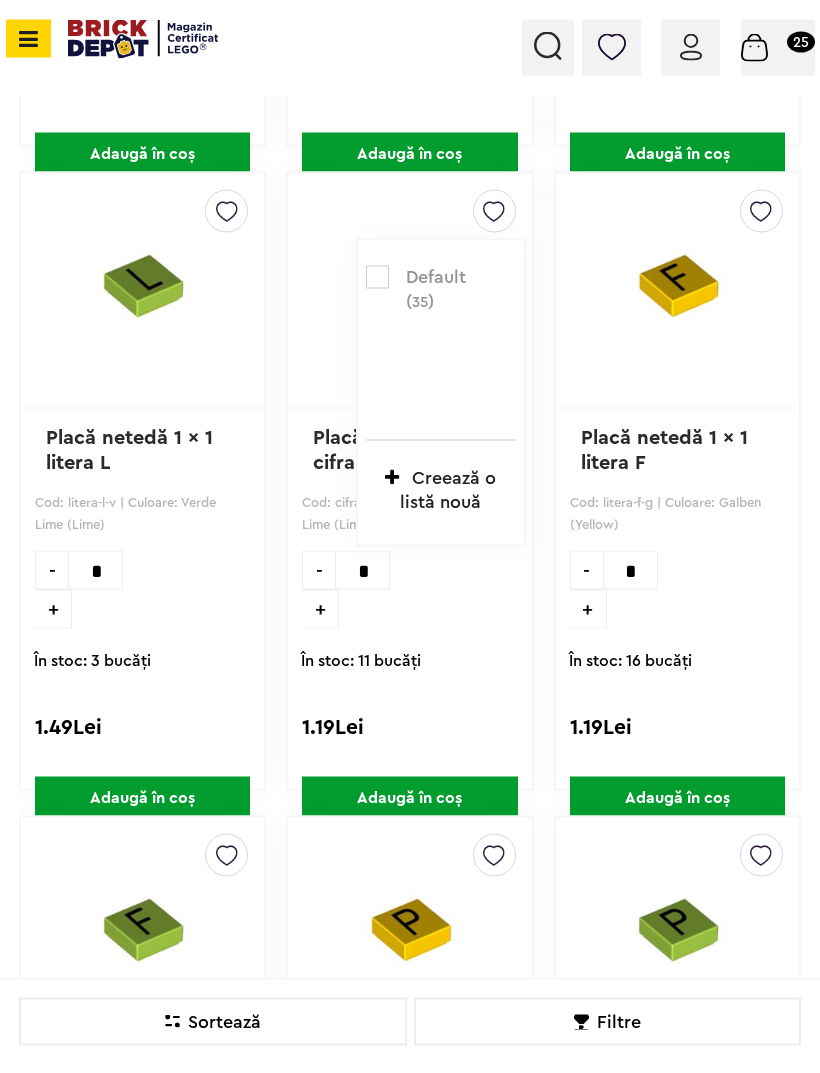 scroll, scrollTop: 4290, scrollLeft: 0, axis: vertical 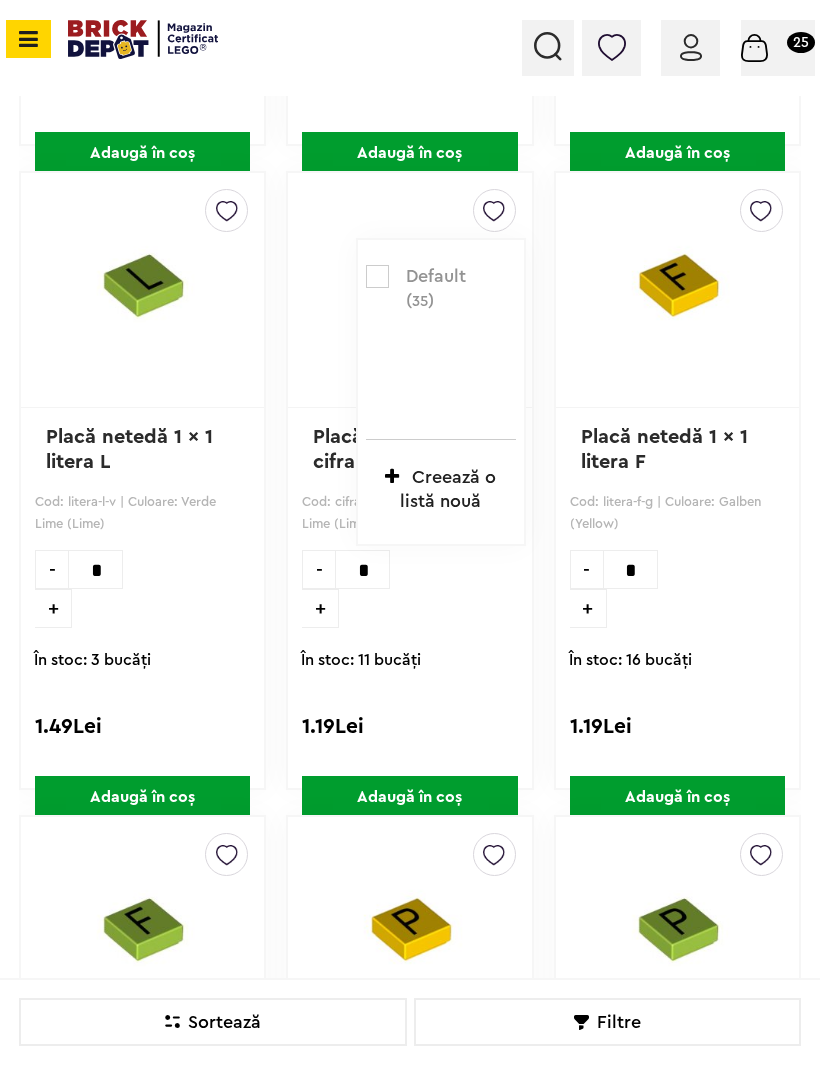 click at bounding box center (377, 276) 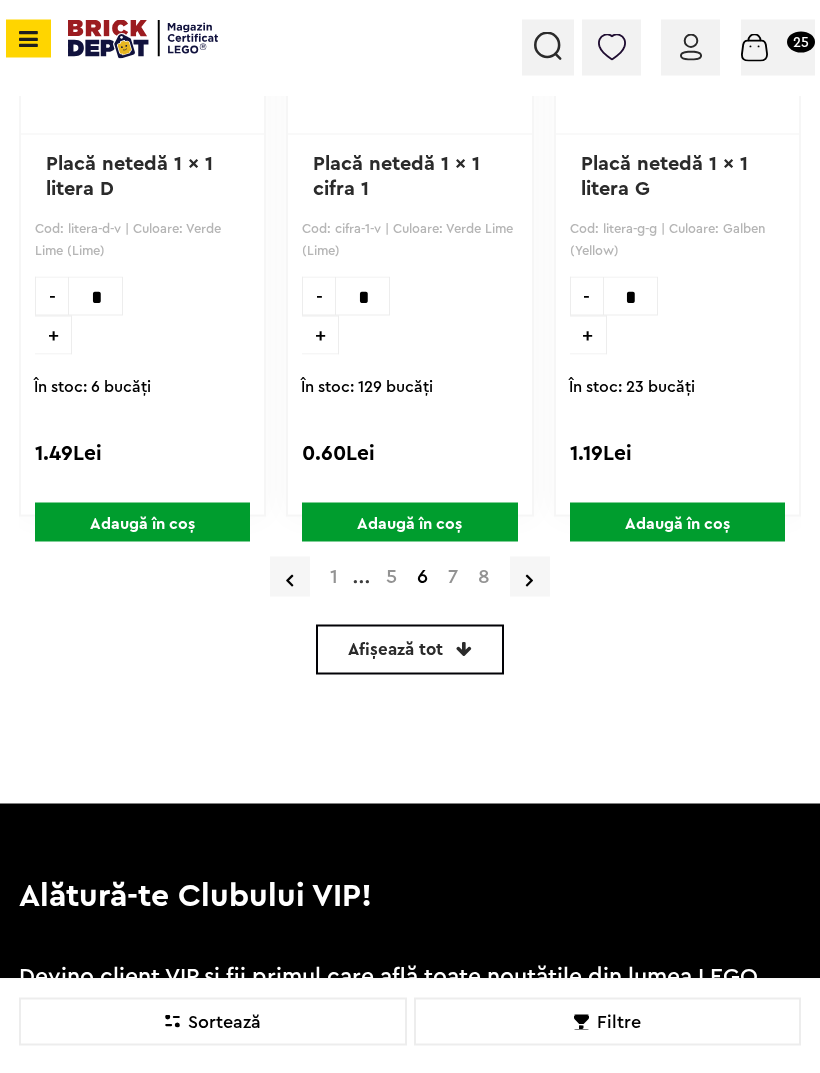 scroll, scrollTop: 5852, scrollLeft: 0, axis: vertical 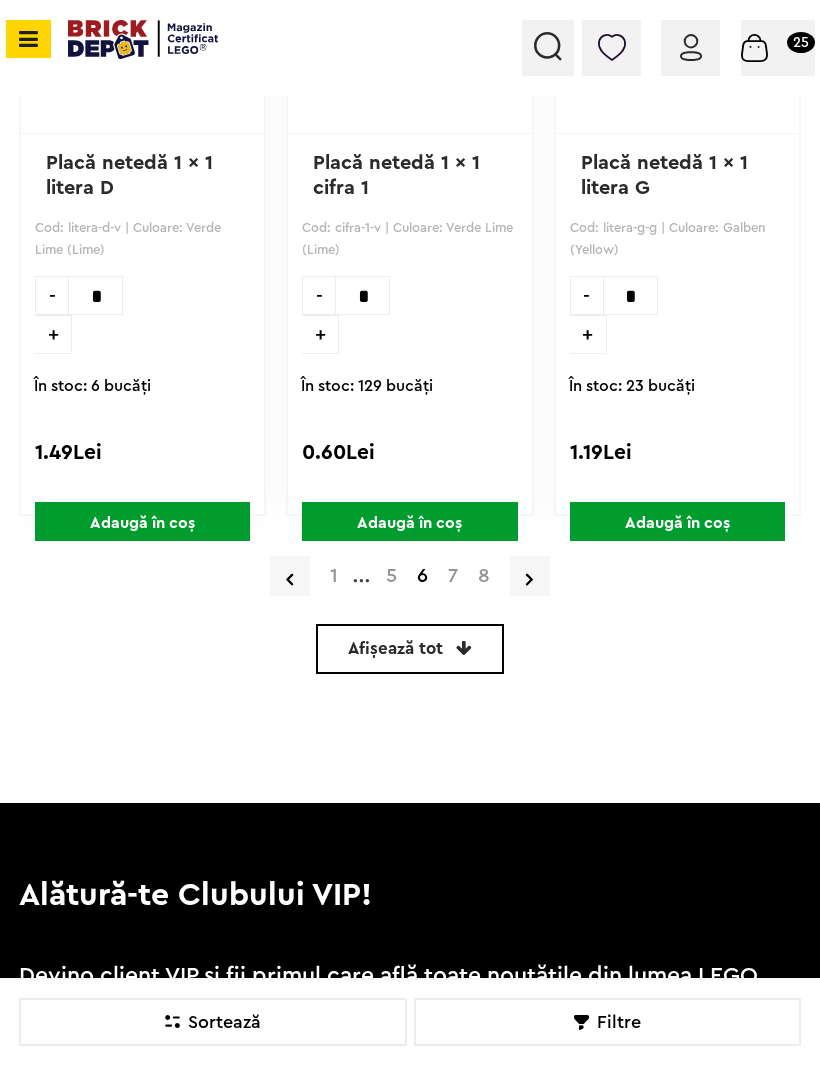 click on "7" at bounding box center (453, 576) 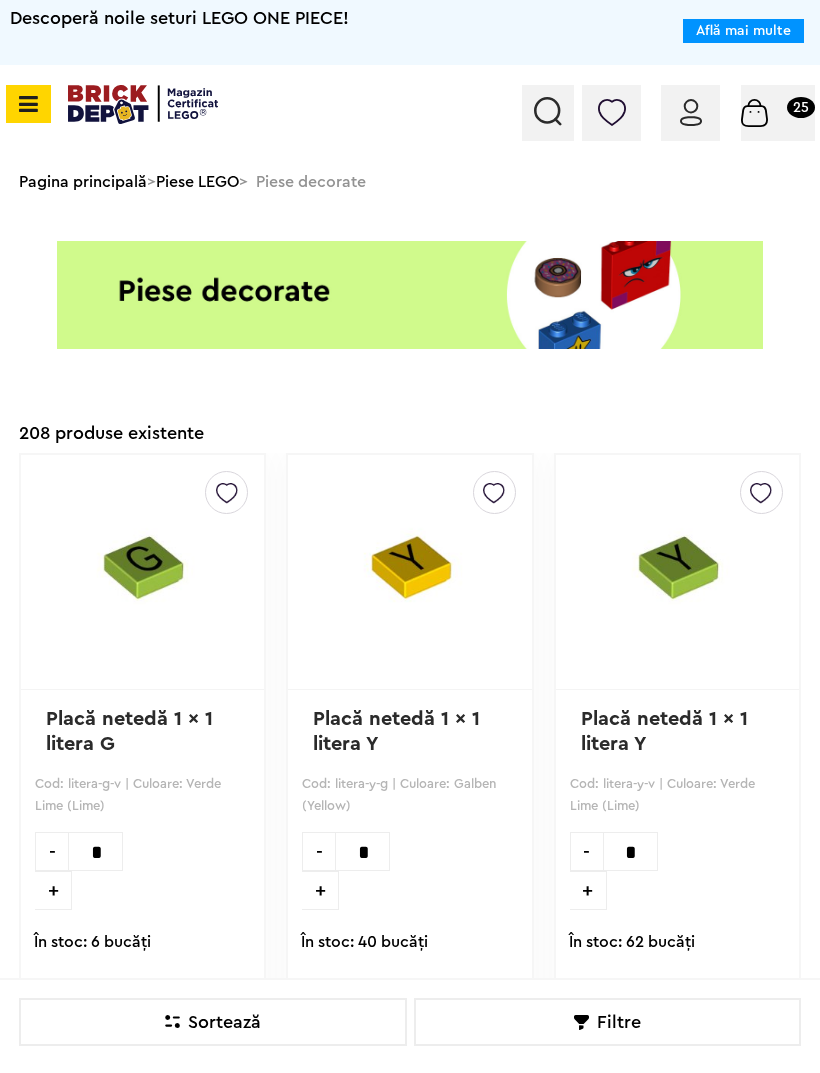 scroll, scrollTop: 0, scrollLeft: 0, axis: both 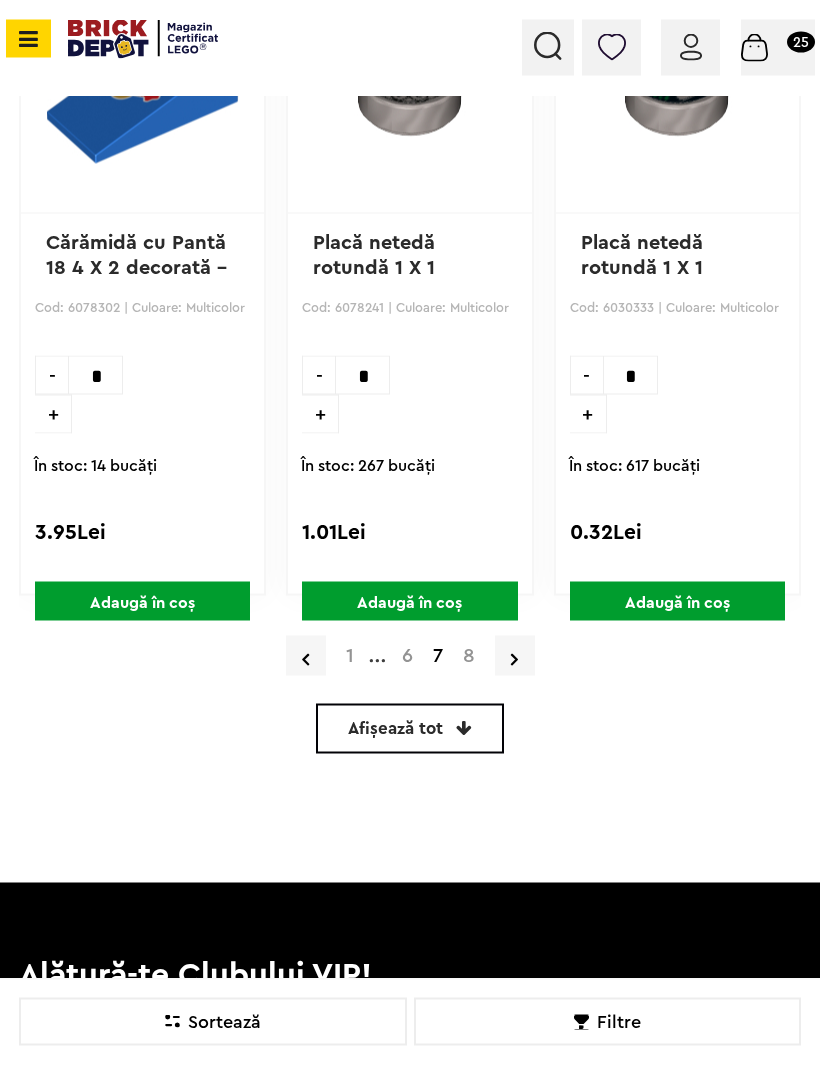 click on "8" at bounding box center (469, 656) 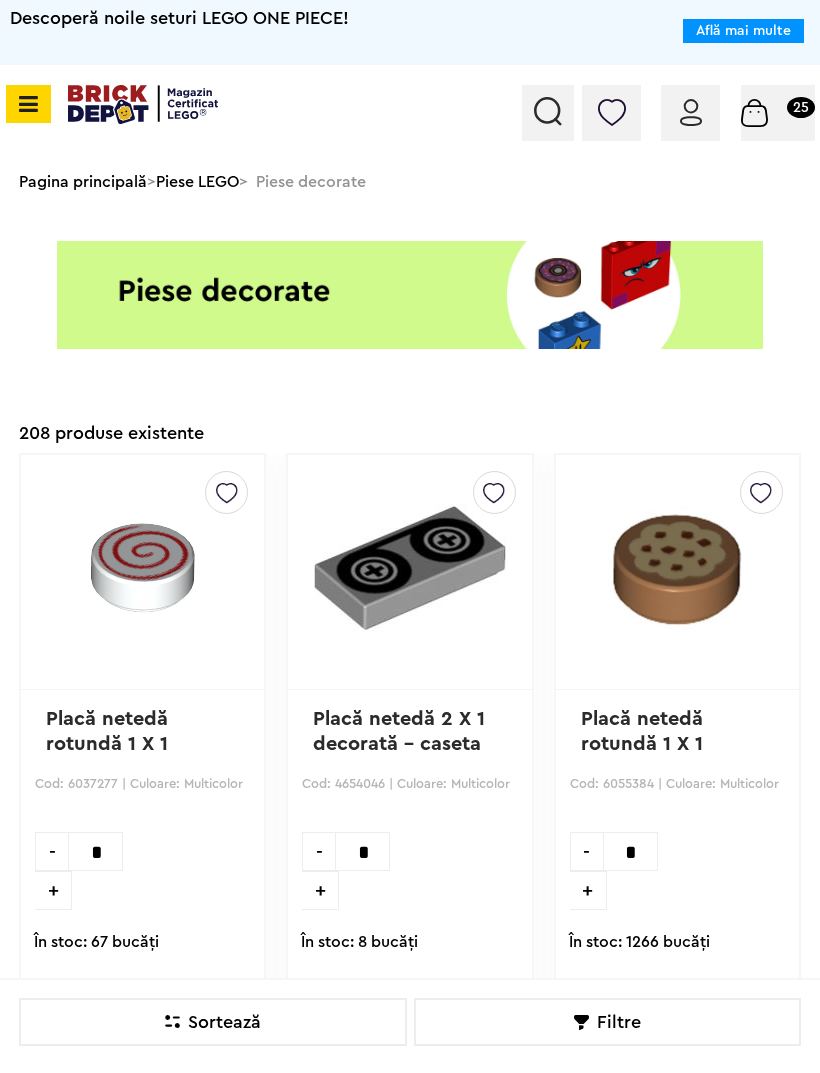 scroll, scrollTop: 0, scrollLeft: 0, axis: both 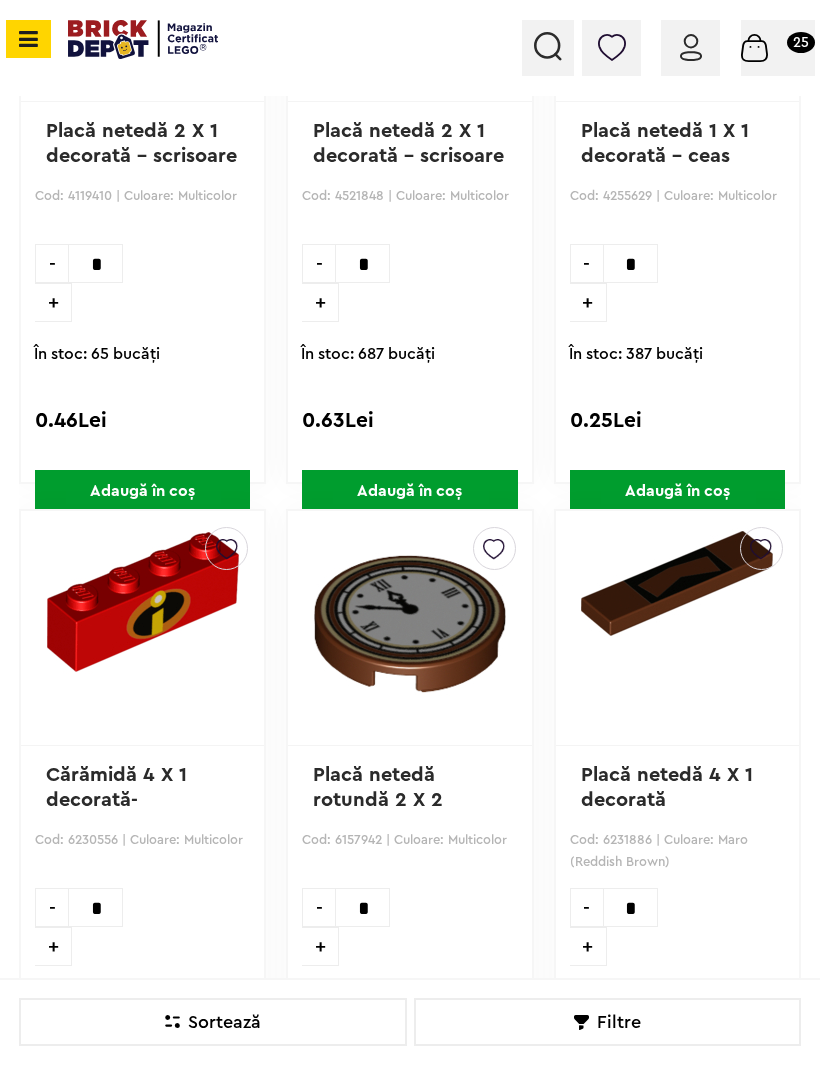 click at bounding box center [494, 544] 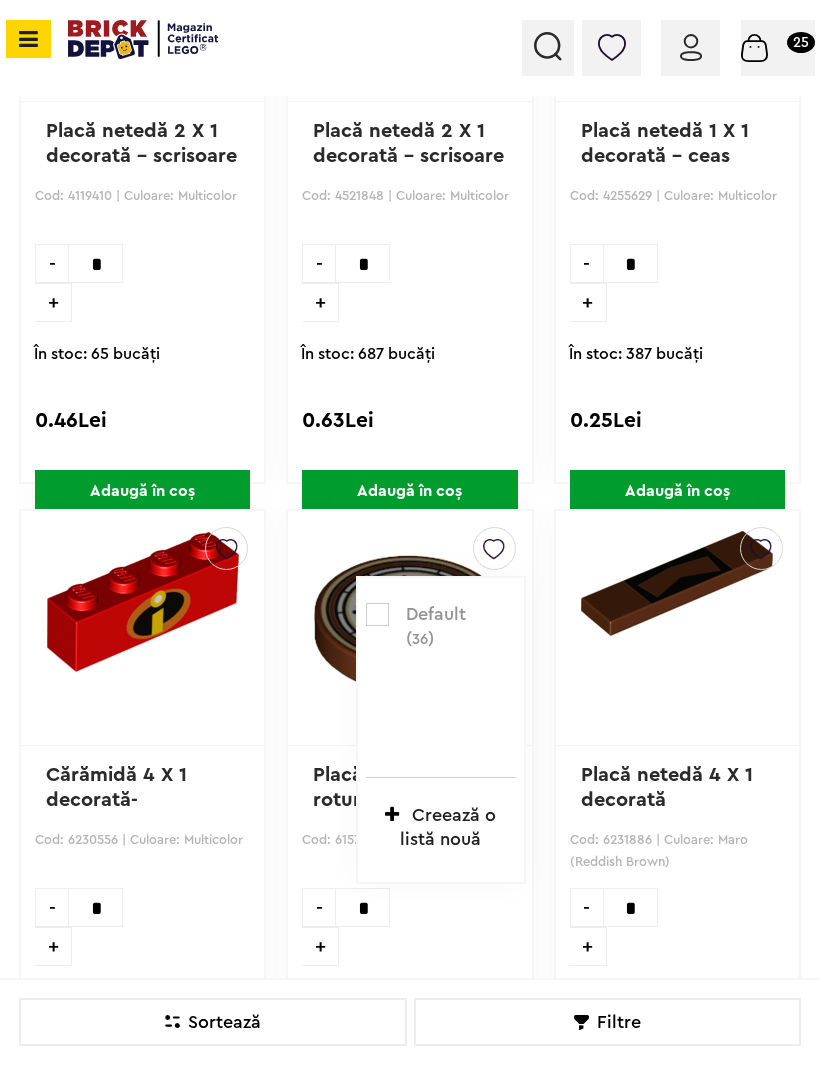 click at bounding box center [377, 614] 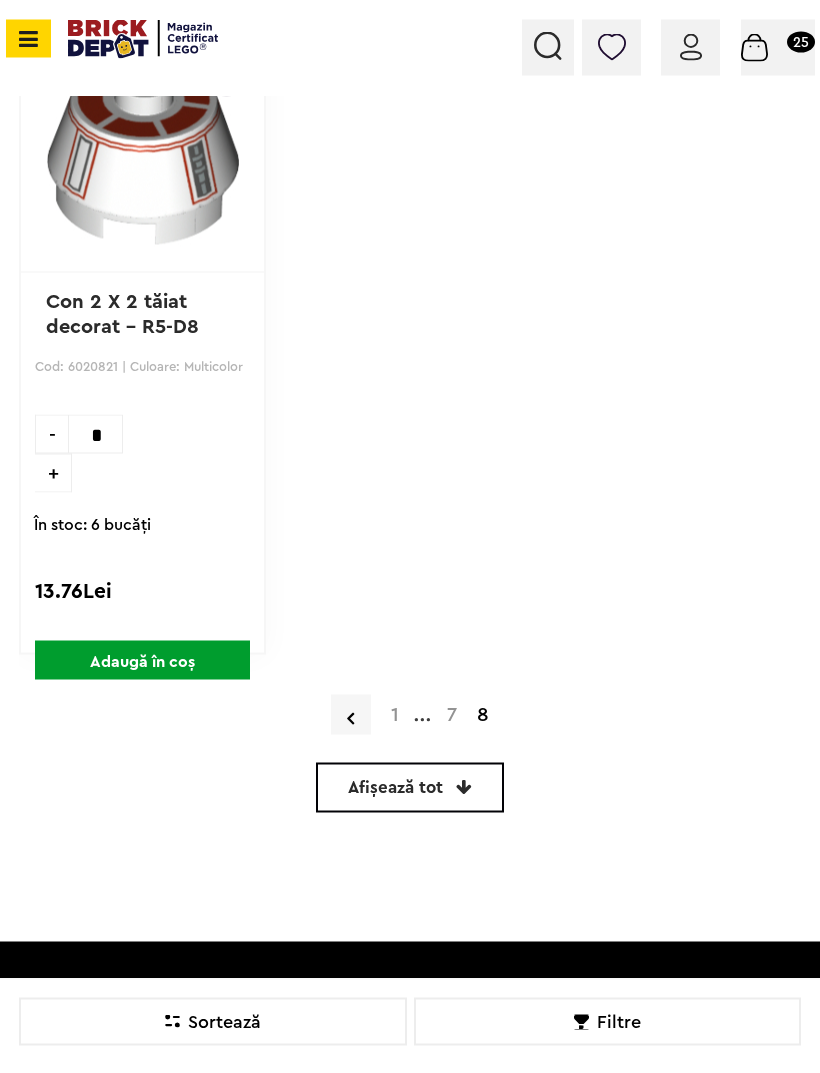 scroll, scrollTop: 4426, scrollLeft: 0, axis: vertical 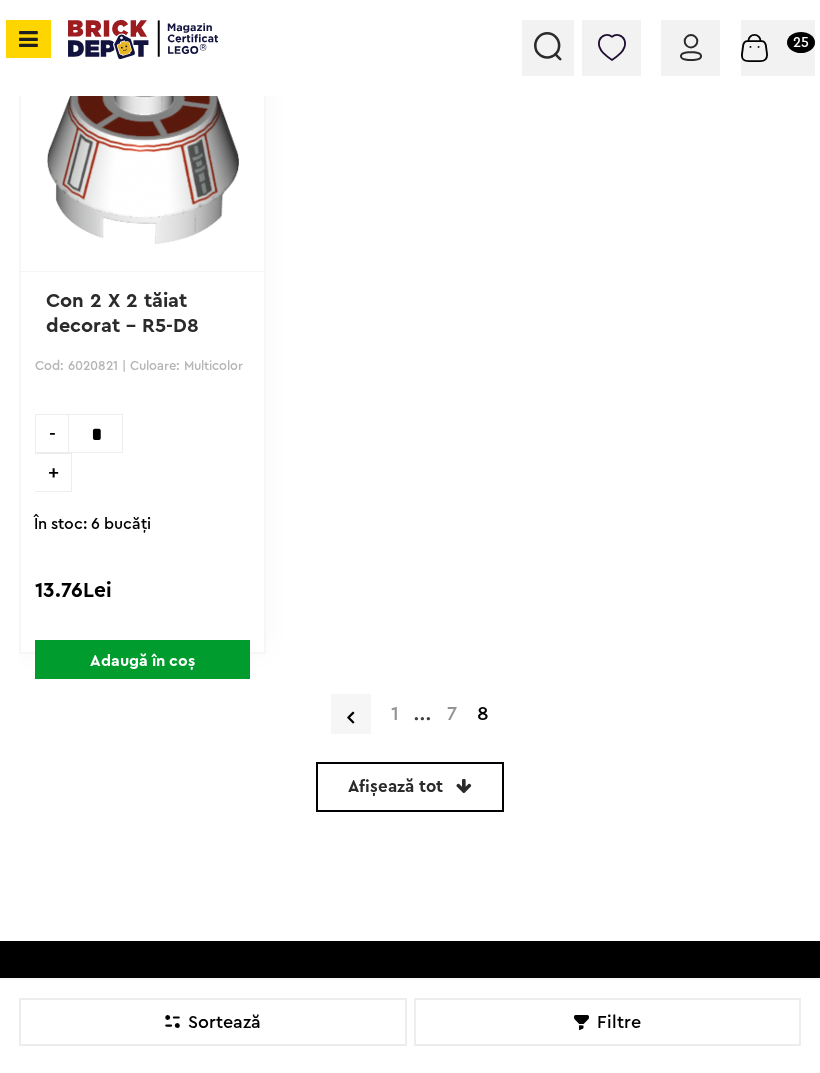 click at bounding box center (612, 47) 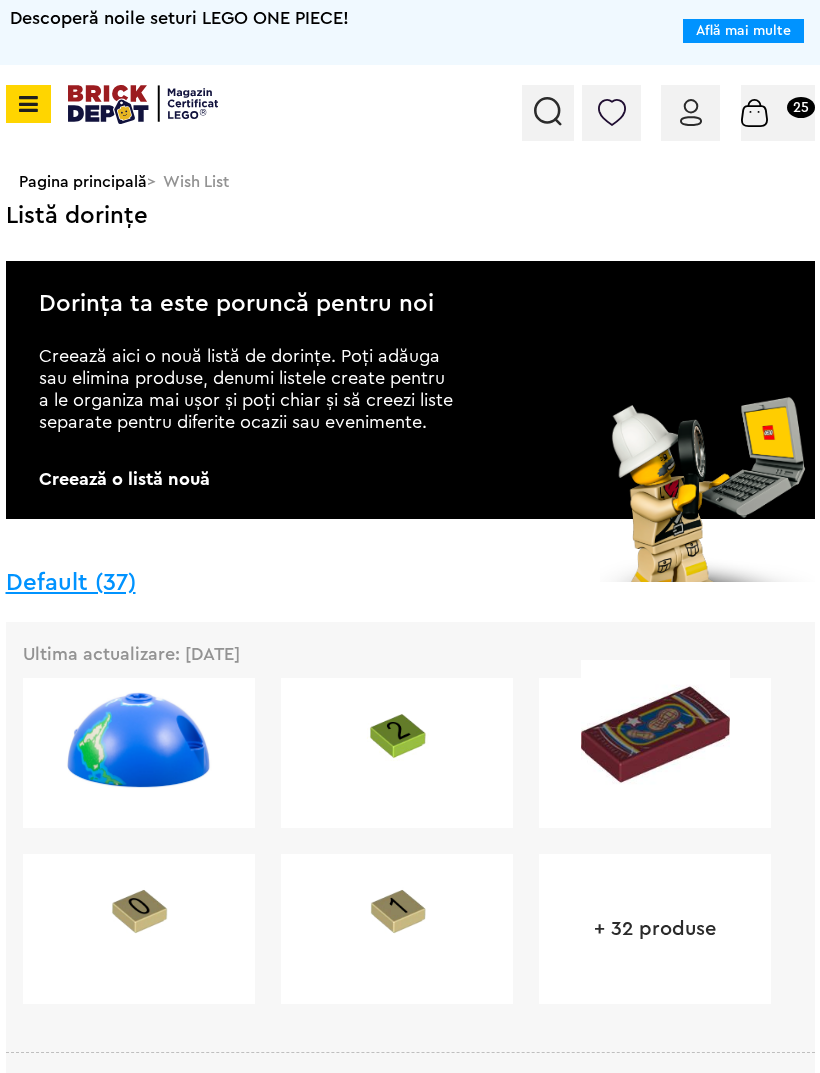 scroll, scrollTop: 0, scrollLeft: 0, axis: both 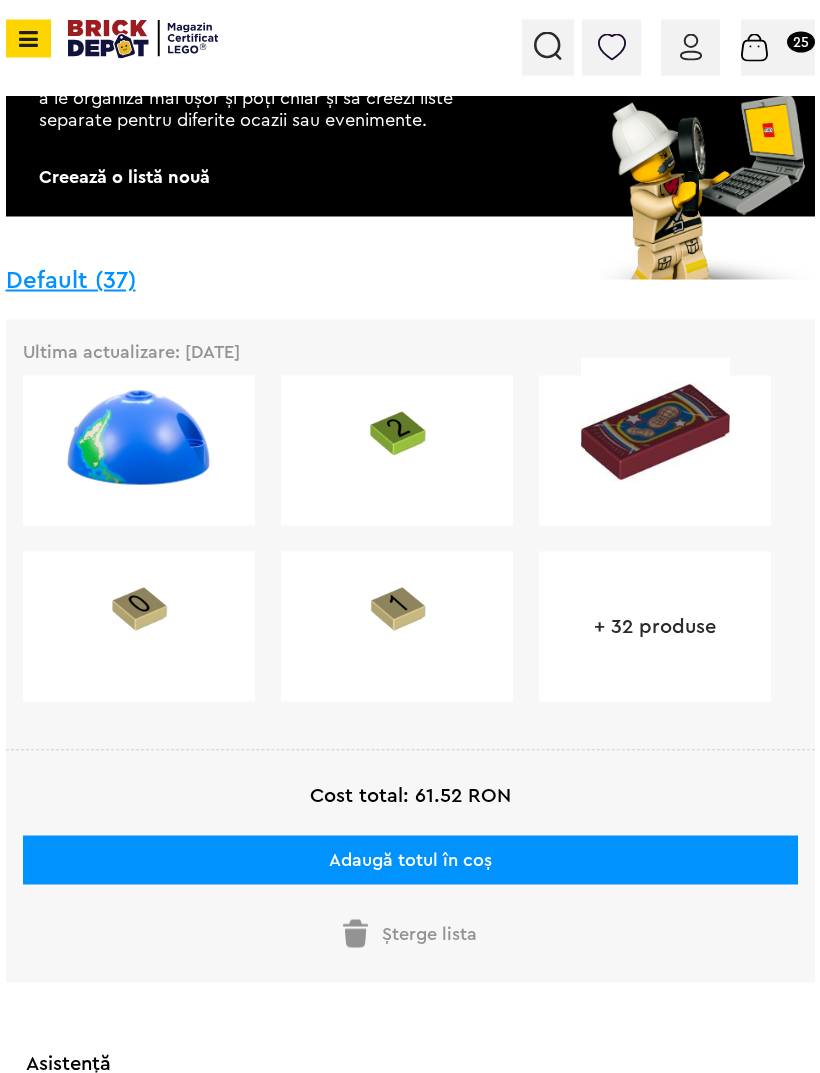 click at bounding box center (138, 437) 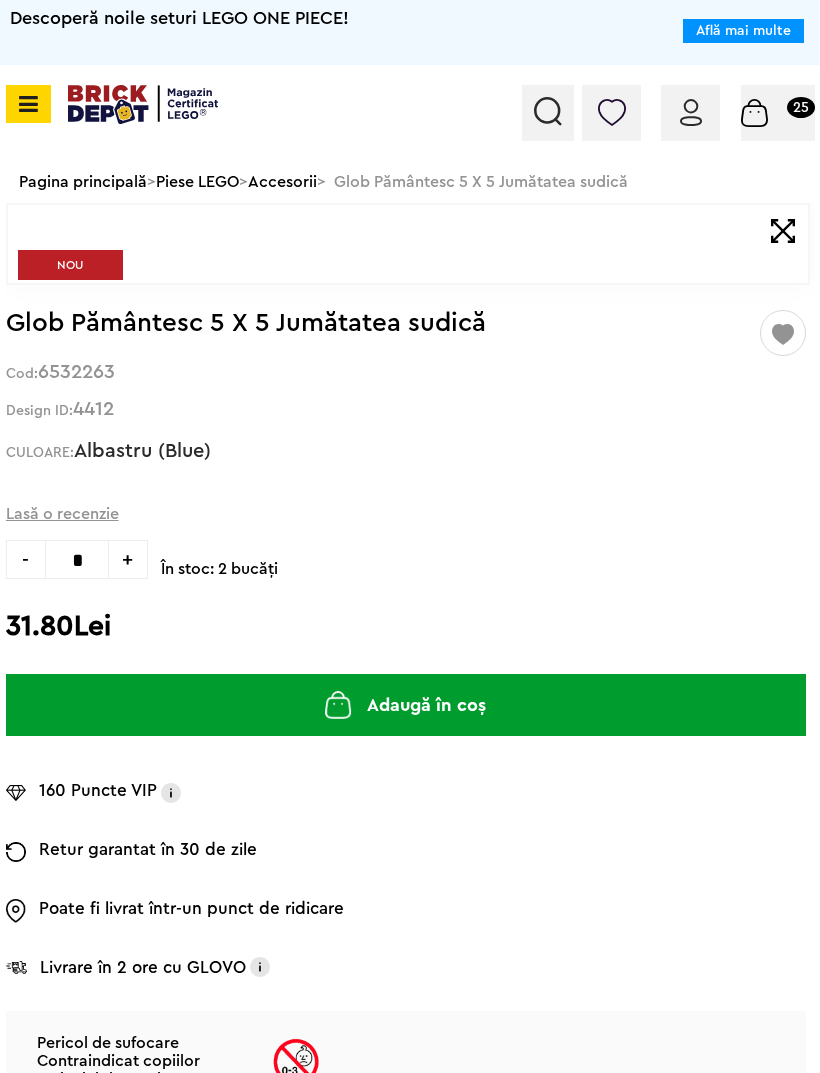 scroll, scrollTop: 0, scrollLeft: 0, axis: both 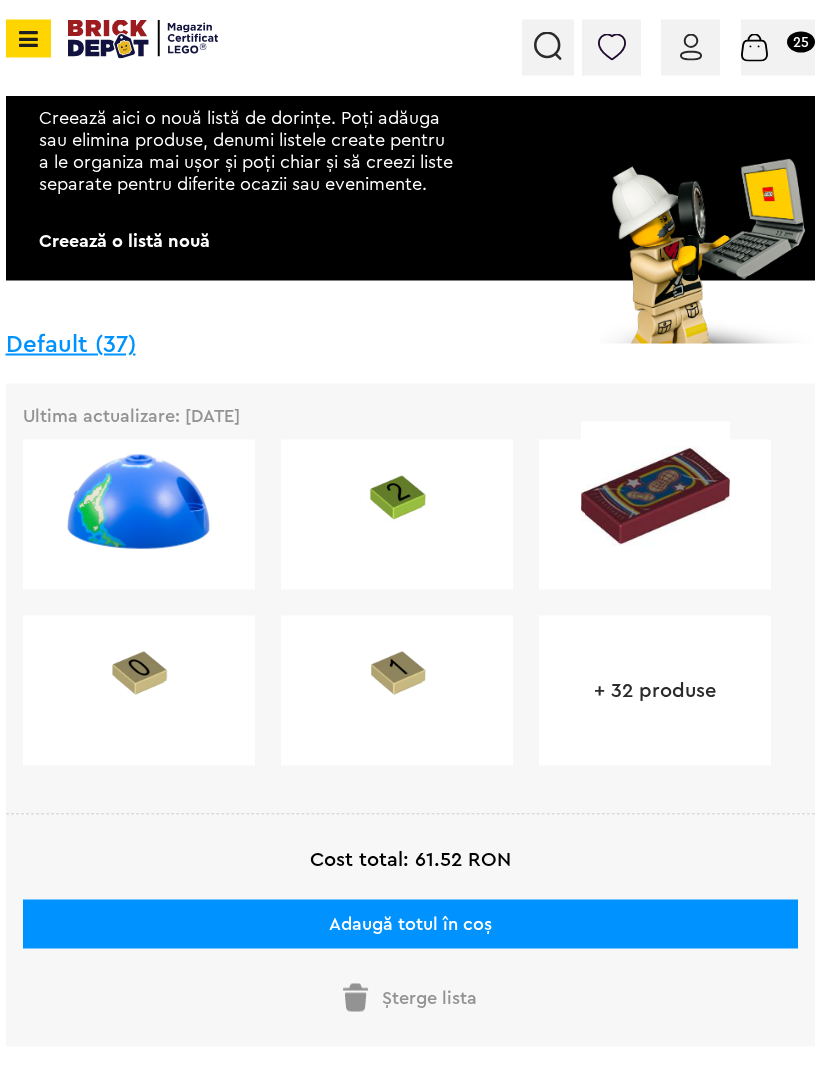 click at bounding box center [138, 501] 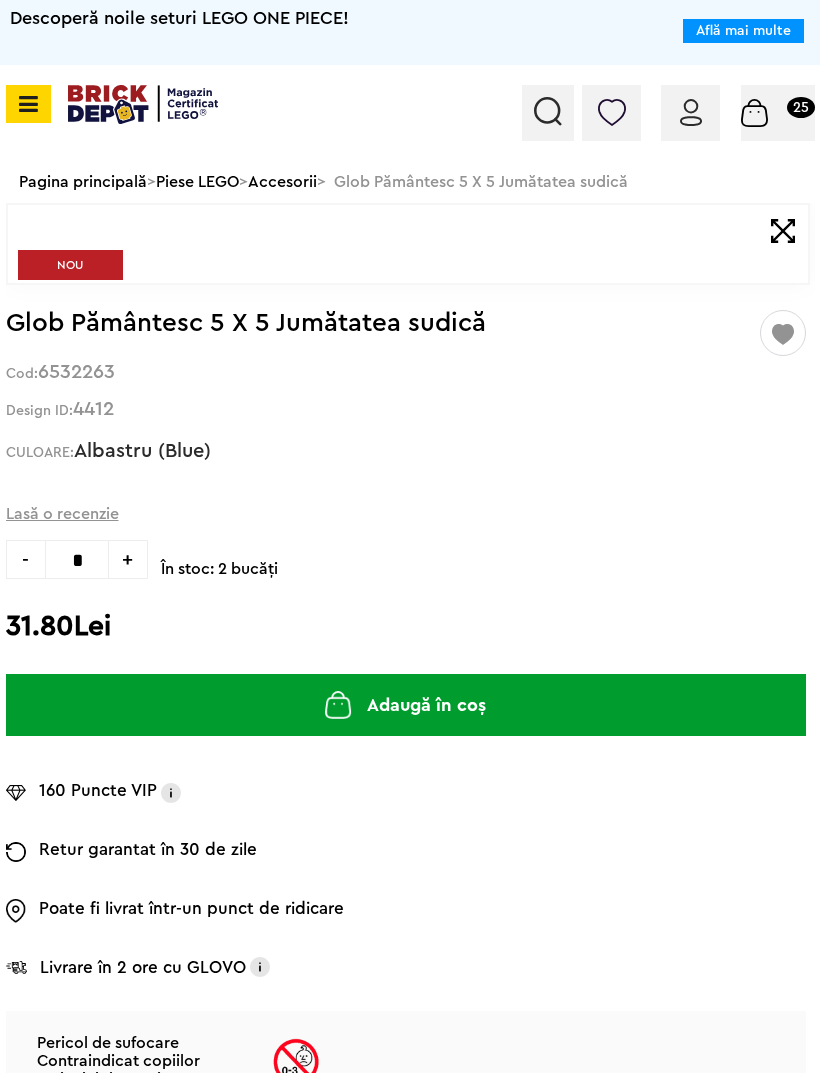 scroll, scrollTop: 0, scrollLeft: 0, axis: both 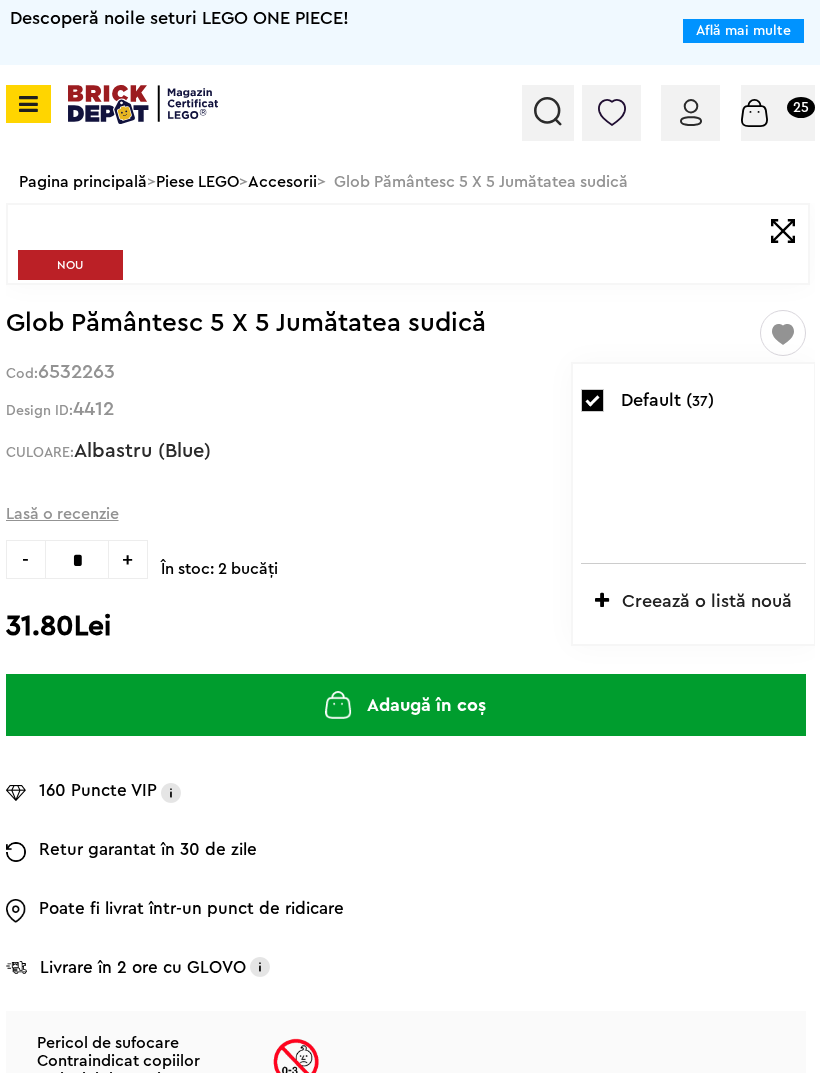 click at bounding box center [592, 400] 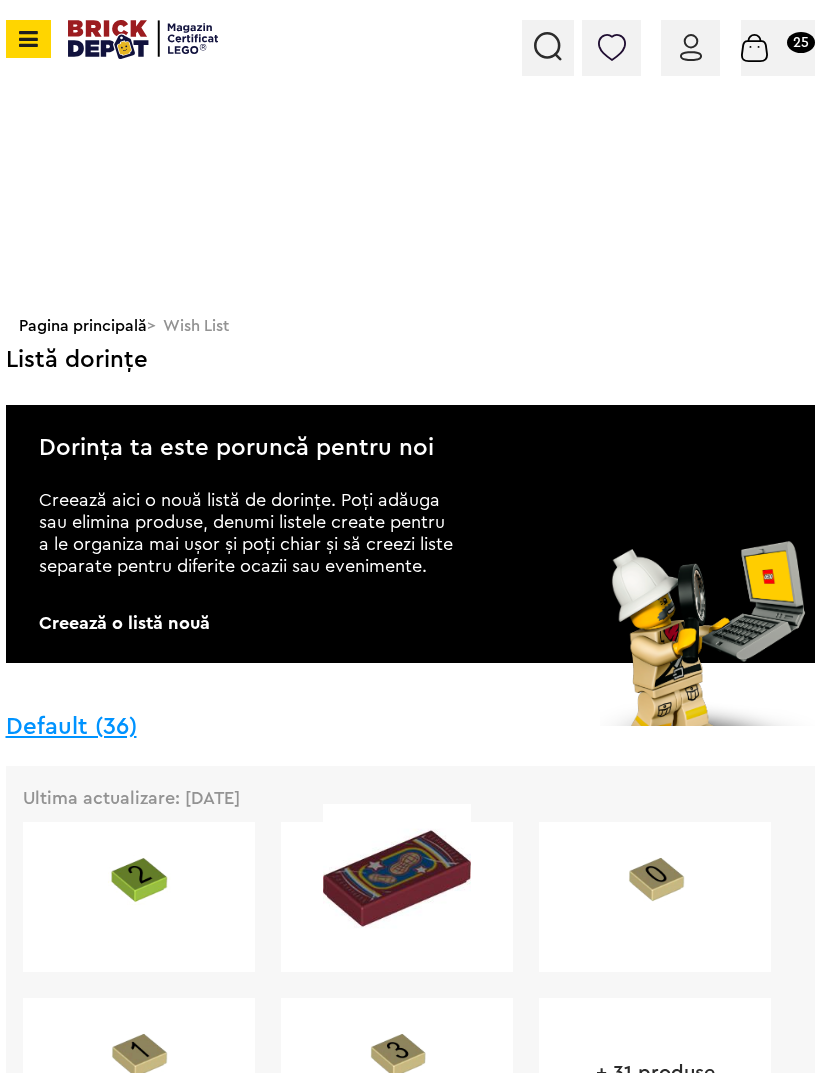 scroll, scrollTop: 447, scrollLeft: 0, axis: vertical 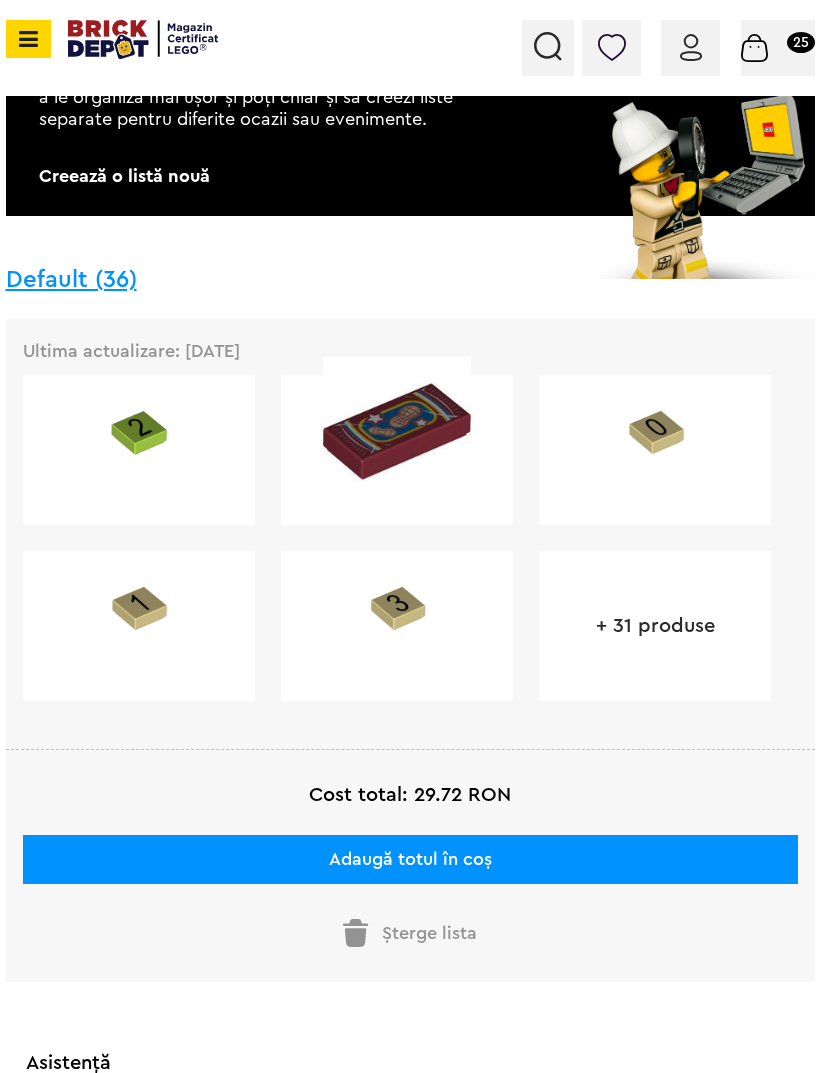click on "+ 31 produse" at bounding box center [655, 626] 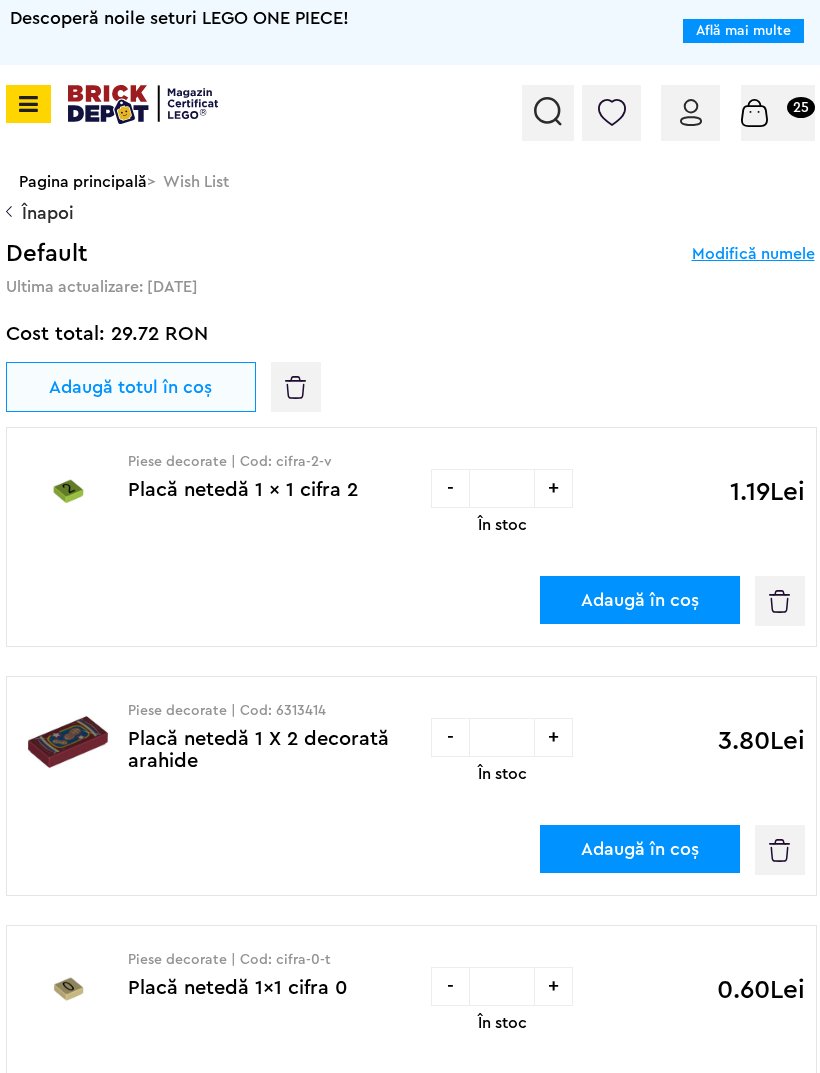 scroll, scrollTop: 0, scrollLeft: 0, axis: both 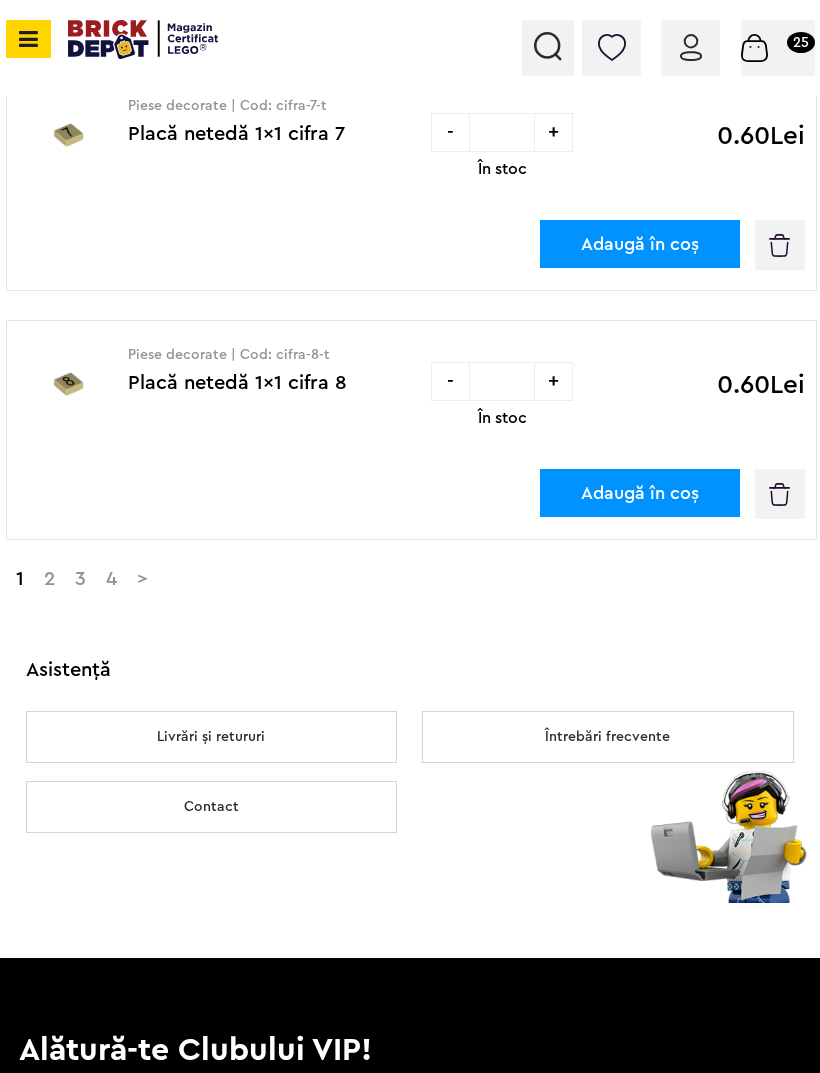 click on "2" at bounding box center [49, 579] 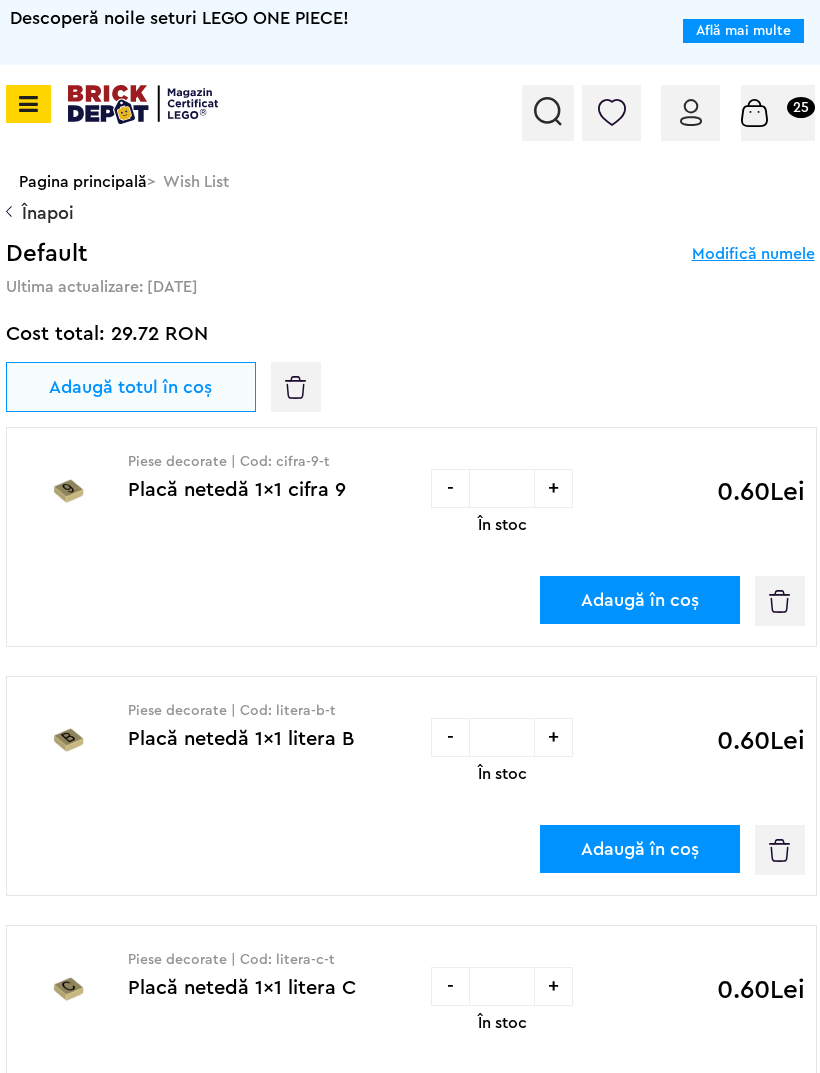 scroll, scrollTop: 0, scrollLeft: 0, axis: both 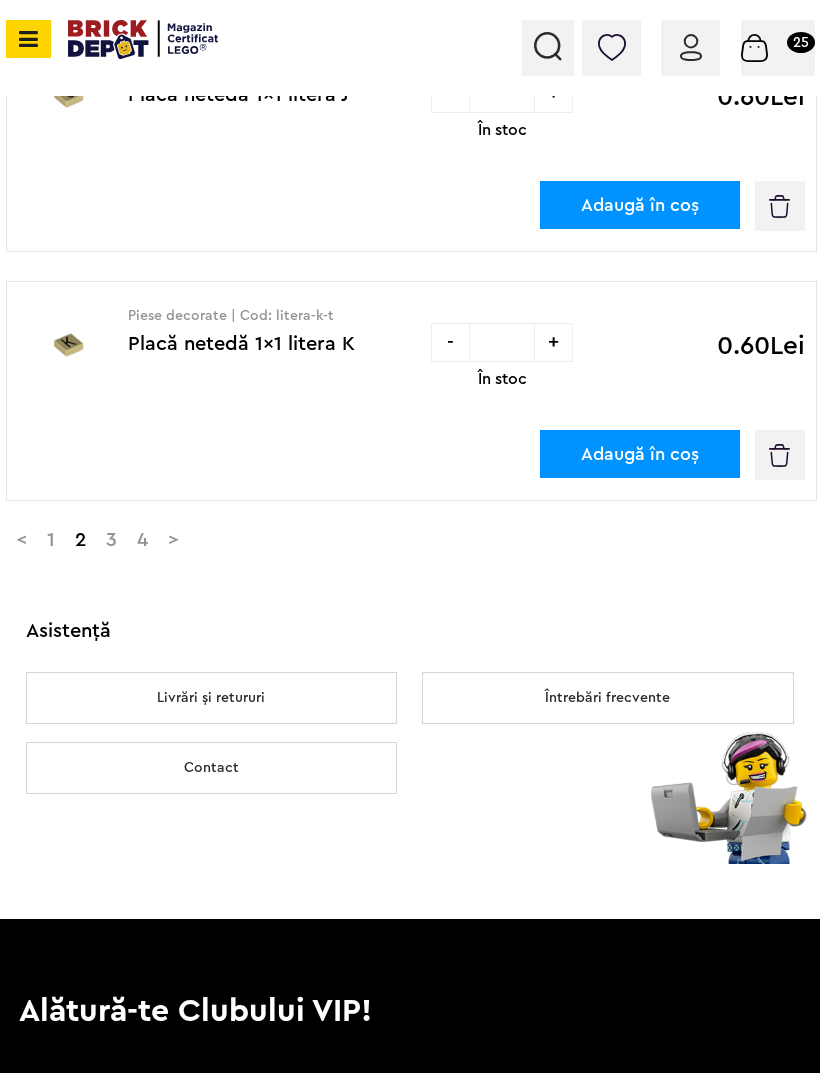 click on "3" at bounding box center (111, 540) 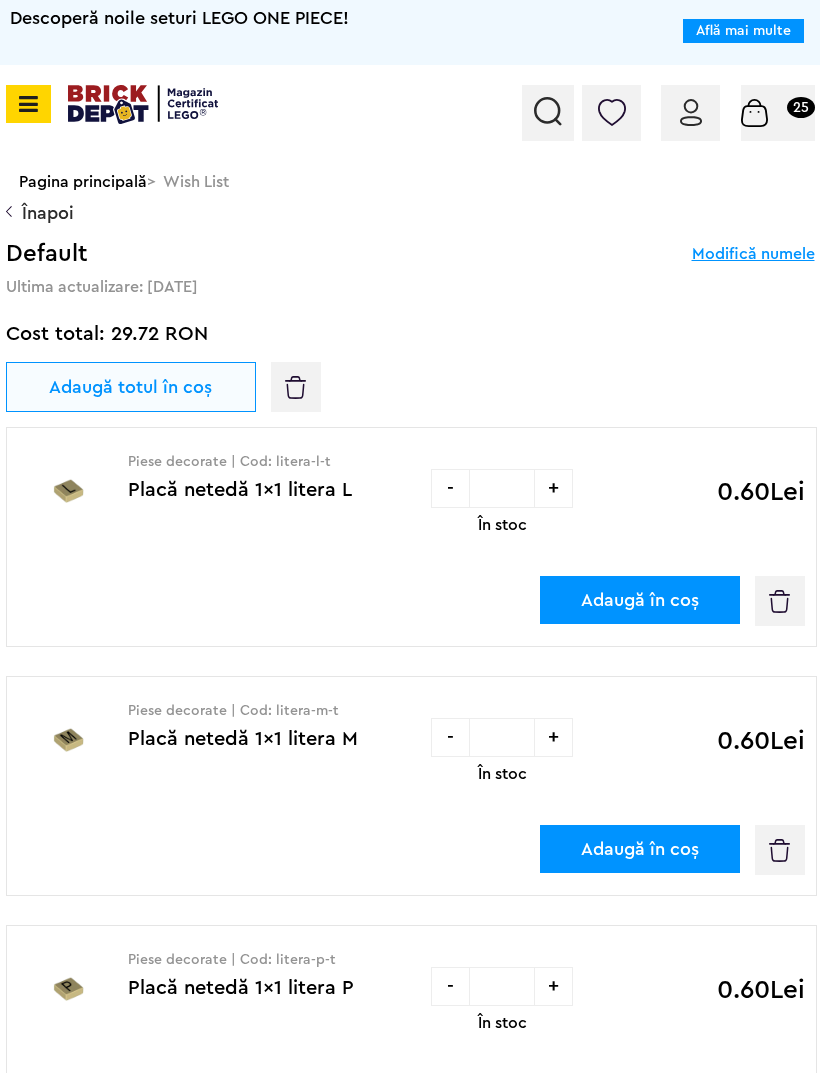 scroll, scrollTop: 0, scrollLeft: 0, axis: both 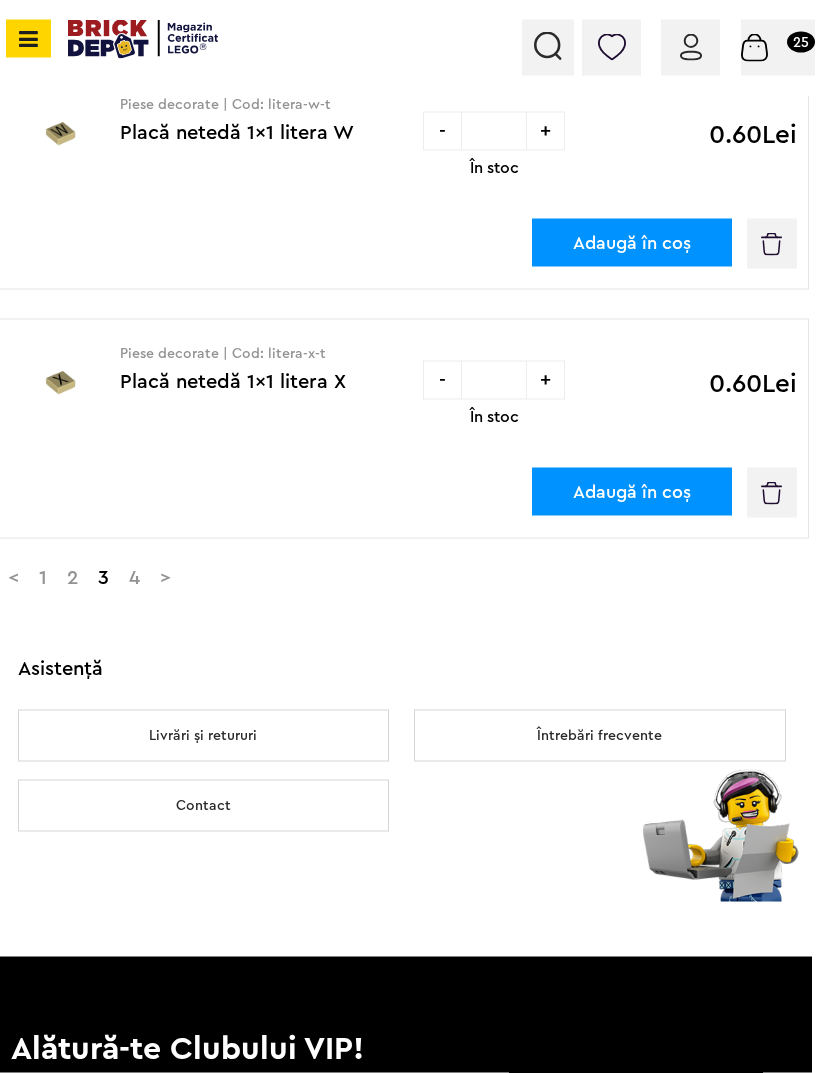 click on "4" at bounding box center (134, 578) 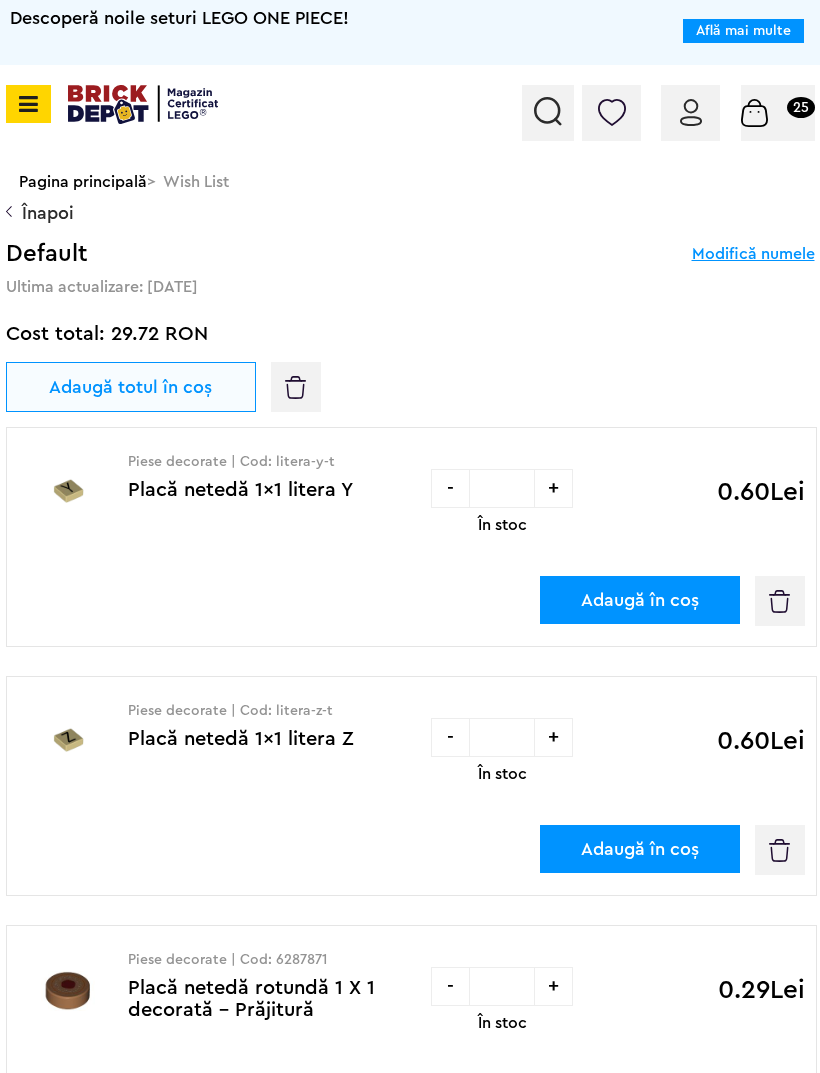 scroll, scrollTop: 0, scrollLeft: 0, axis: both 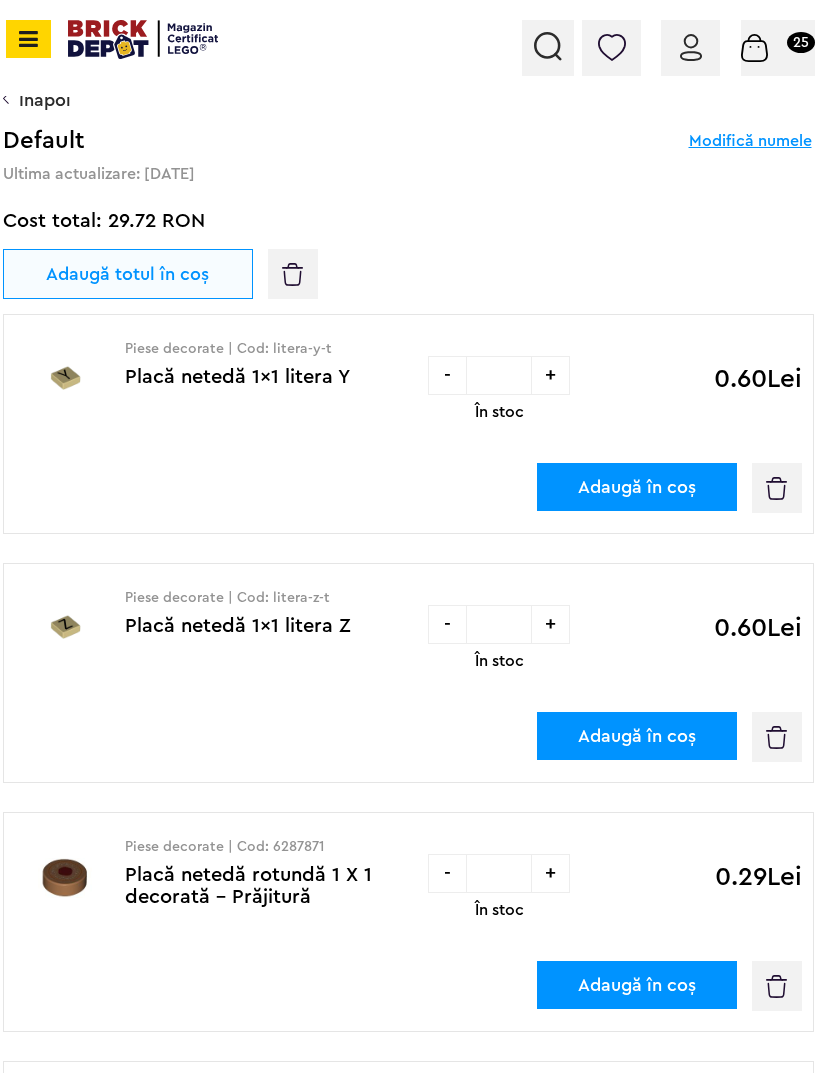 click at bounding box center [25, 39] 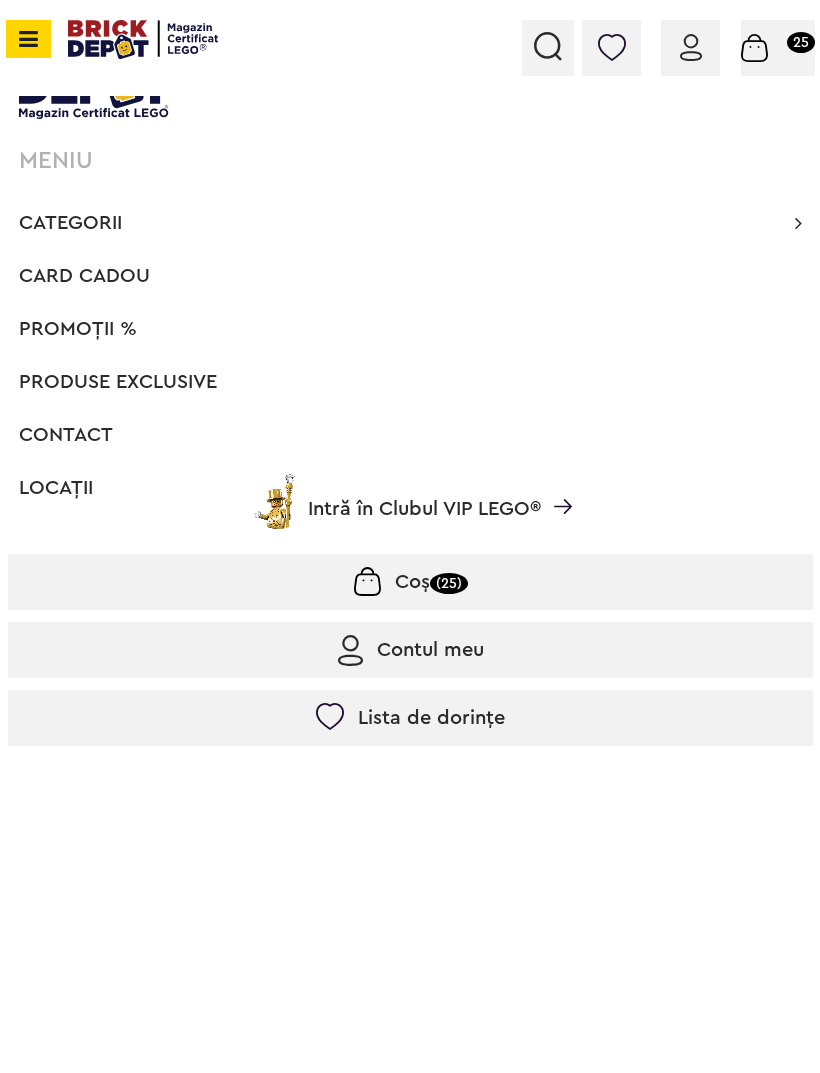 scroll, scrollTop: 257, scrollLeft: 0, axis: vertical 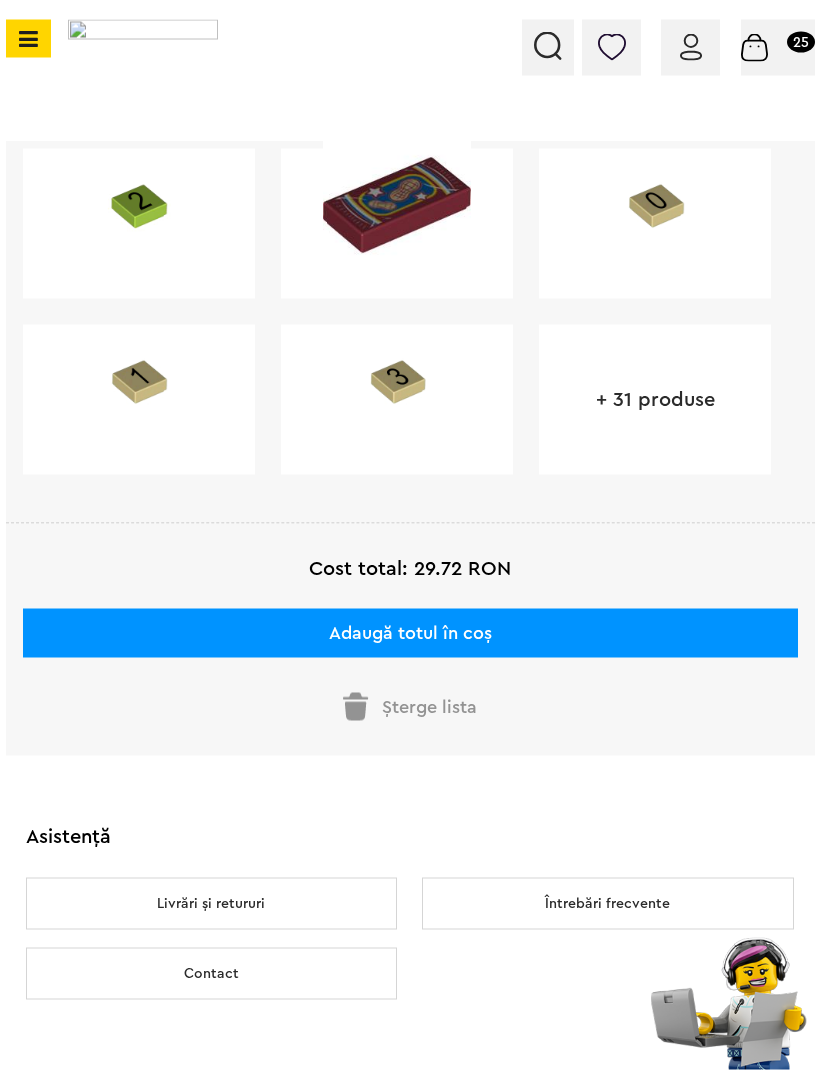 click on "Șterge lista" at bounding box center (410, 707) 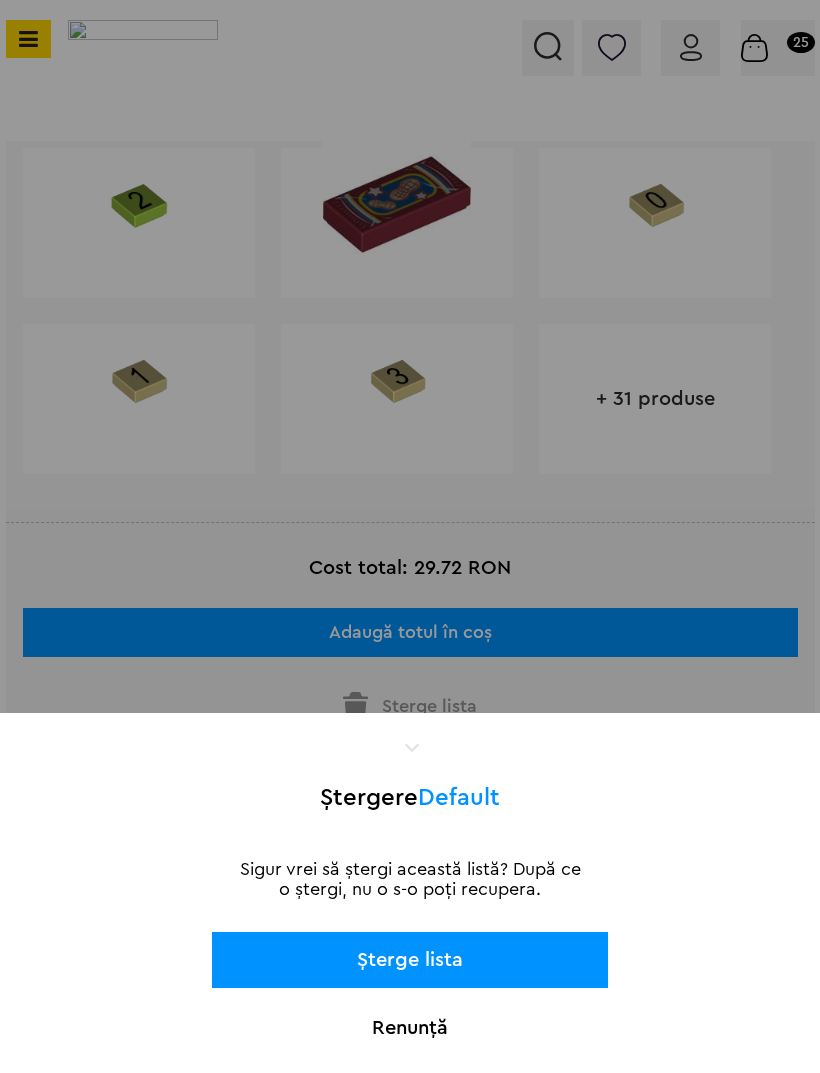 click on "Șterge lista" at bounding box center [410, 960] 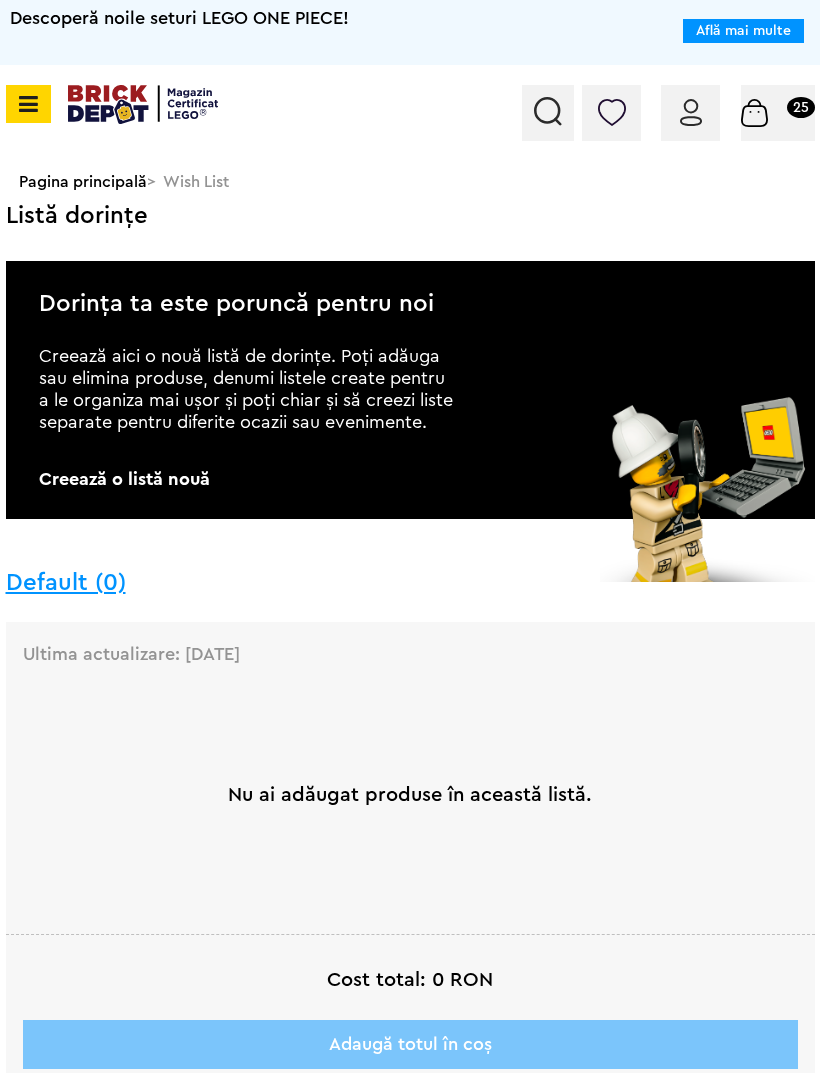scroll, scrollTop: 0, scrollLeft: 0, axis: both 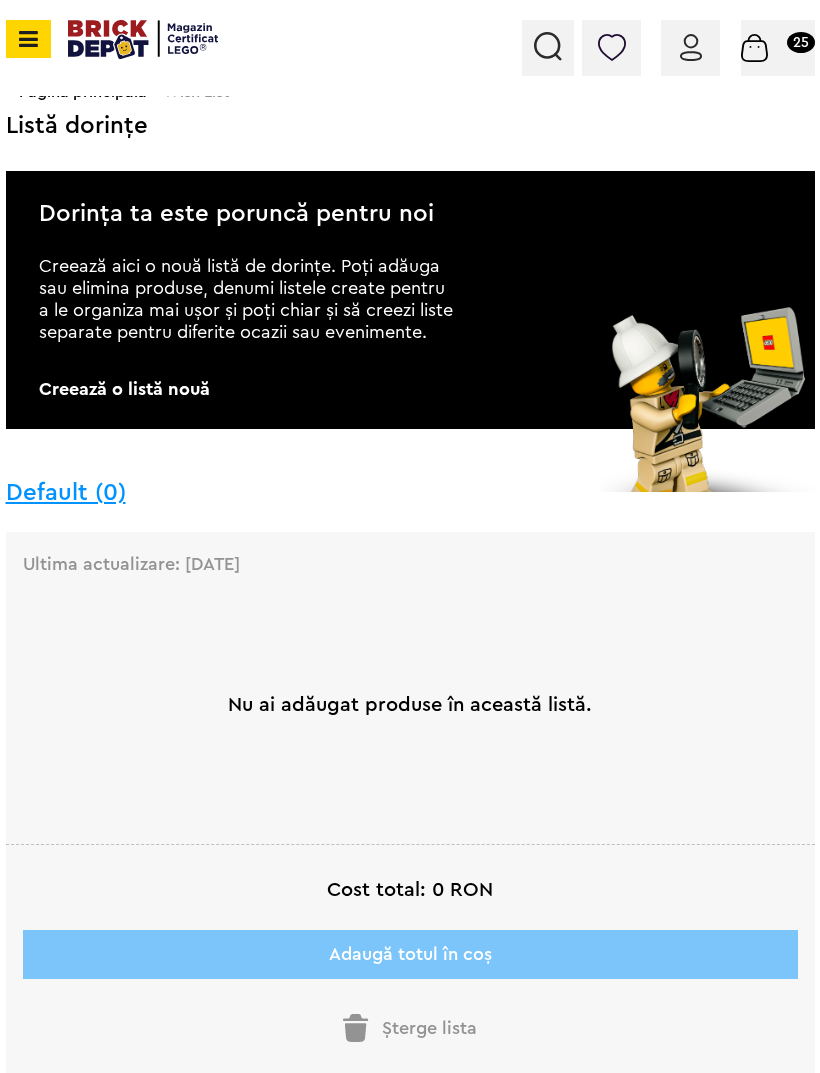 click on "Coș   25" at bounding box center (777, 48) 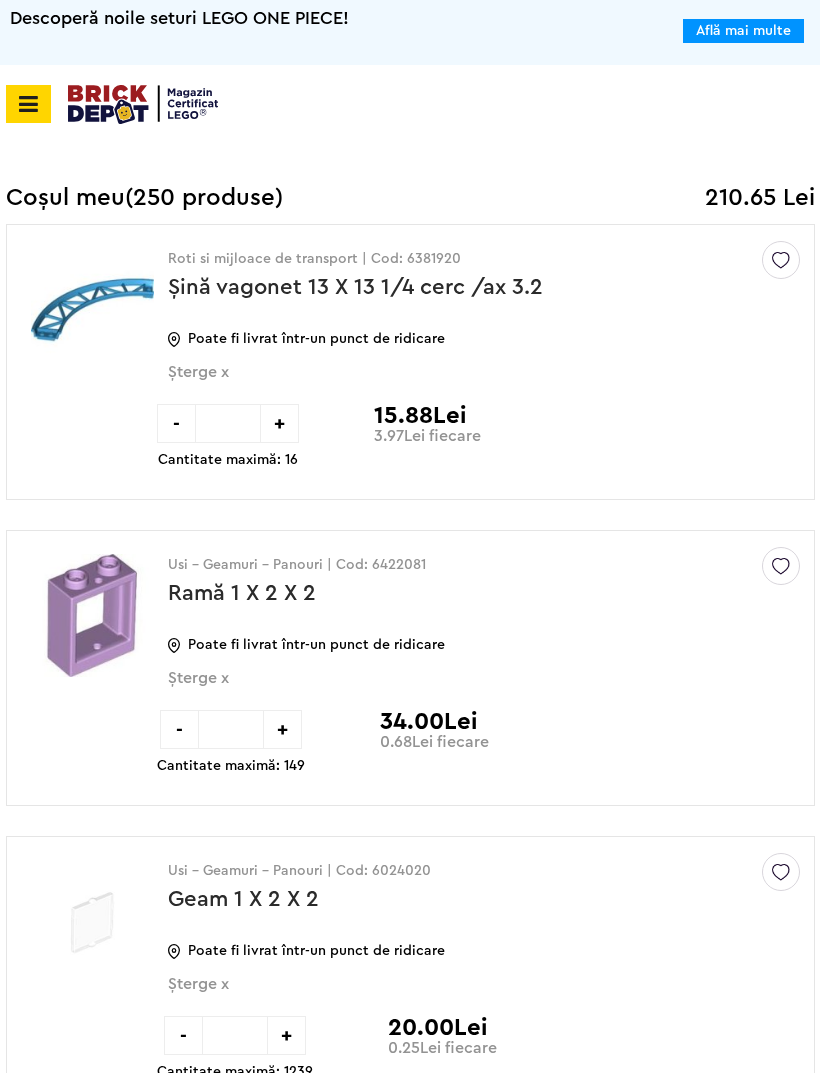 scroll, scrollTop: 0, scrollLeft: 0, axis: both 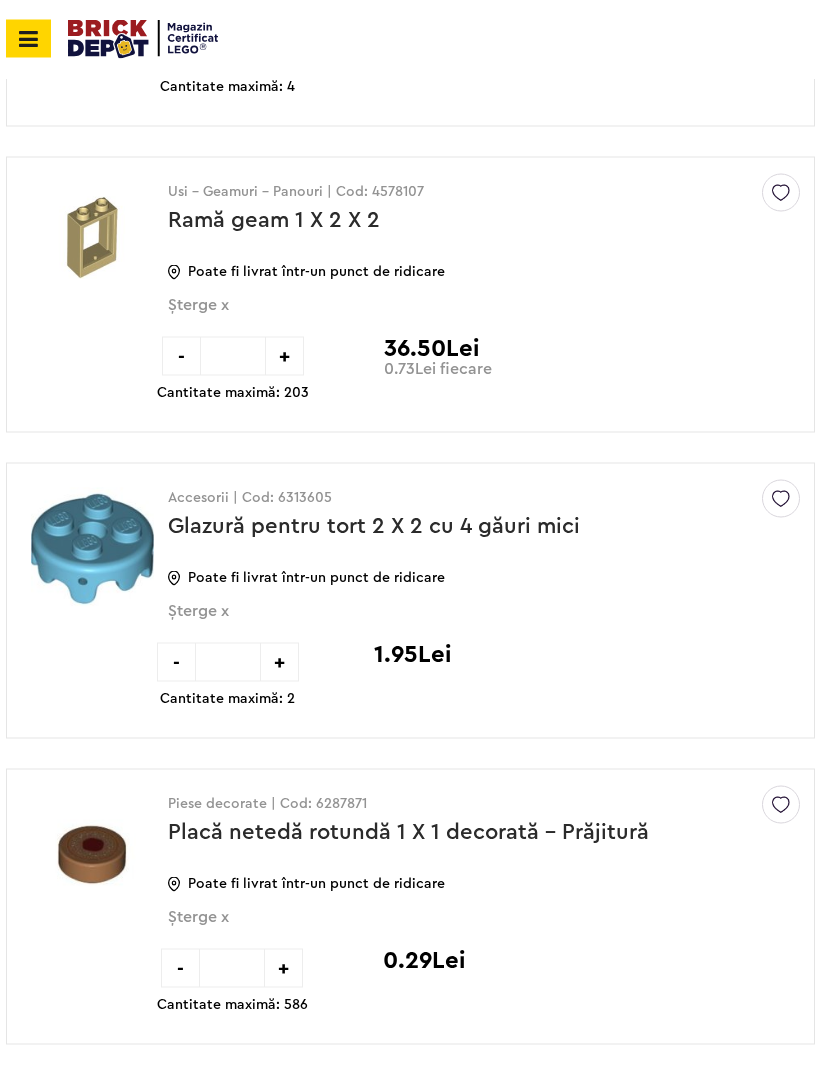 click on "Șterge x" at bounding box center [446, 622] 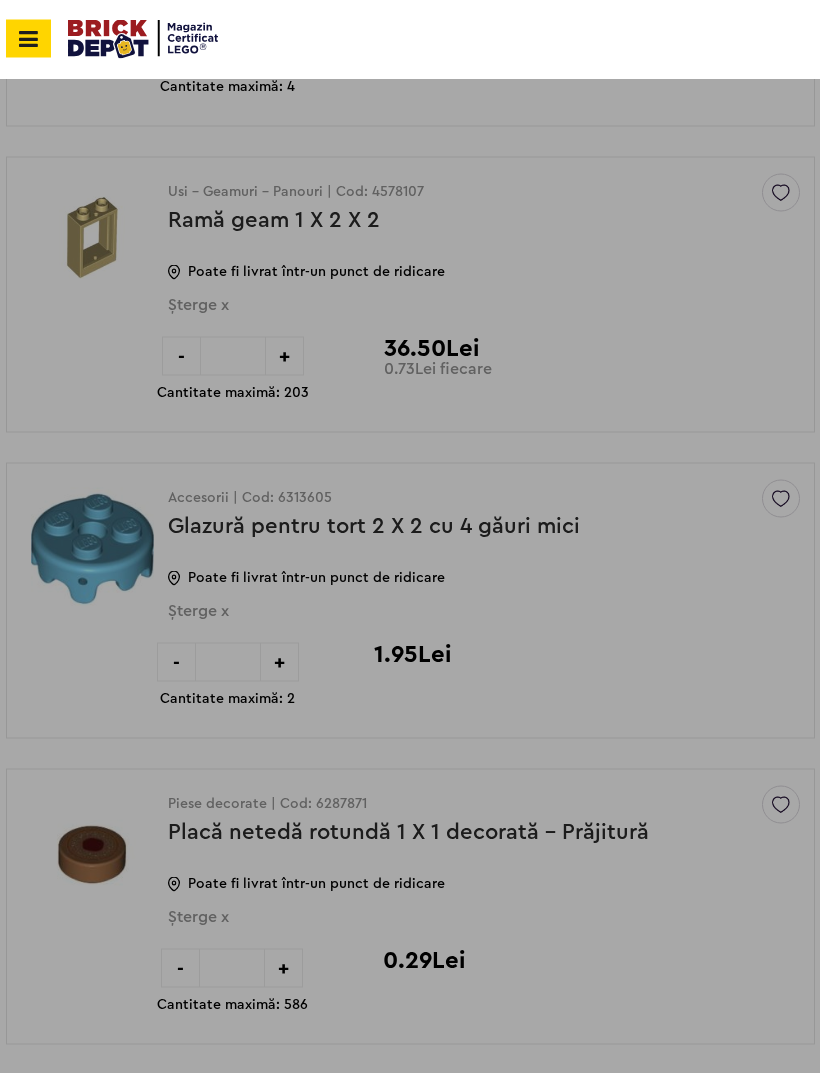 scroll, scrollTop: 3595, scrollLeft: 0, axis: vertical 